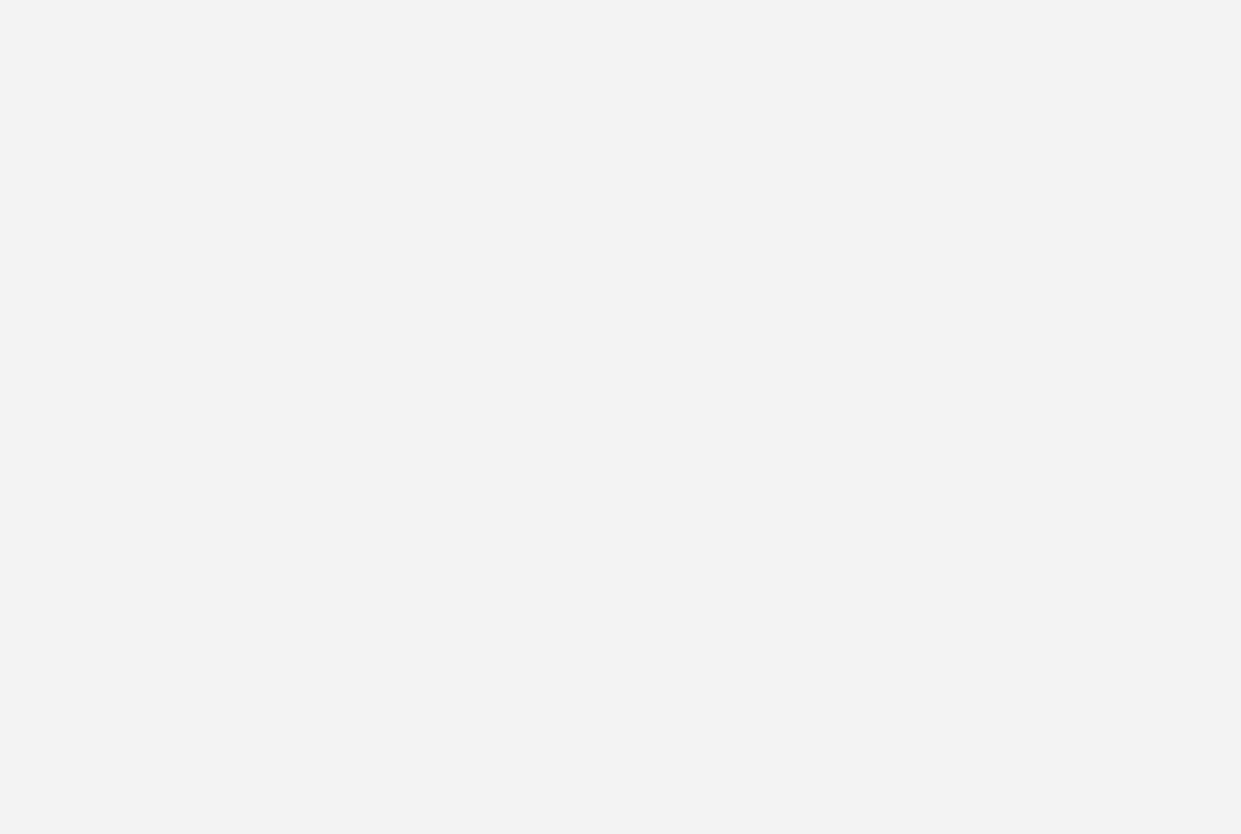 scroll, scrollTop: 0, scrollLeft: 0, axis: both 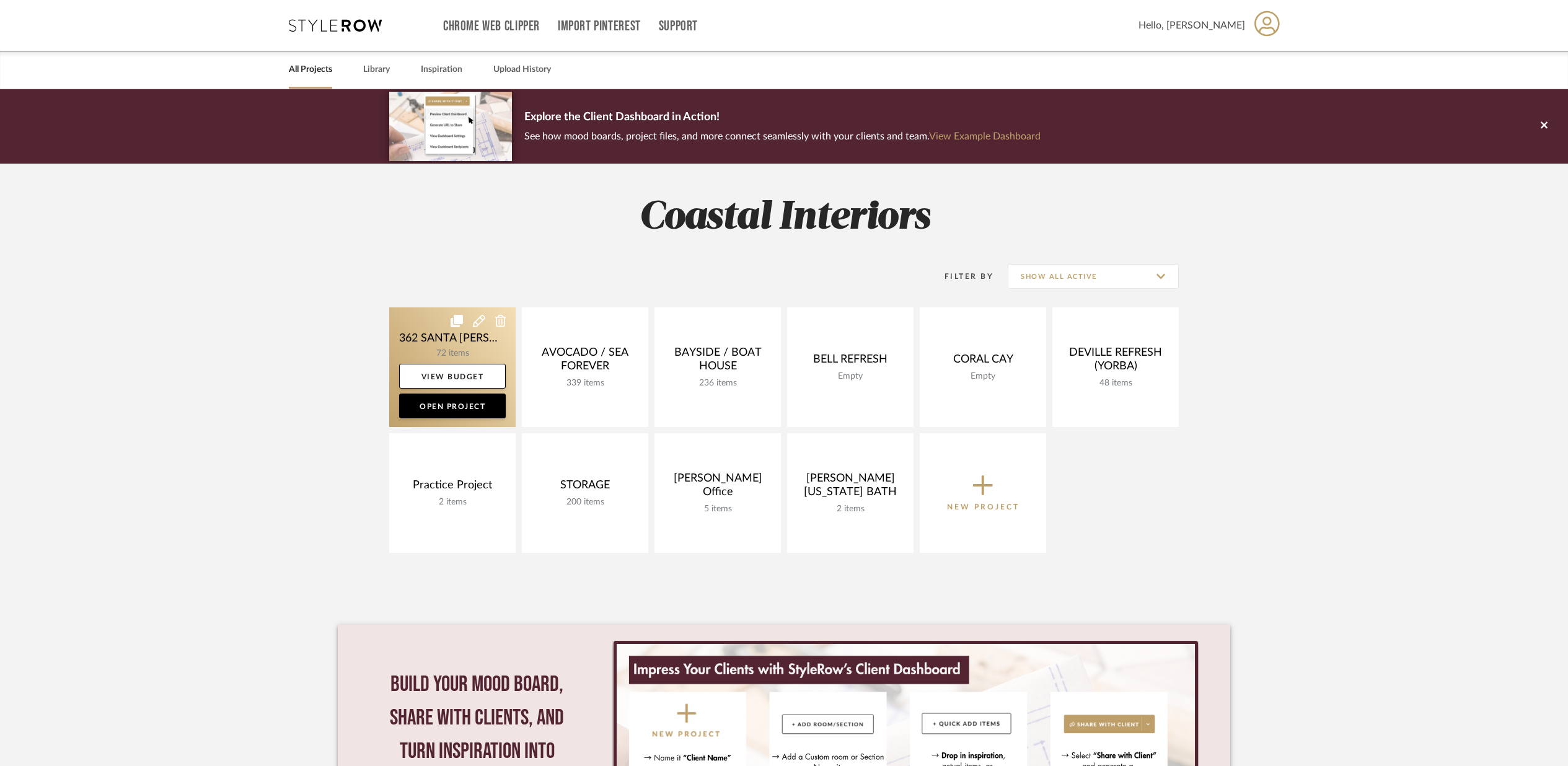 click 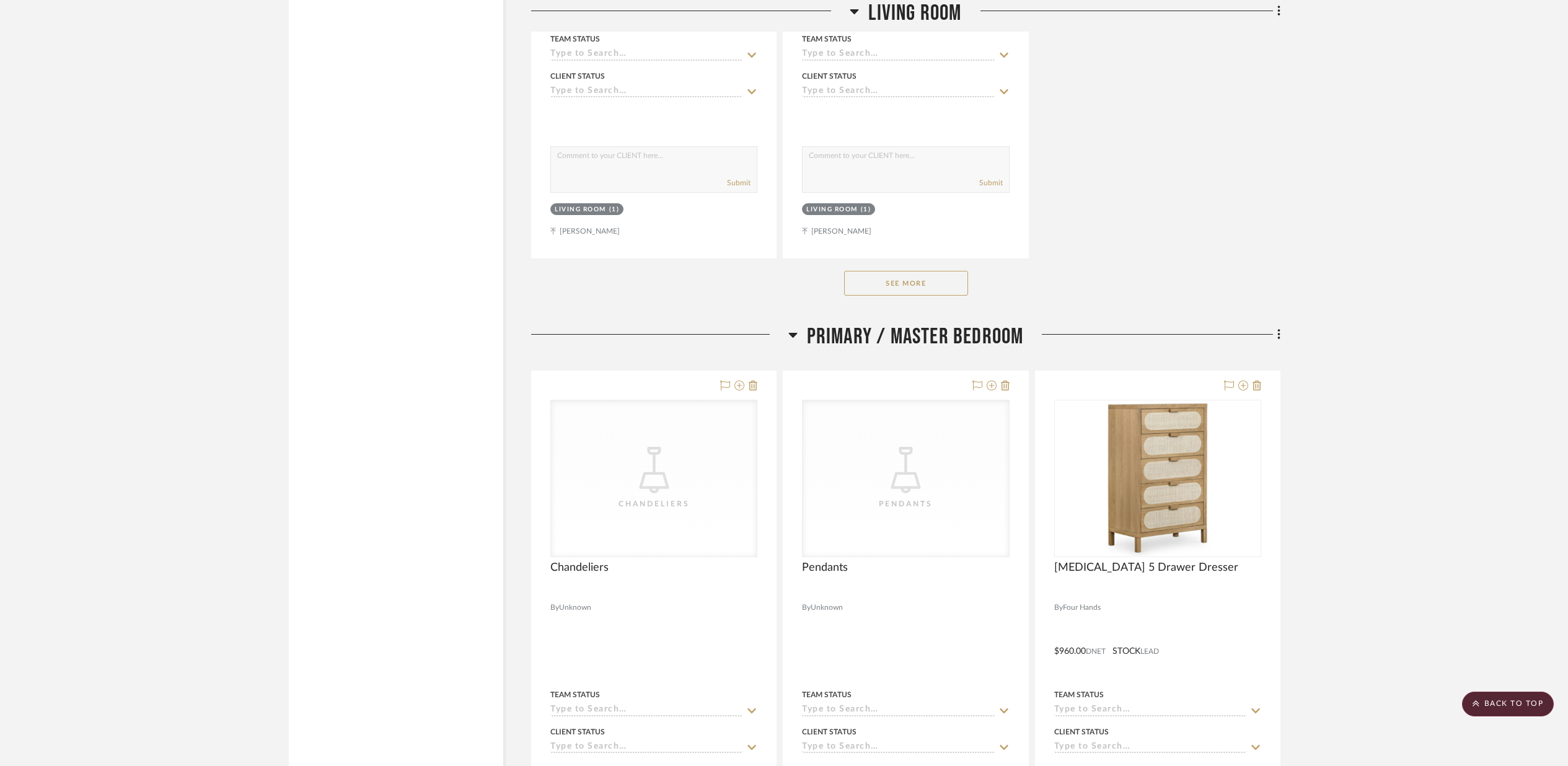 scroll, scrollTop: 4789, scrollLeft: 0, axis: vertical 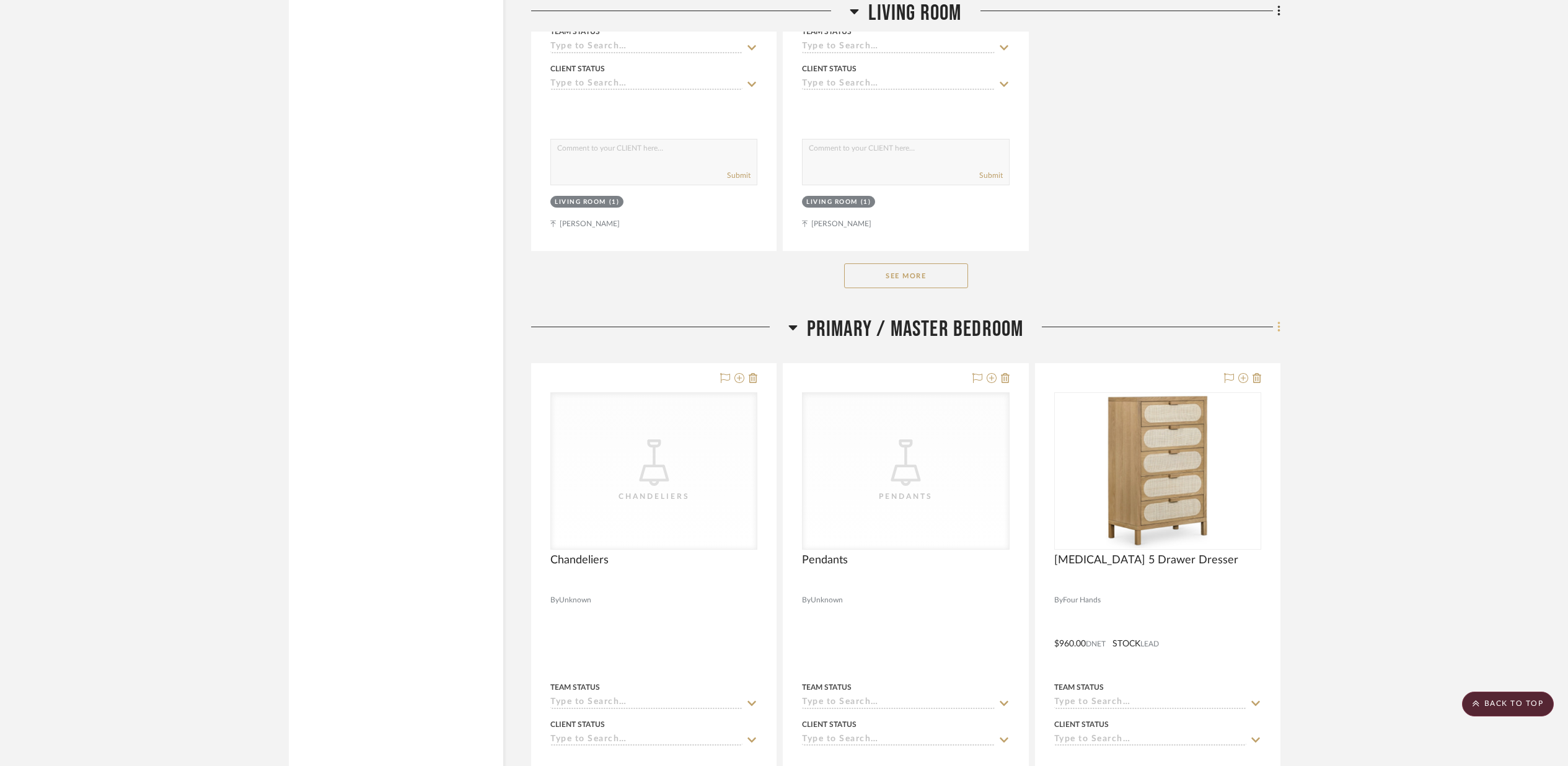 click 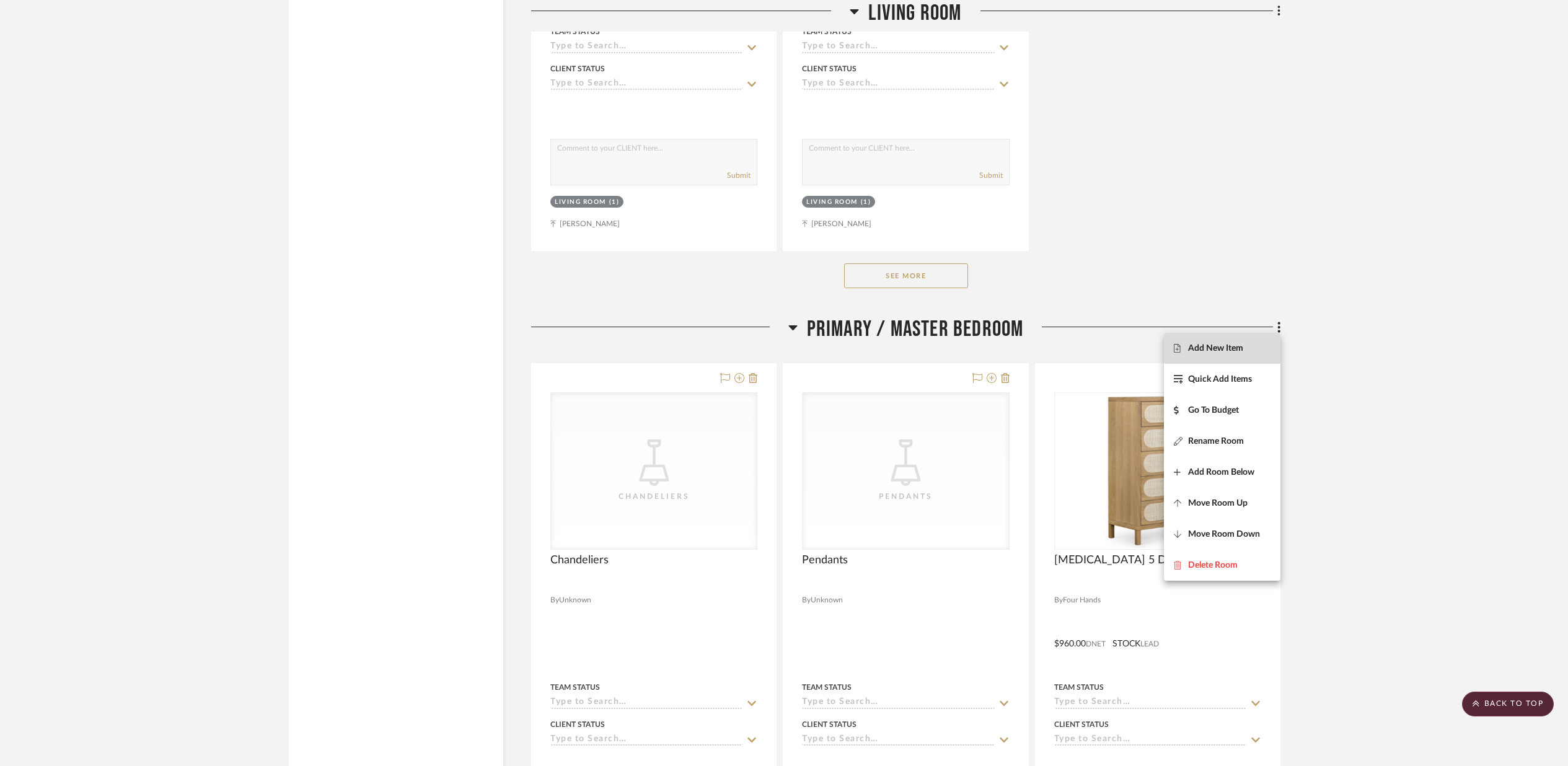 click on "Add New Item" at bounding box center [1215, 348] 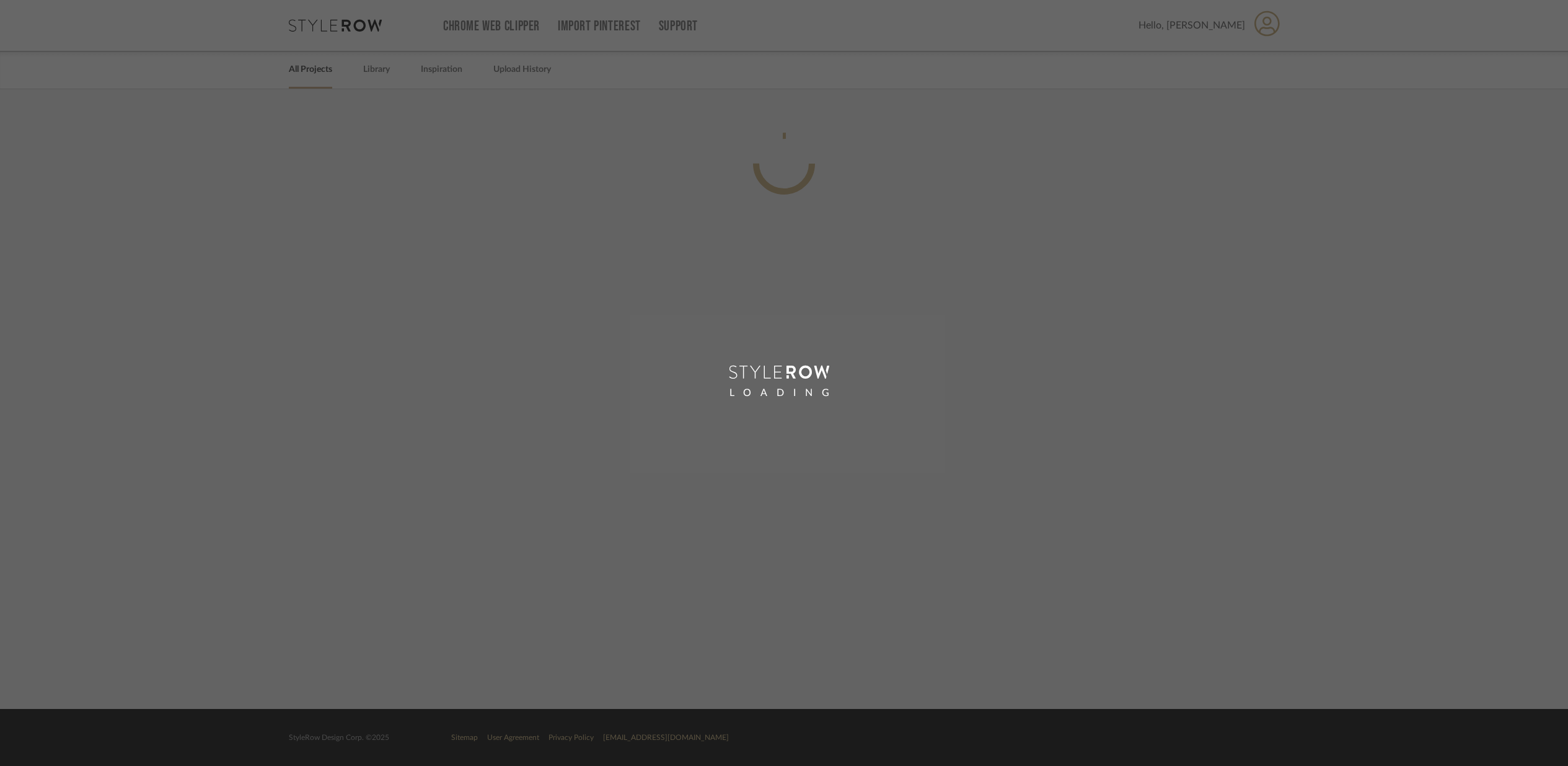 scroll, scrollTop: 0, scrollLeft: 0, axis: both 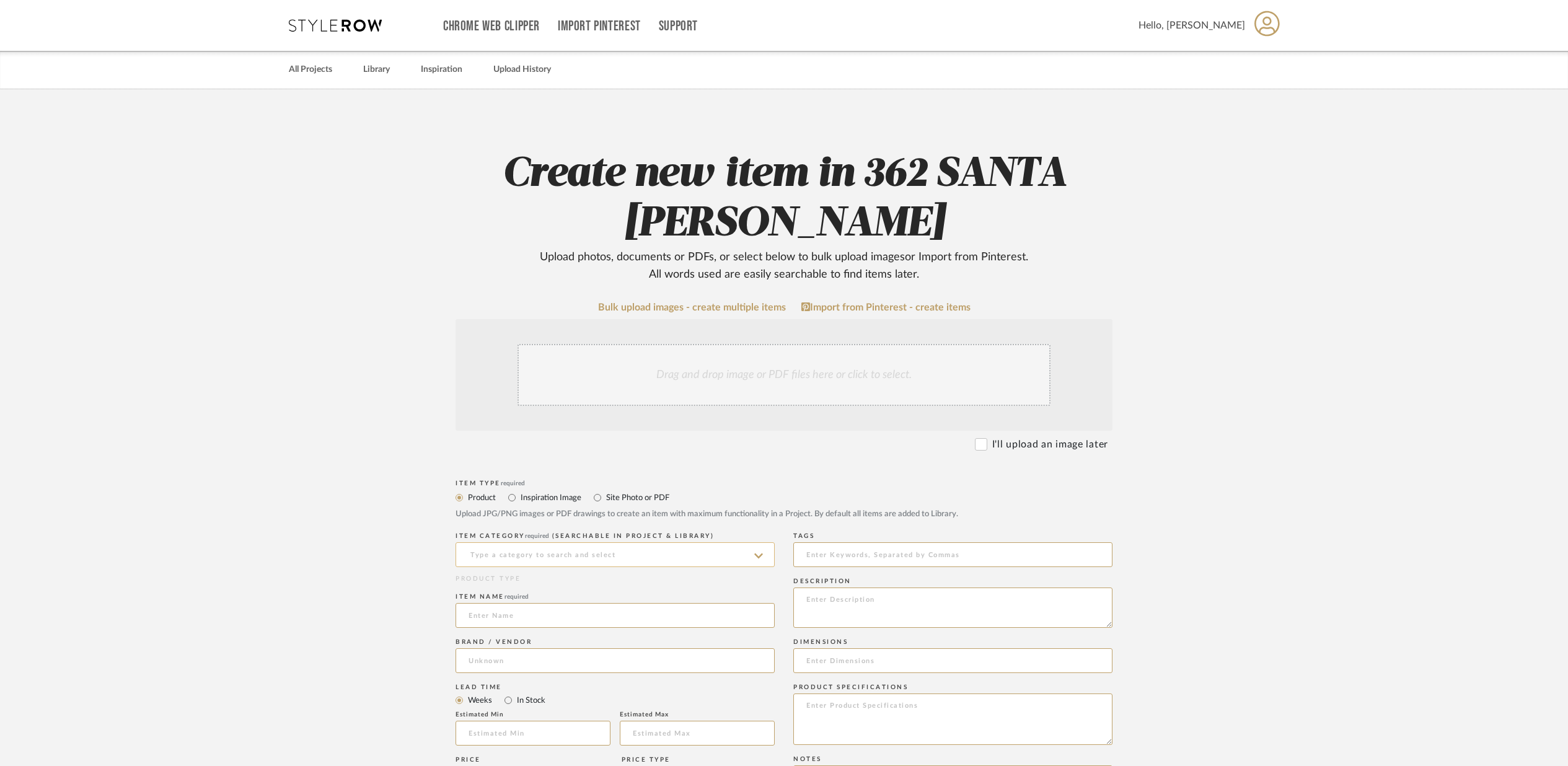 click 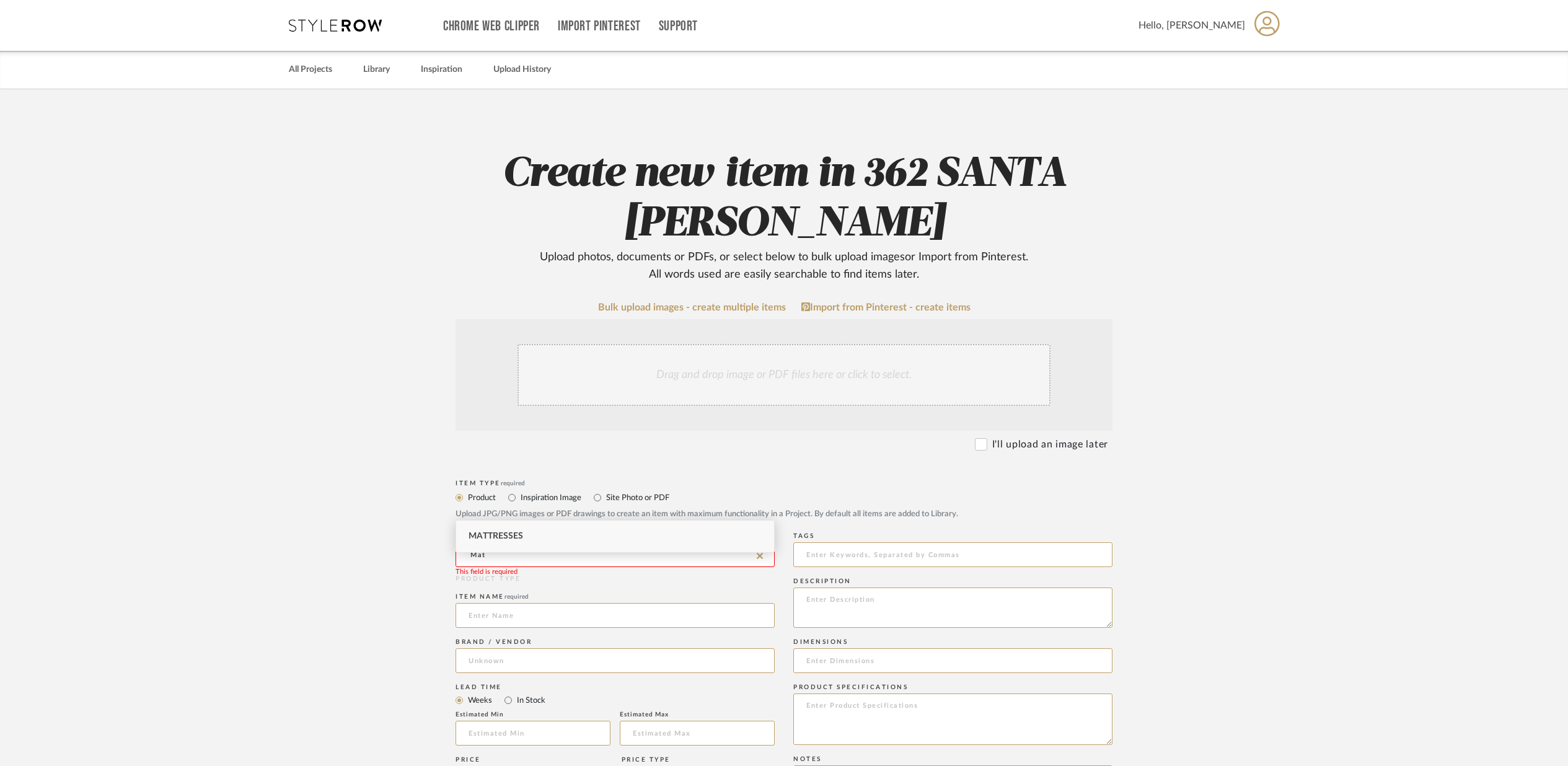click on "Mattresses" at bounding box center (615, 536) 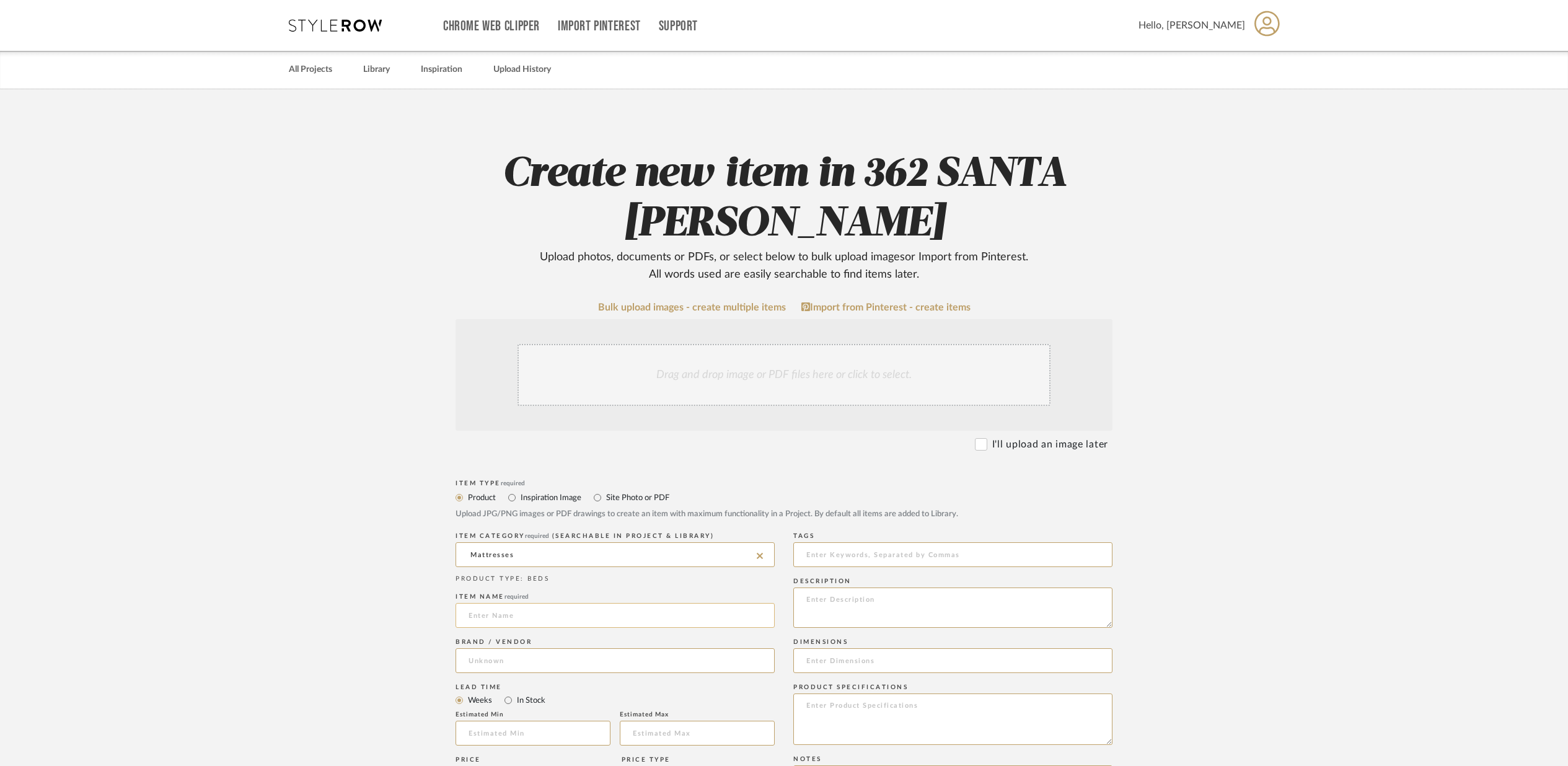 click 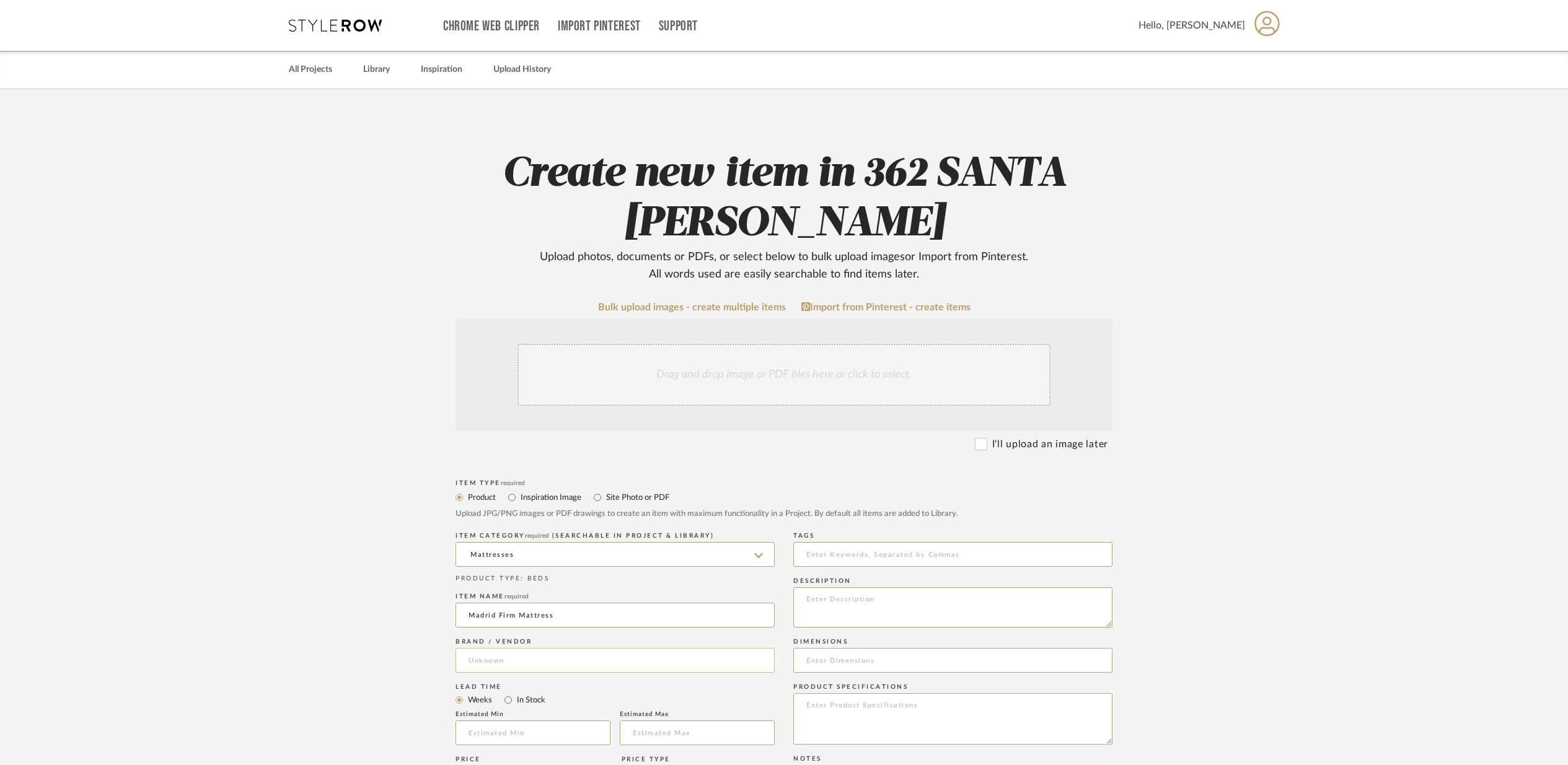 type on "Madrid Firm Mattress" 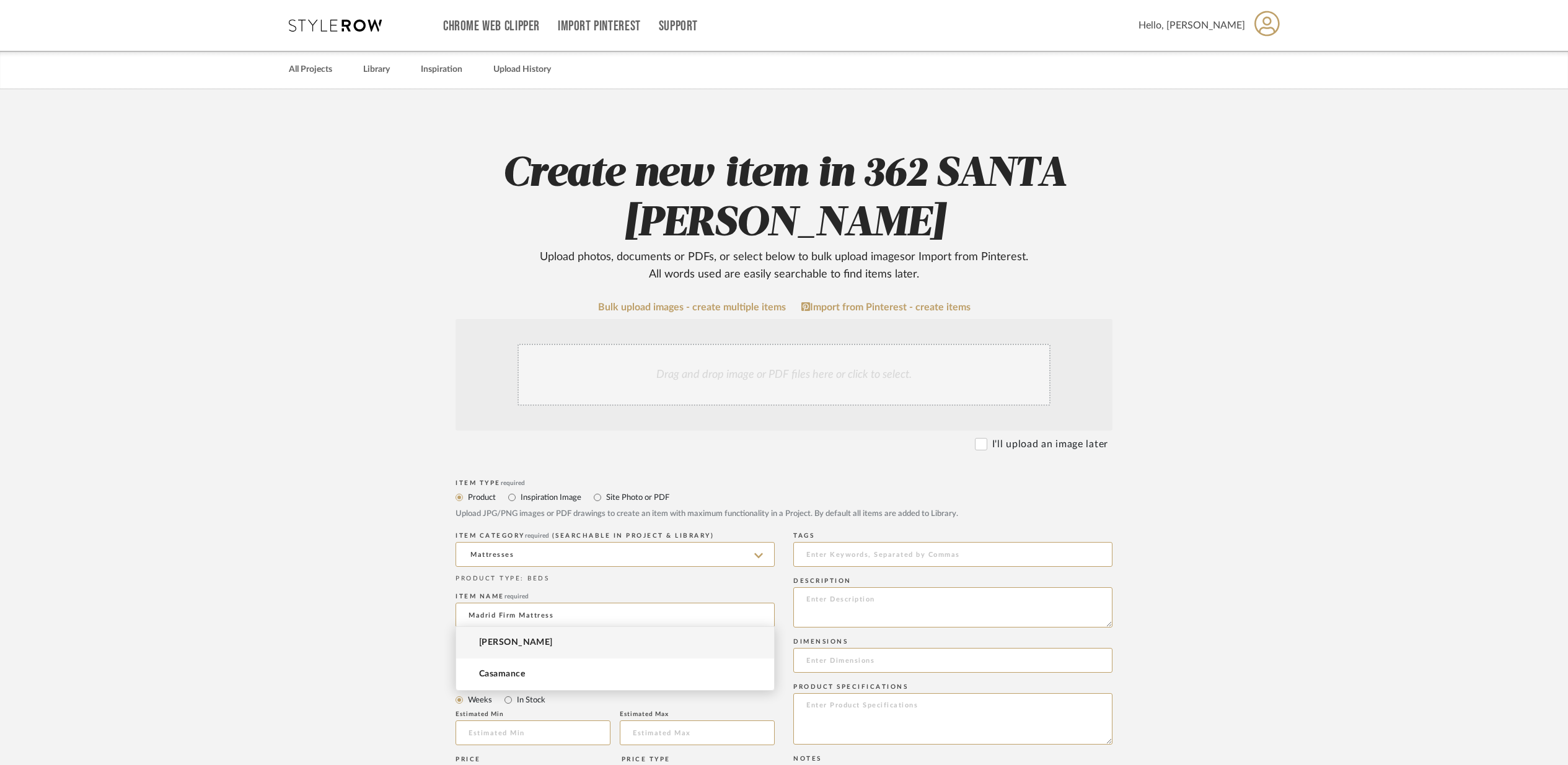 click 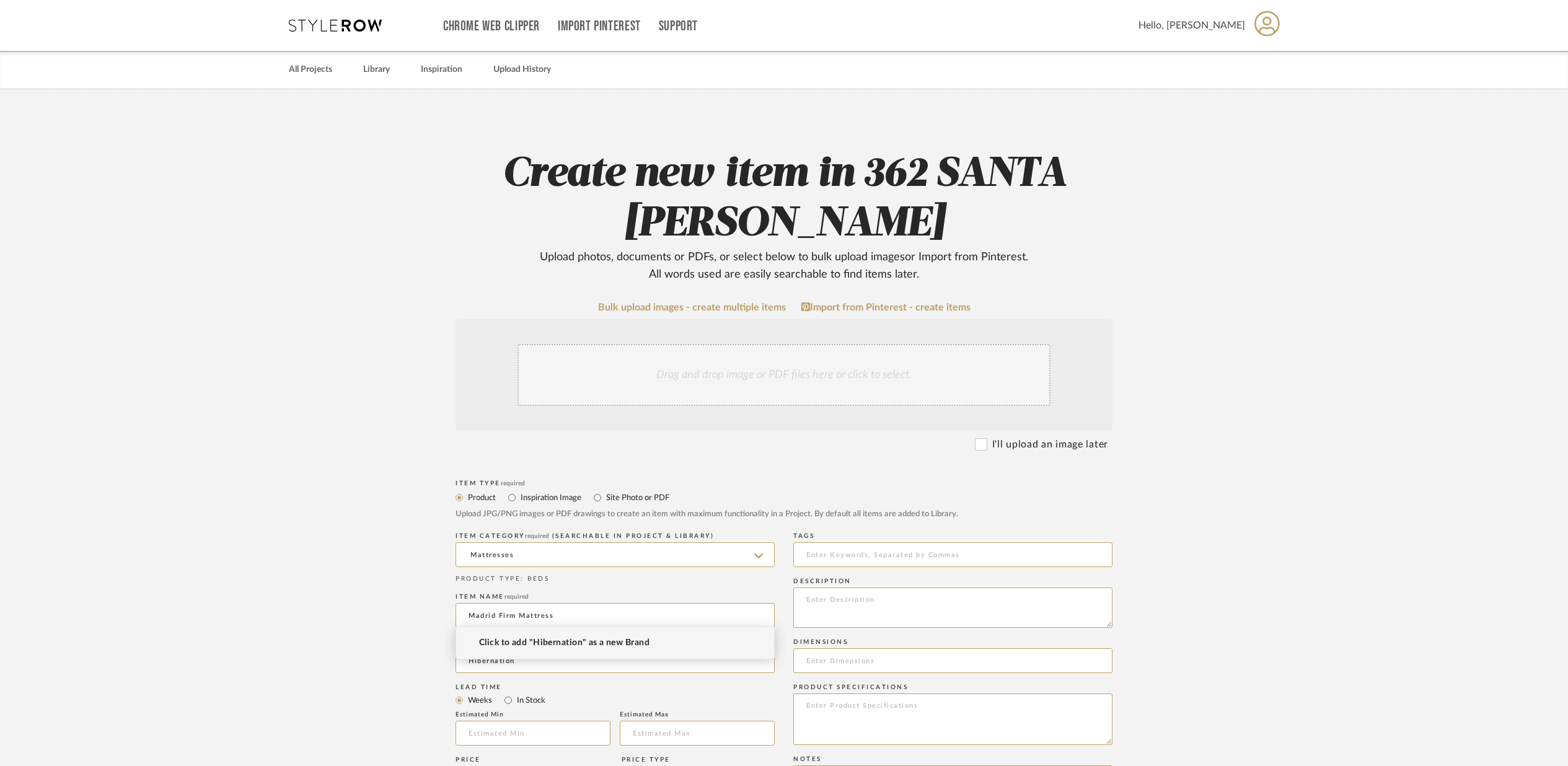 type on "Hibernation" 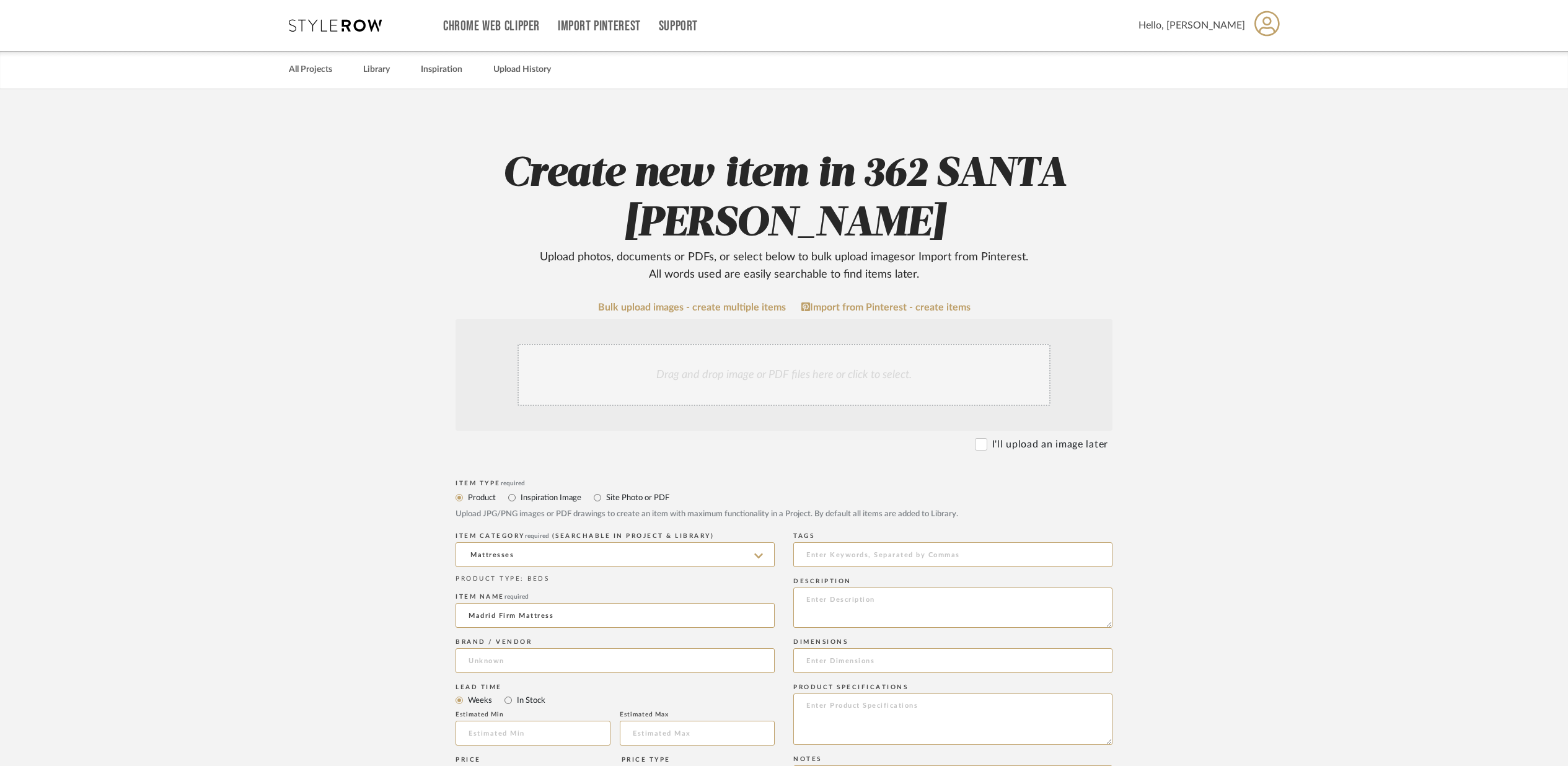 click on "Chrome Web Clipper   Import Pinterest   Support   All Projects   Library   Inspiration   Upload History  Hello, [PERSON_NAME]  Create new item in 362 SANTA [PERSON_NAME]   Upload photos, documents or PDFs, or select below to bulk upload images  or Import from Pinterest .  All words used are easily searchable to find items later.  Bulk upload images - create multiple items  Import from Pinterest - create items Drag and drop image or PDF files here or click to select. I'll upload an image later  Item Type  required Product Inspiration Image  Site Photo or PDF   Upload JPG/PNG images or PDF drawings to create an item with maximum functionality in a Project. By default all items are added to Library.   ITEM CATEGORY  required (Searchable in Project & Library) Mattresses  PRODUCT TYPE : BEDS   Item name  required Madrid Firm Mattress  Brand / Vendor   Lead Time  Weeks In Stock  Estimated Min   Estimated Max   Price   Price Type  DNET Retail  URL   Tags   Description   Dimensions   Product Specifications   Notes   Save To  QTY" at bounding box center (784, 383) 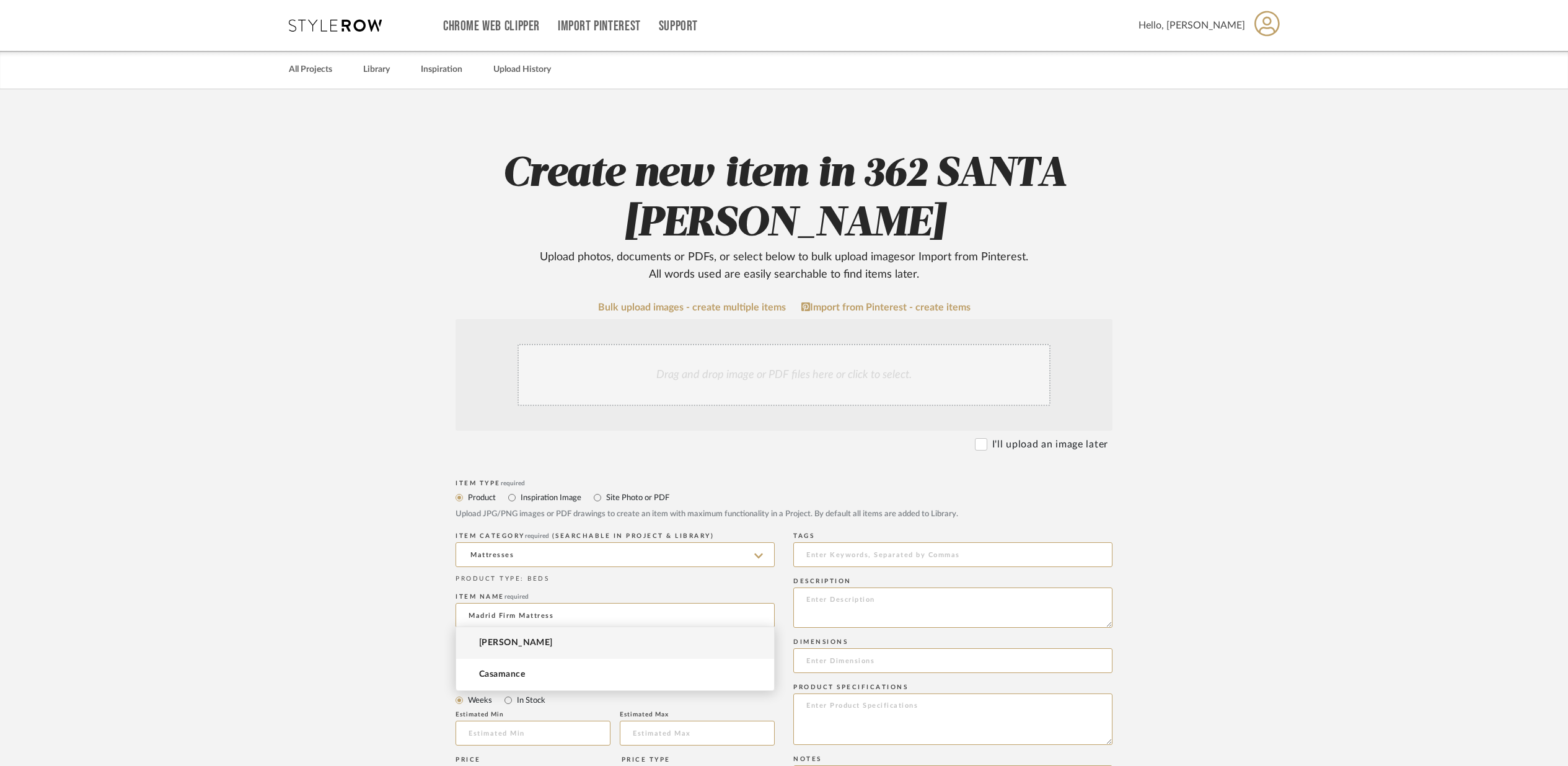 click 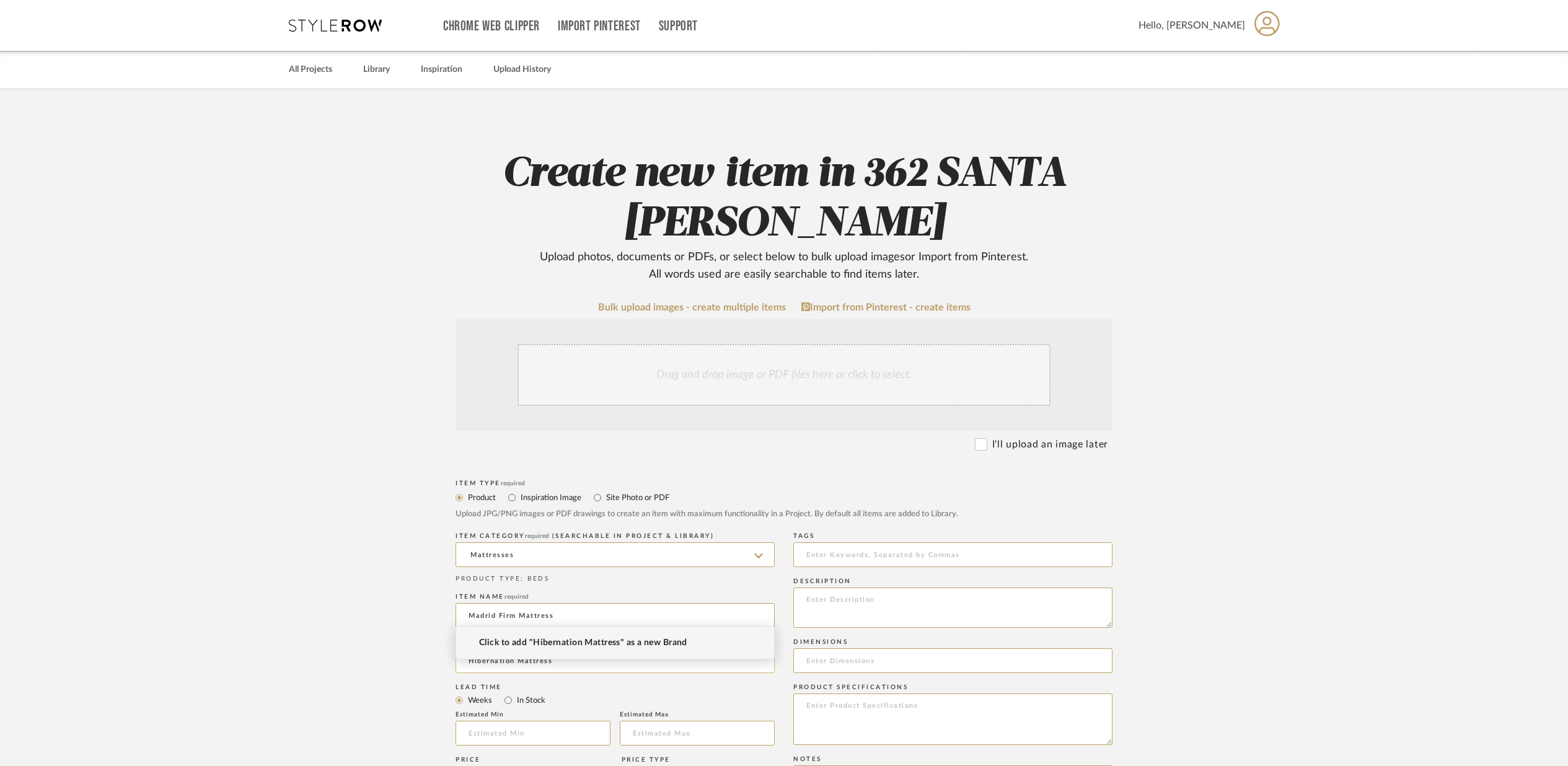 click on "Hibernation Mattress" 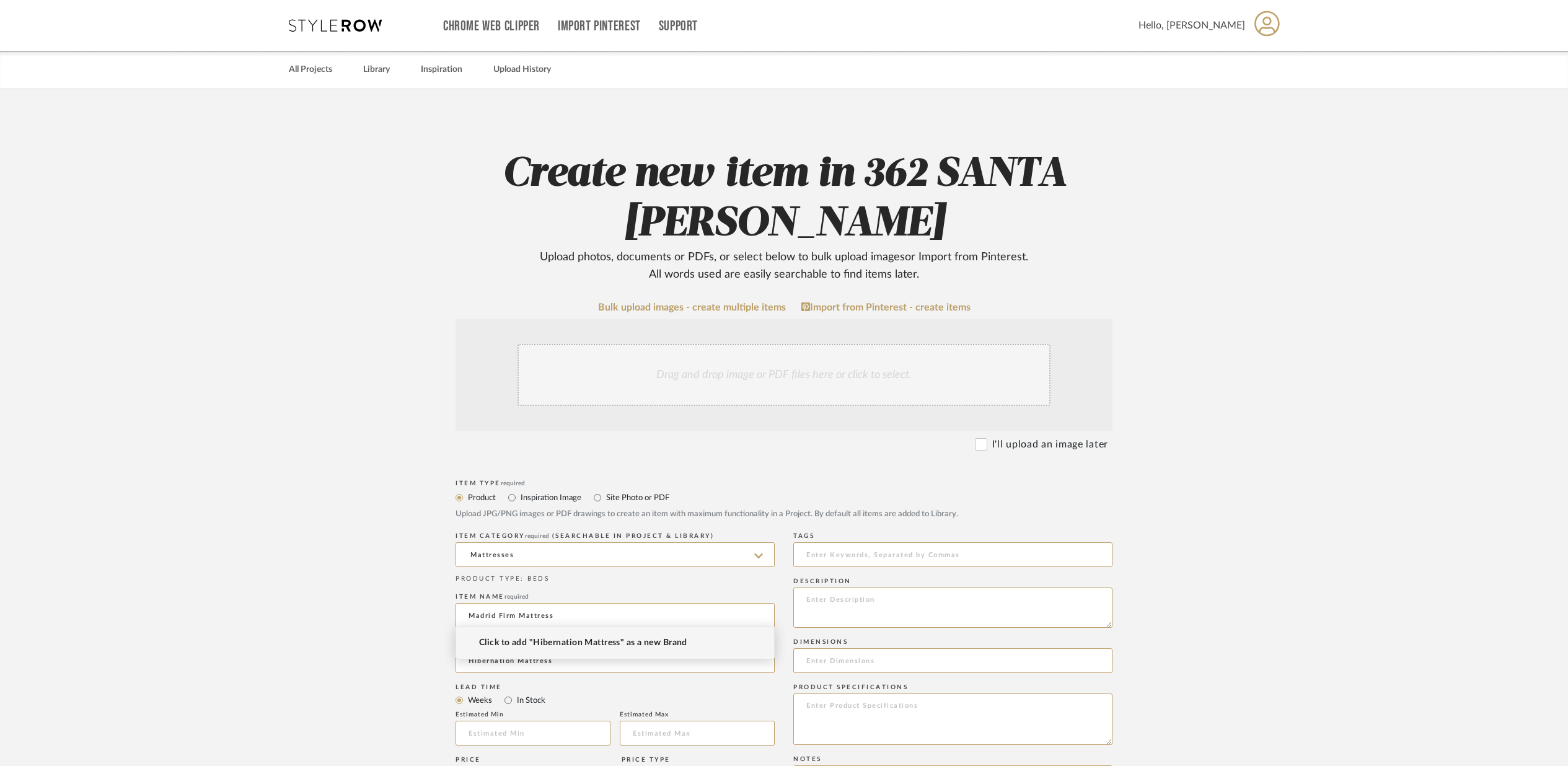type on "Hibernation Mattress" 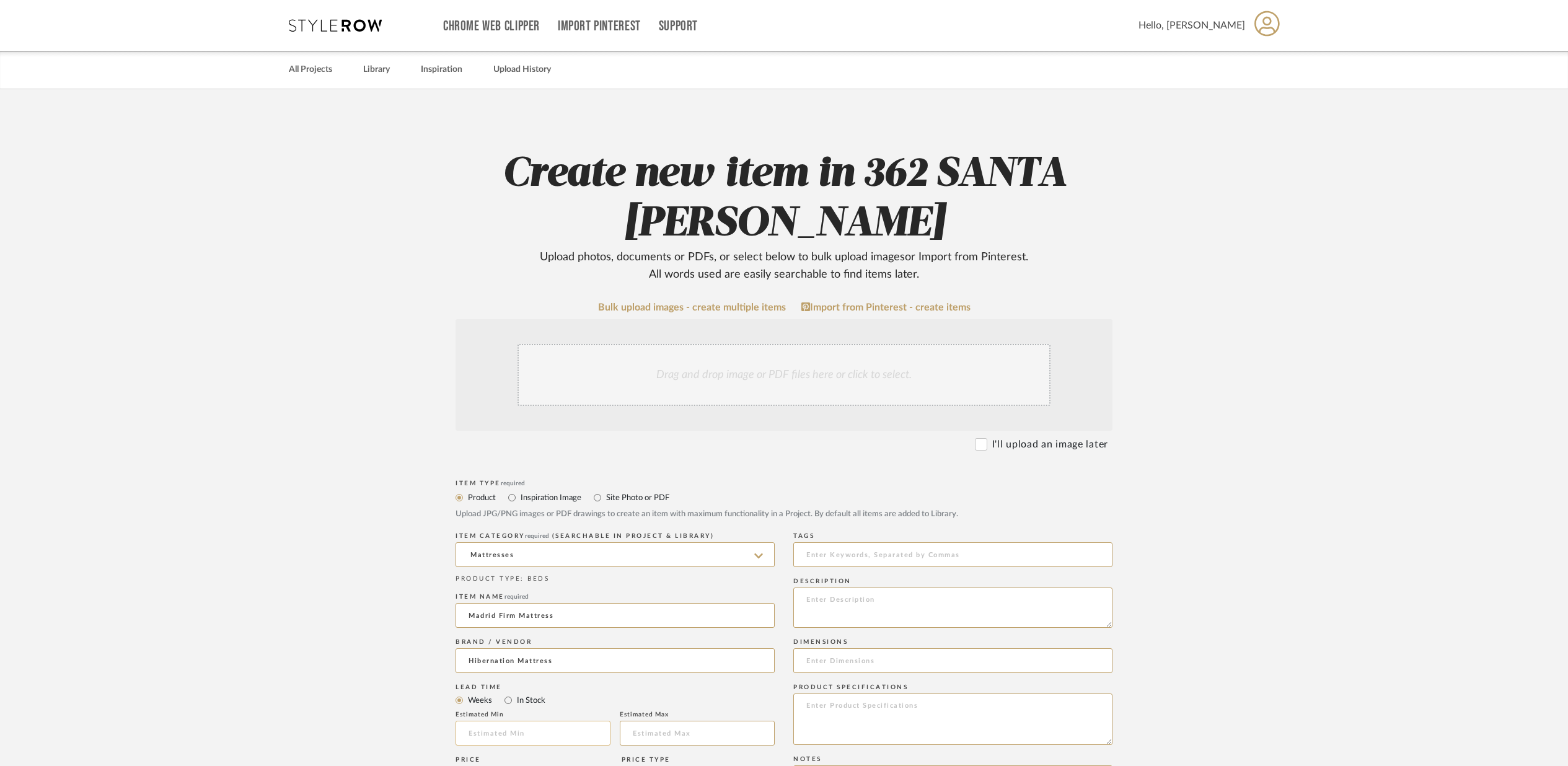 click 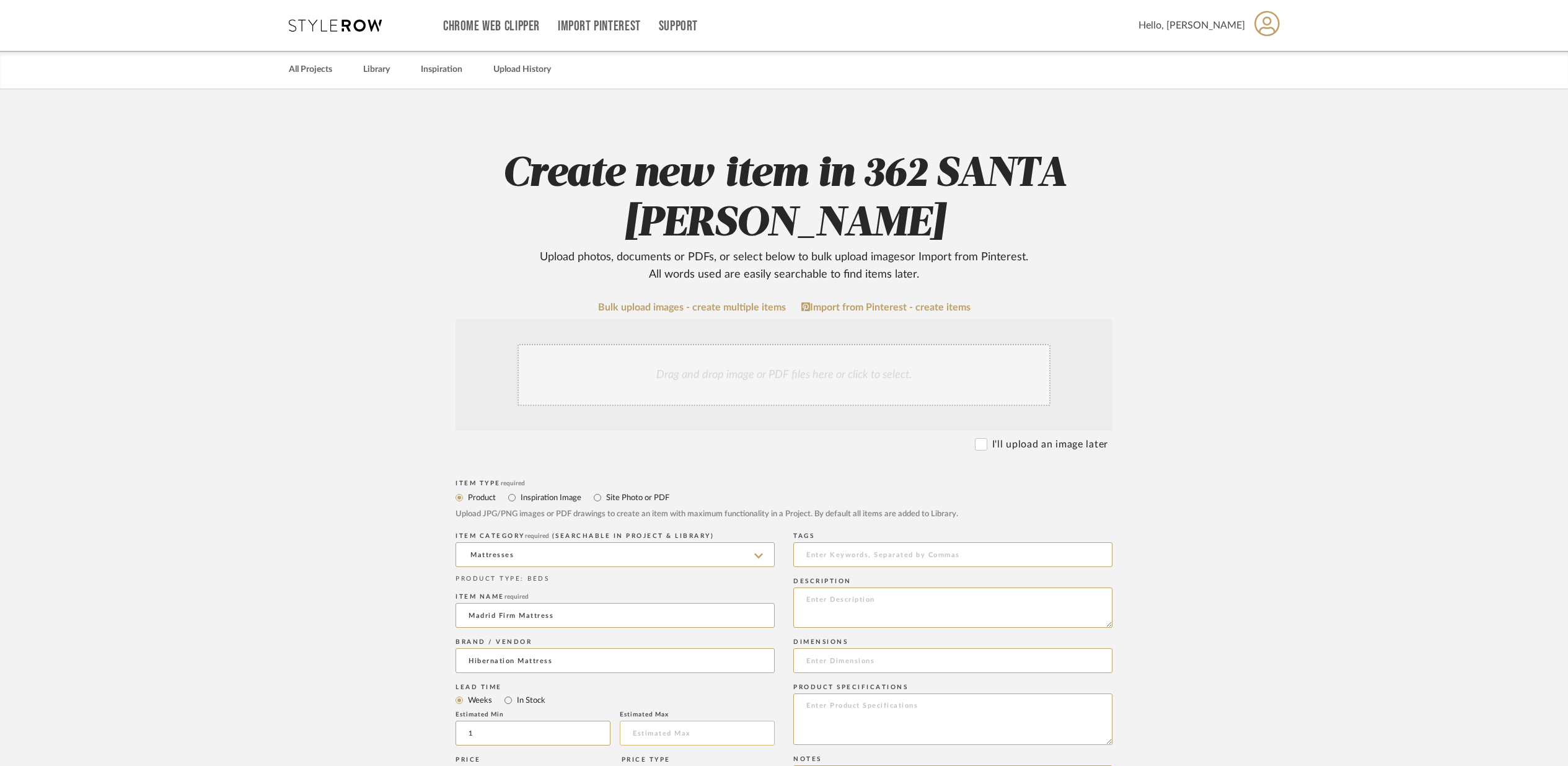 type on "1" 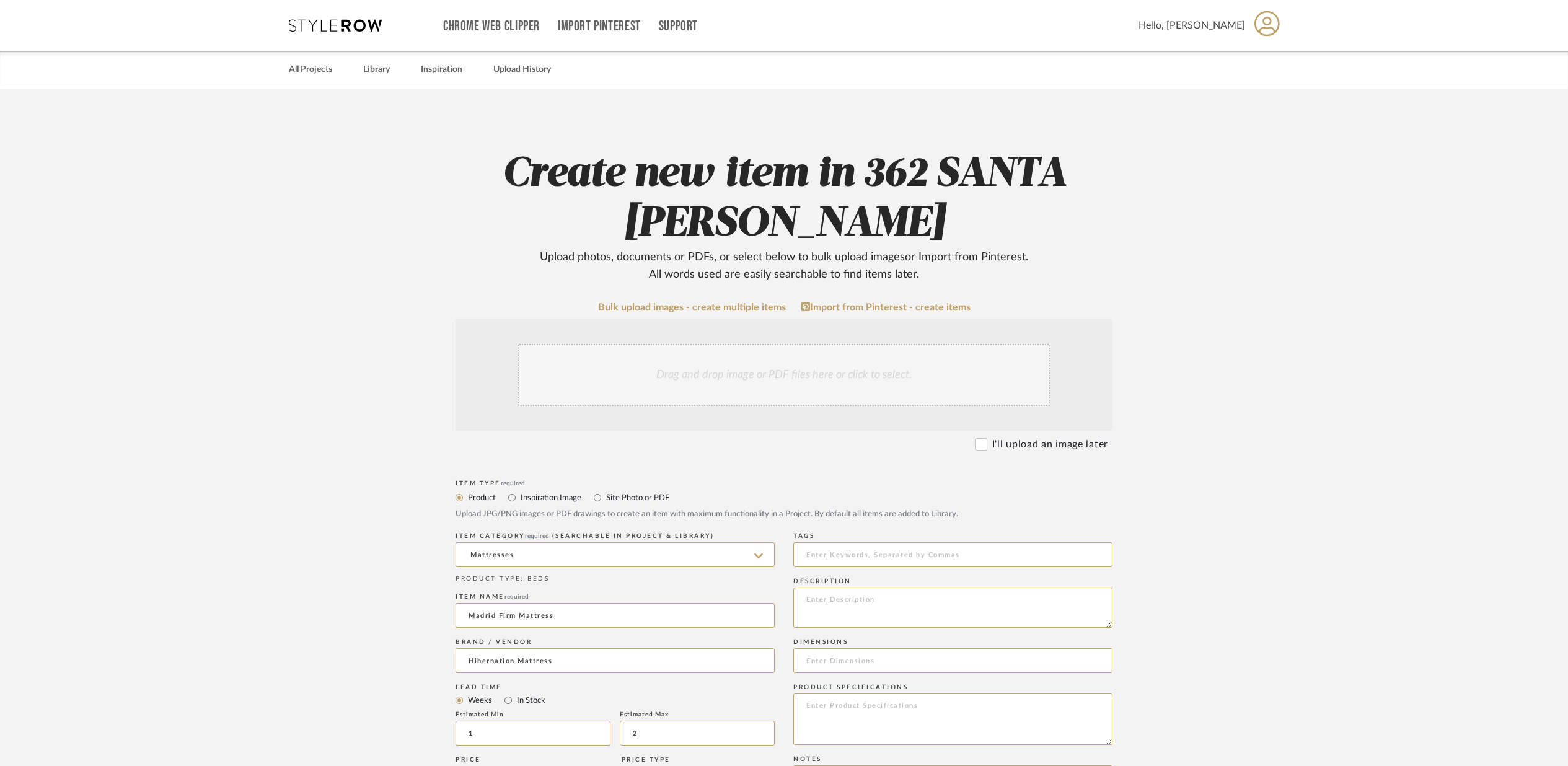 type on "2" 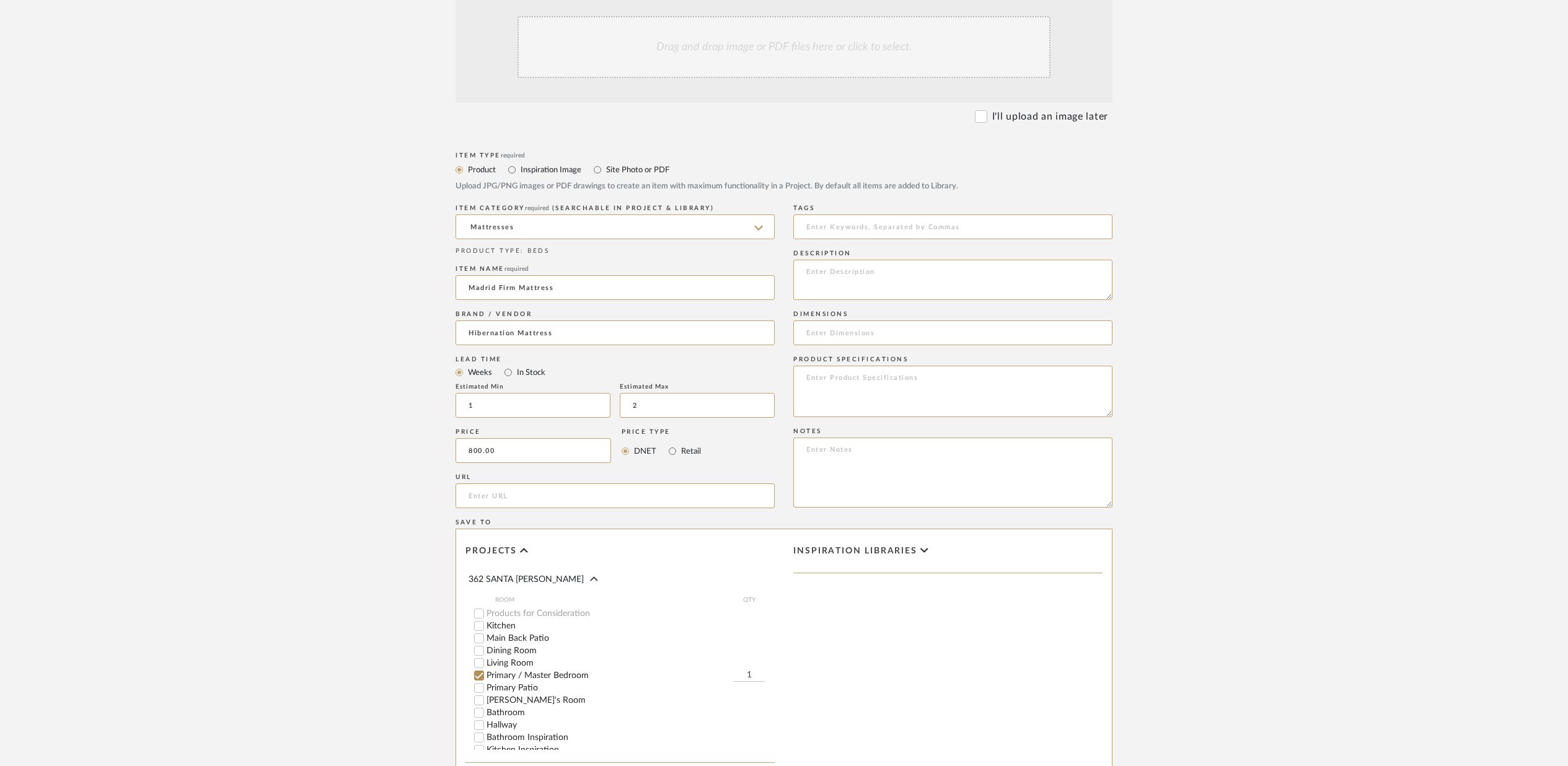 scroll, scrollTop: 339, scrollLeft: 0, axis: vertical 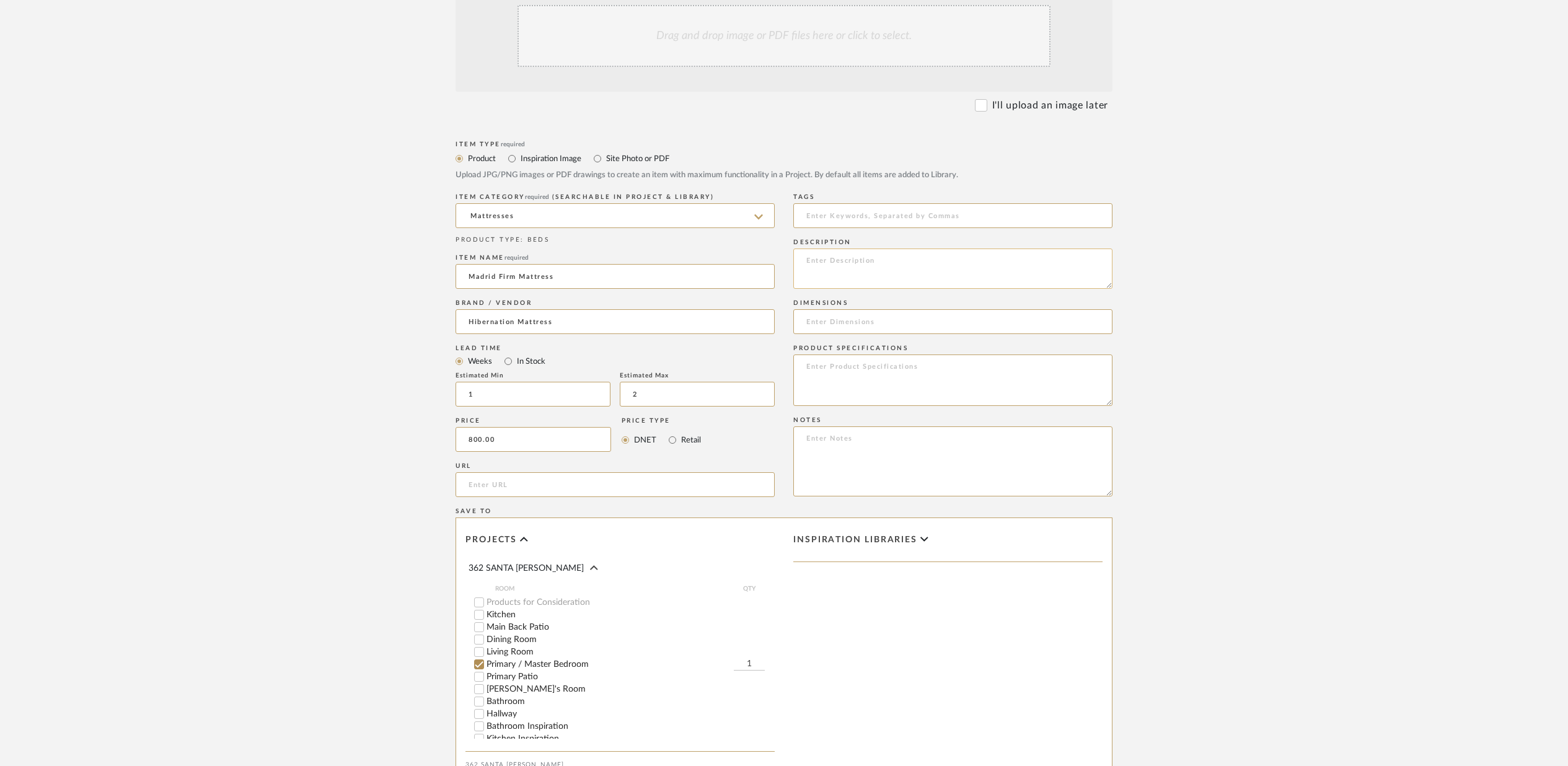 type on "$800.00" 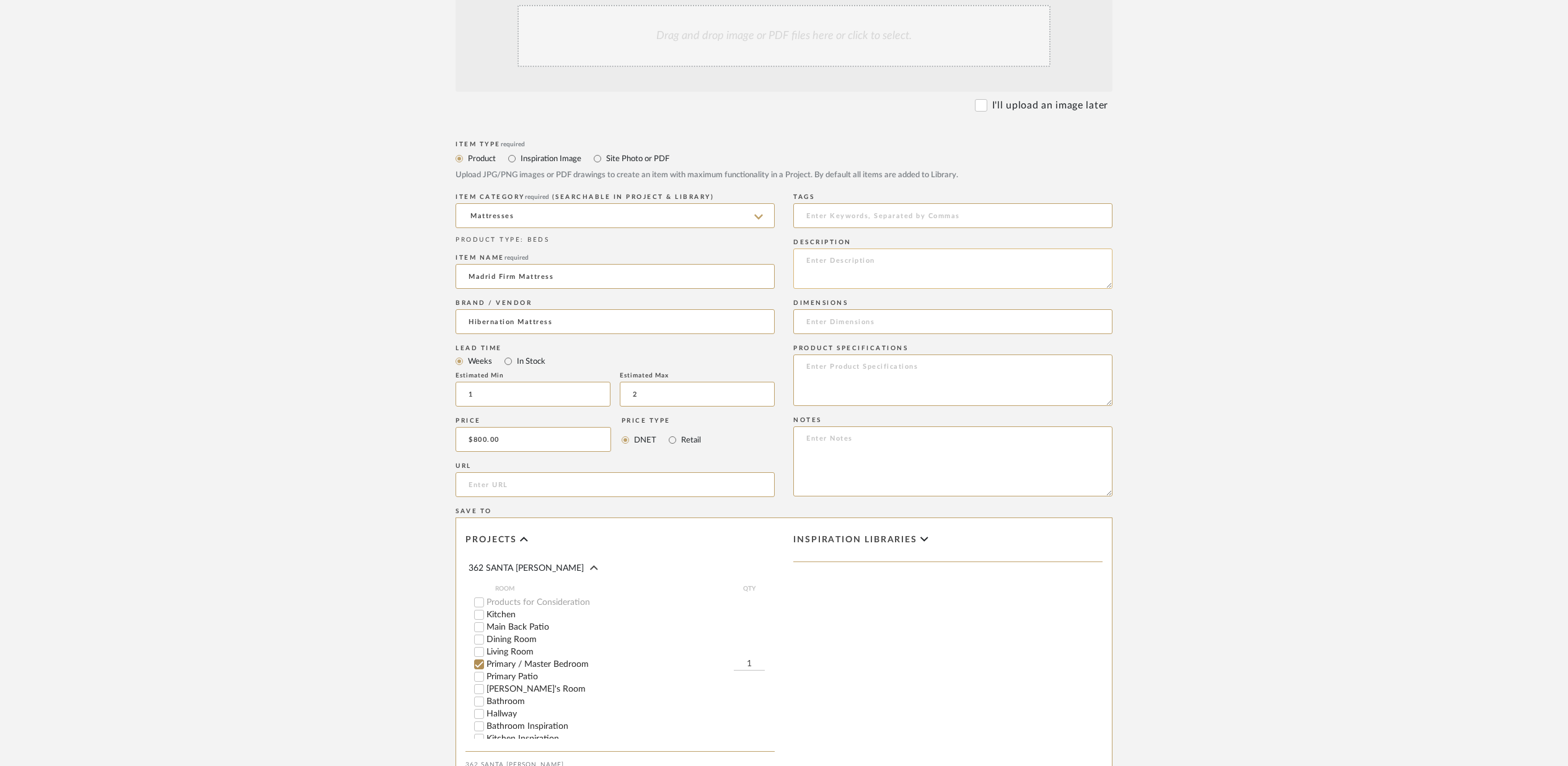click 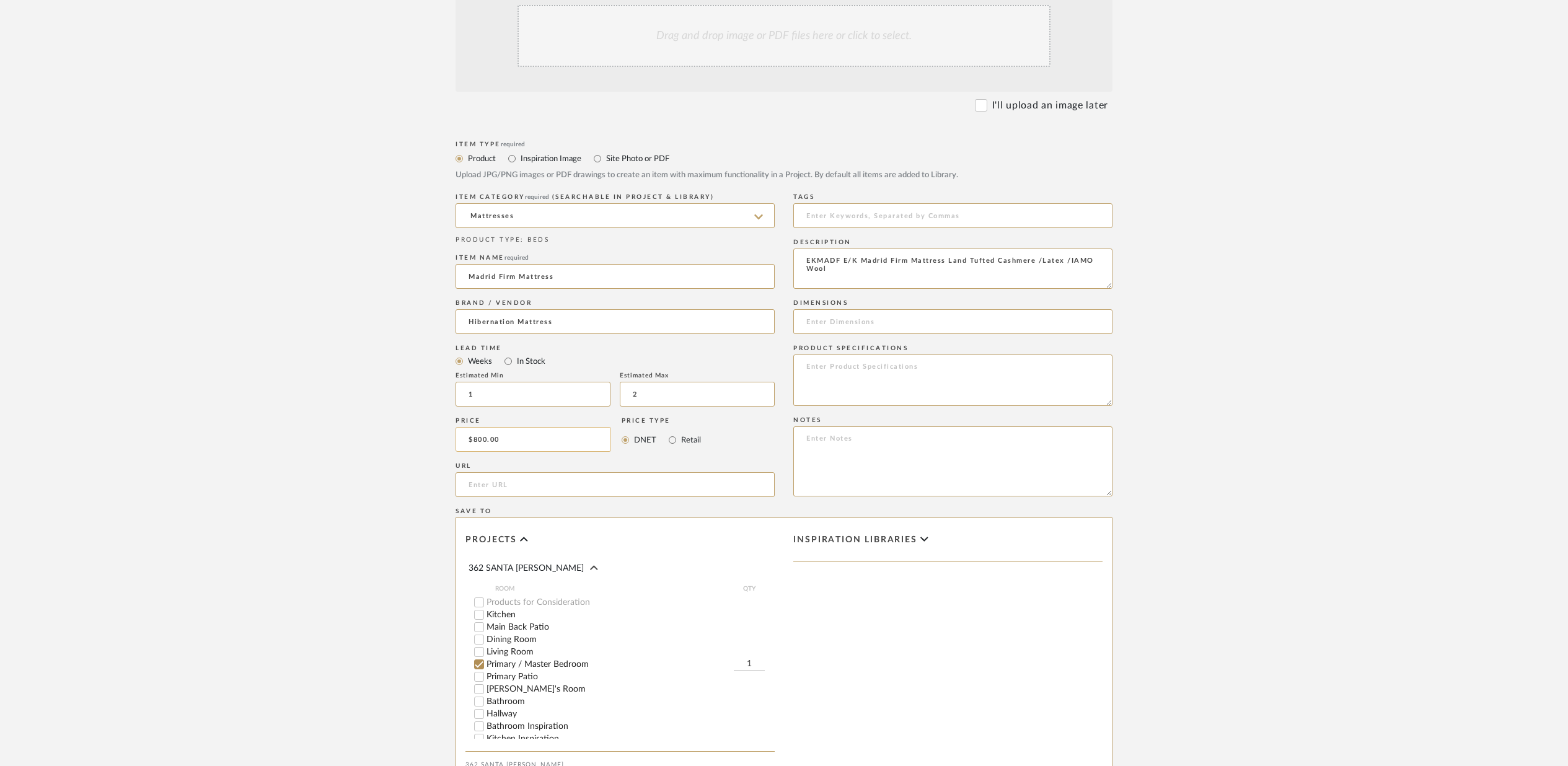 type on "EKMADF E/K Madrid Firm Mattress Land Tufted Cashmere /Latex /IAMO Wool" 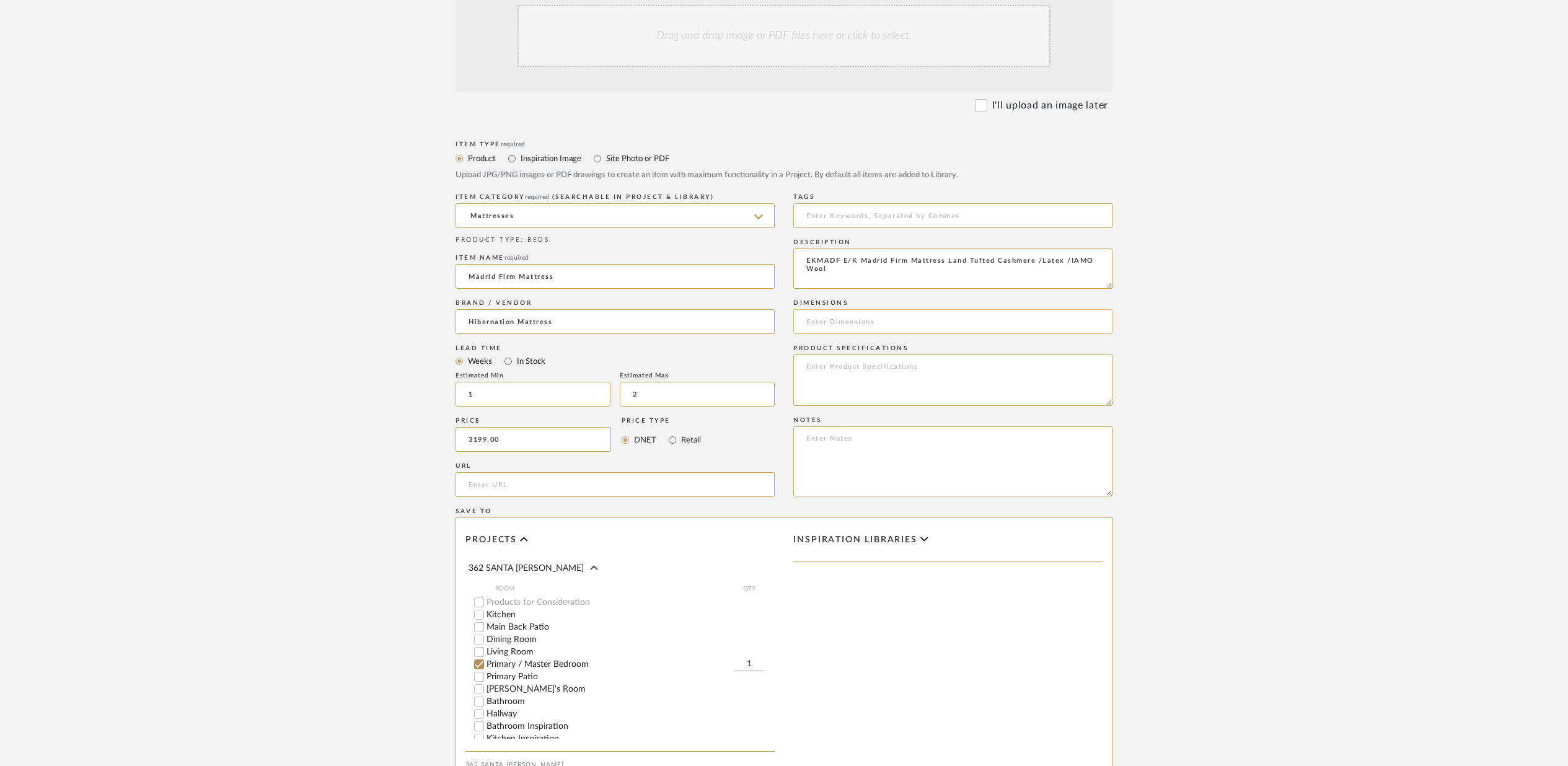 type on "$3,199.00" 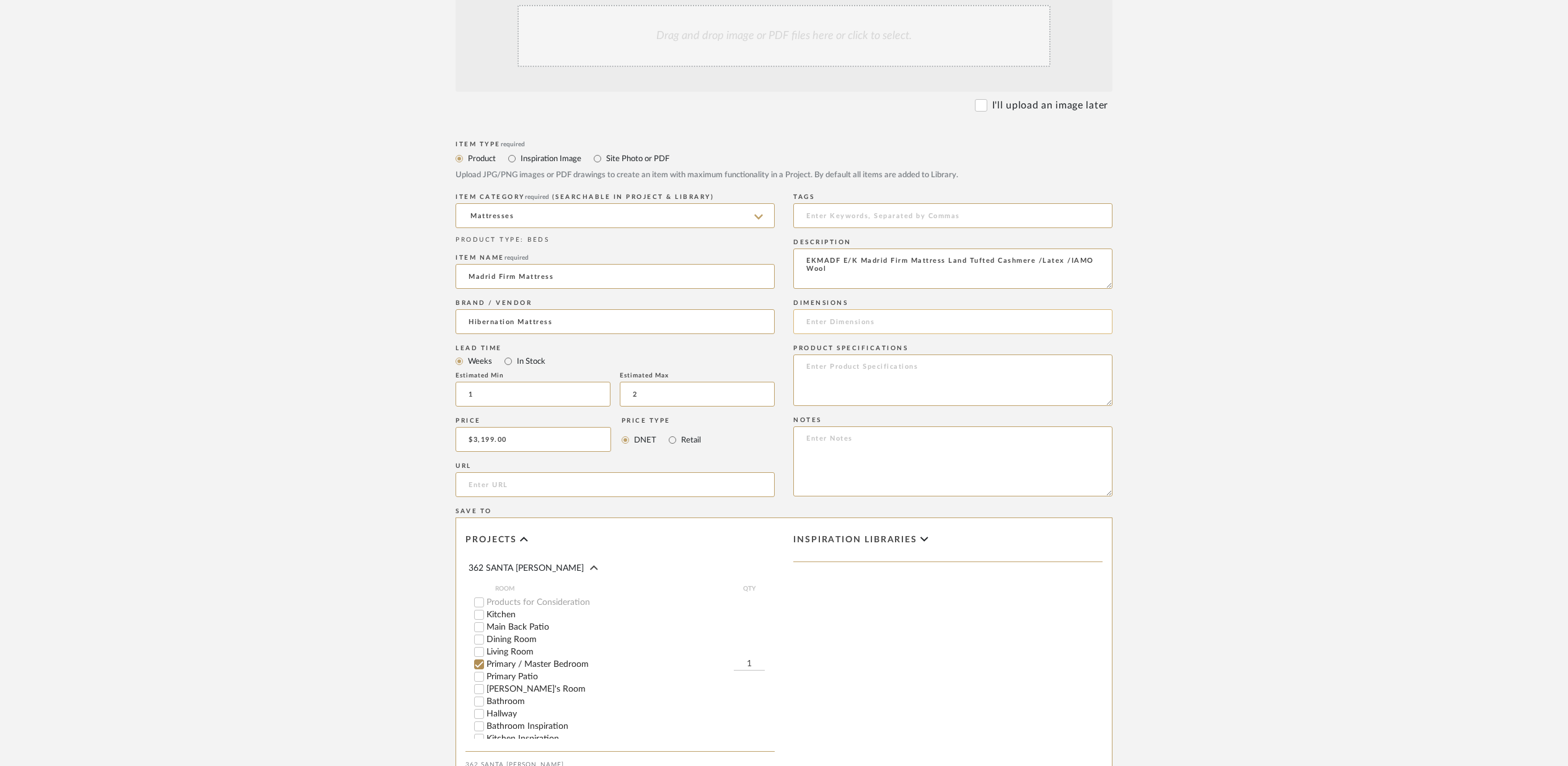 click 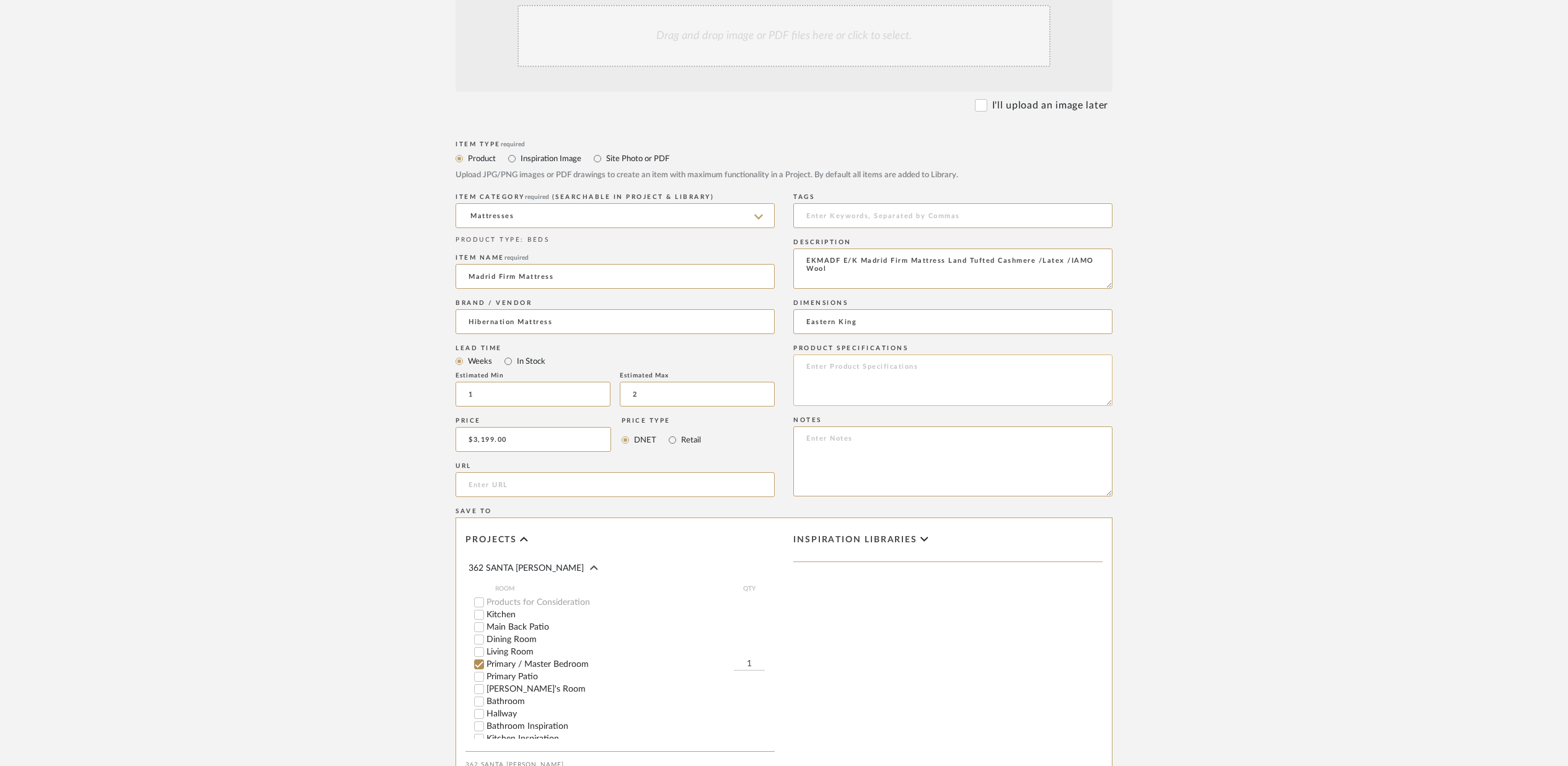 type on "Eastern King" 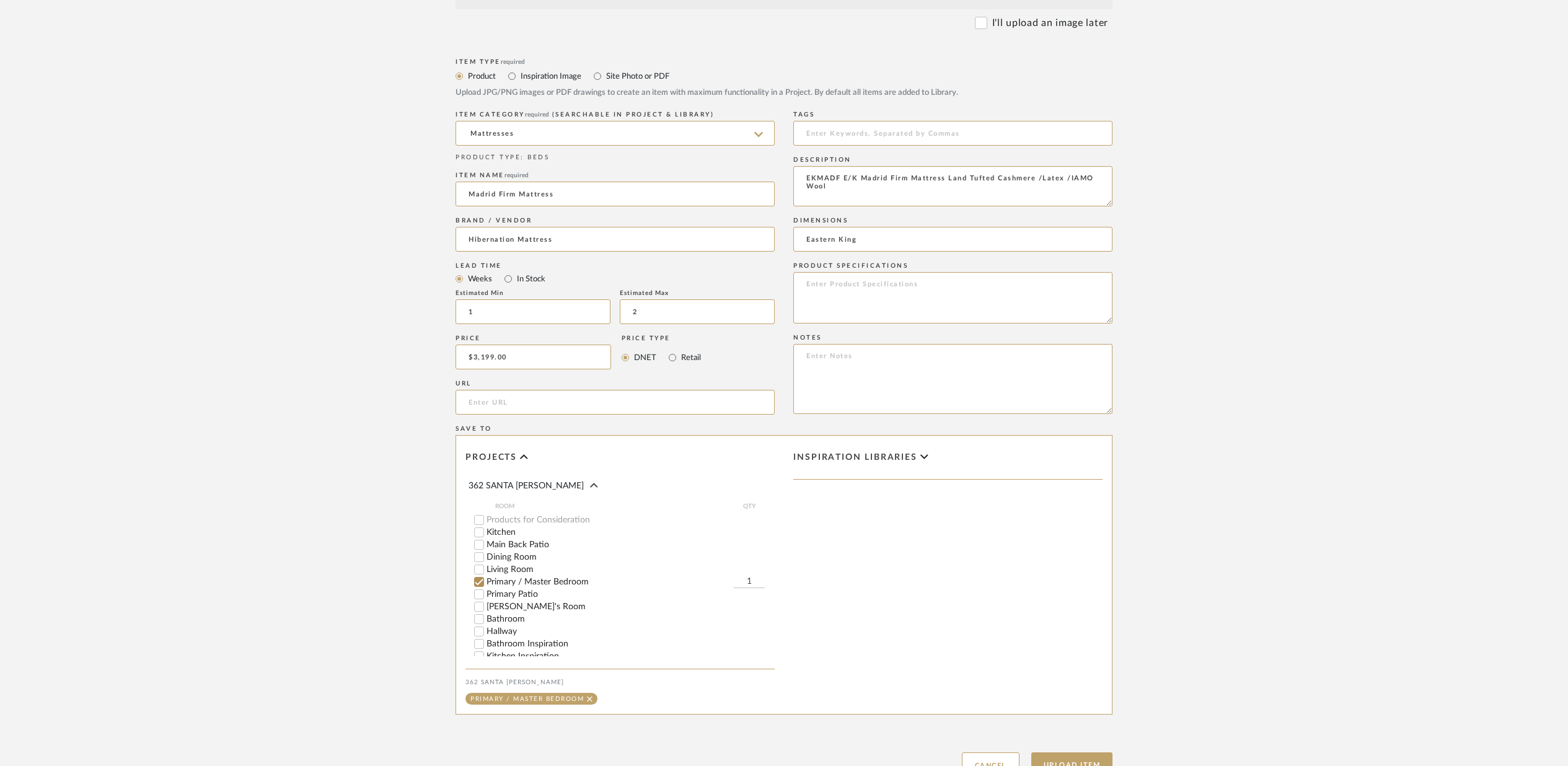 scroll, scrollTop: 473, scrollLeft: 0, axis: vertical 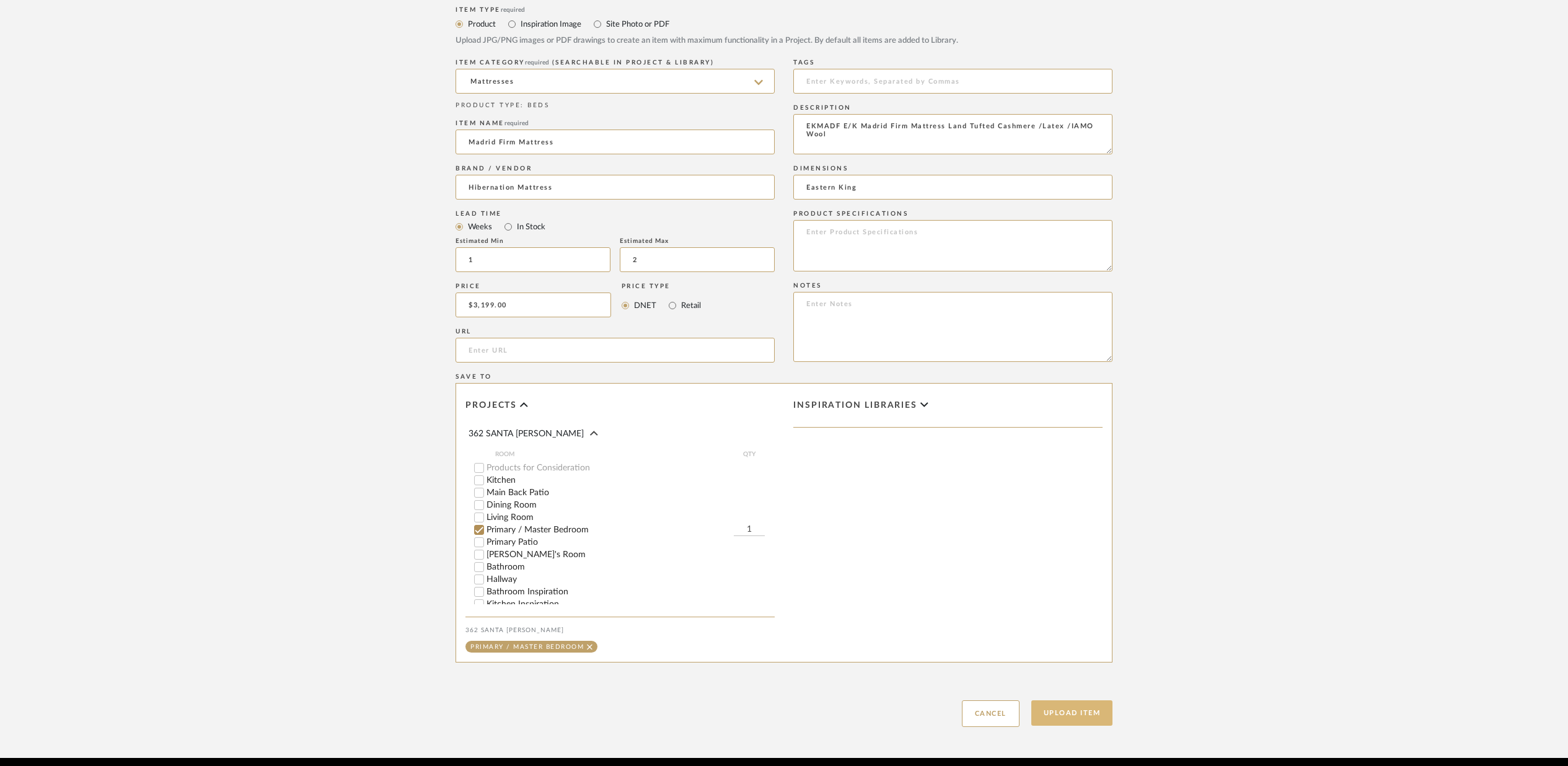 click on "Upload Item" 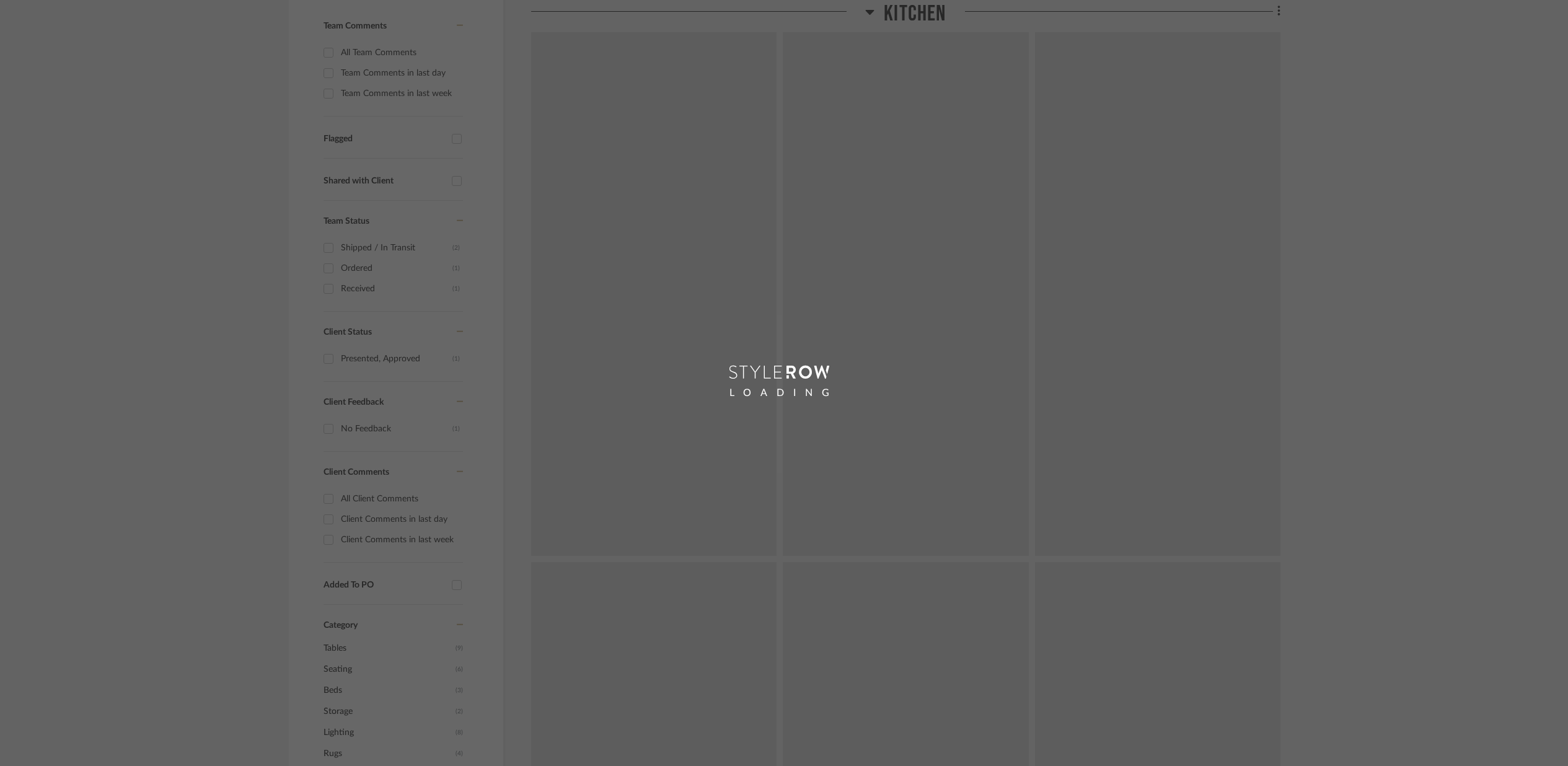 scroll, scrollTop: 0, scrollLeft: 0, axis: both 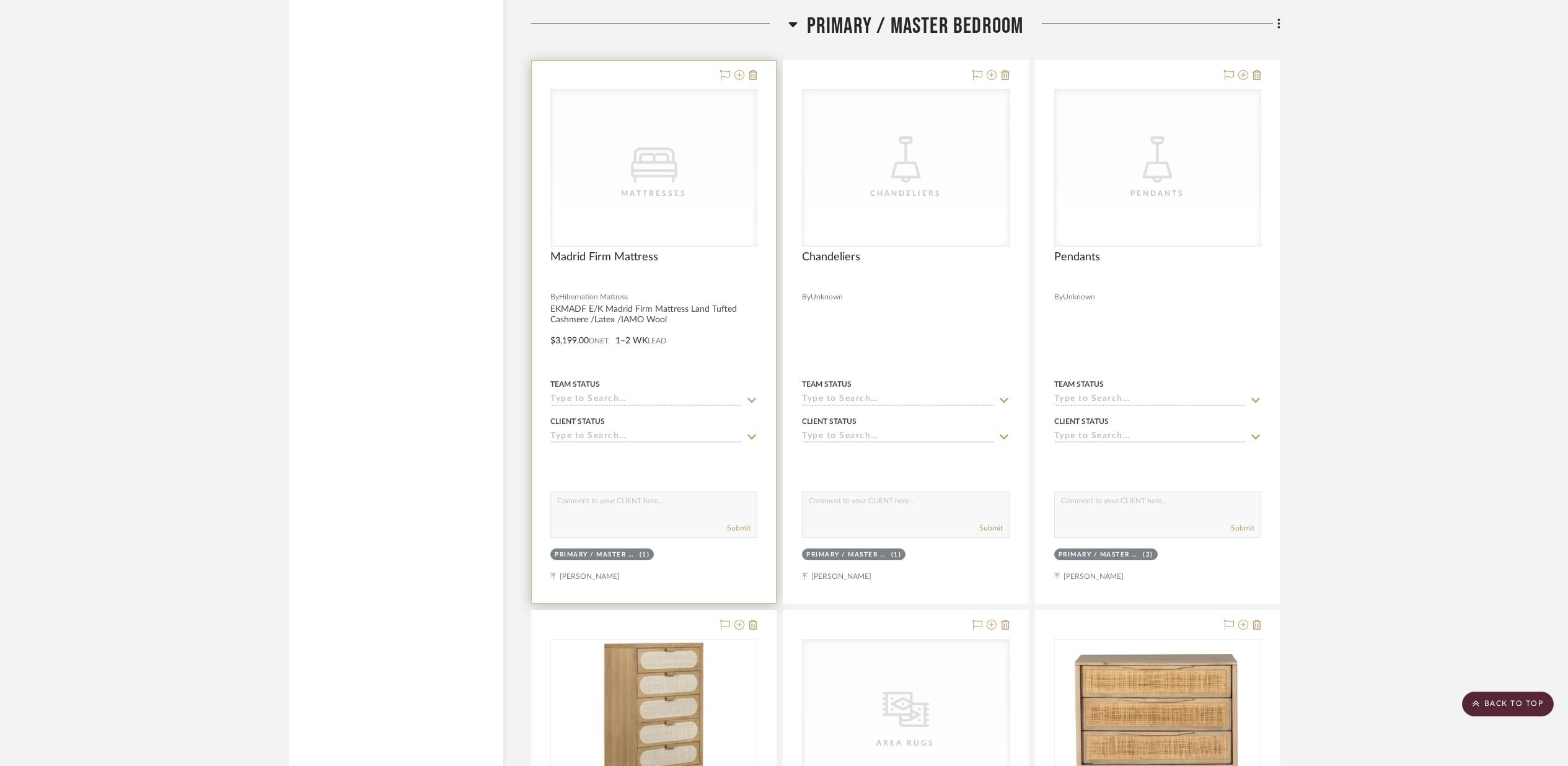 click on "CategoryIconBeds
Created with Sketch.
Mattresses" at bounding box center (654, 168) 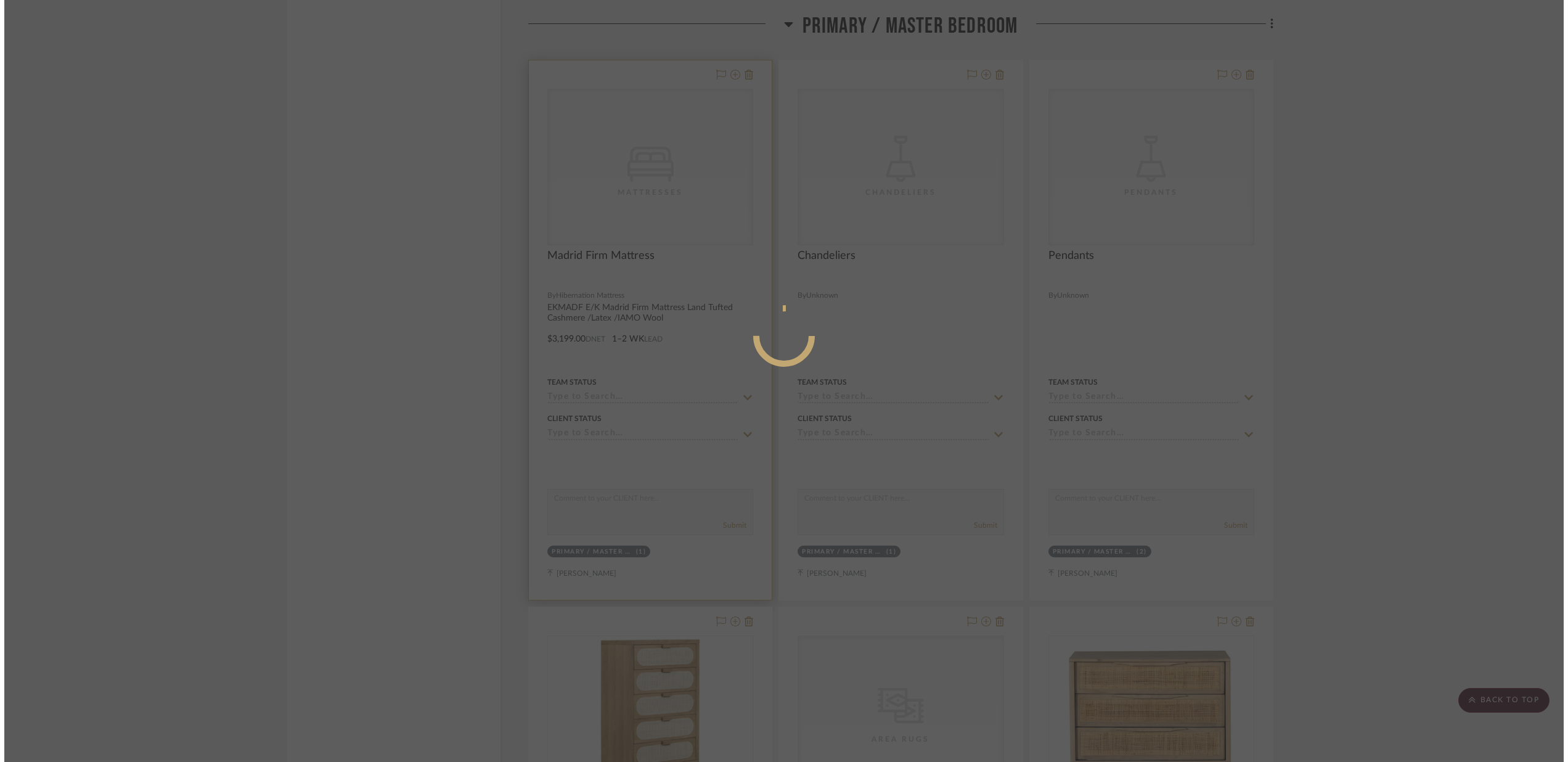 scroll, scrollTop: 0, scrollLeft: 0, axis: both 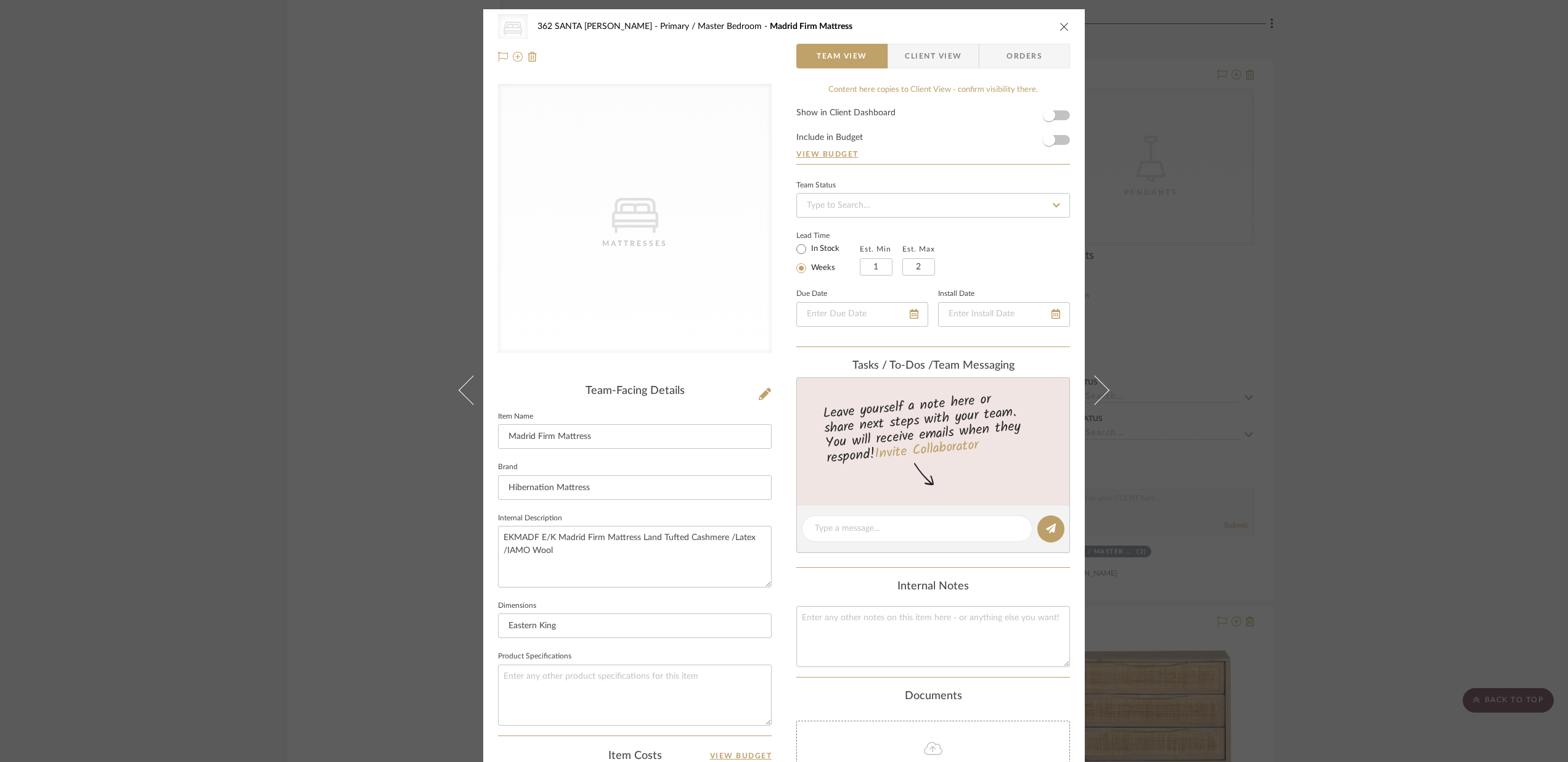 click 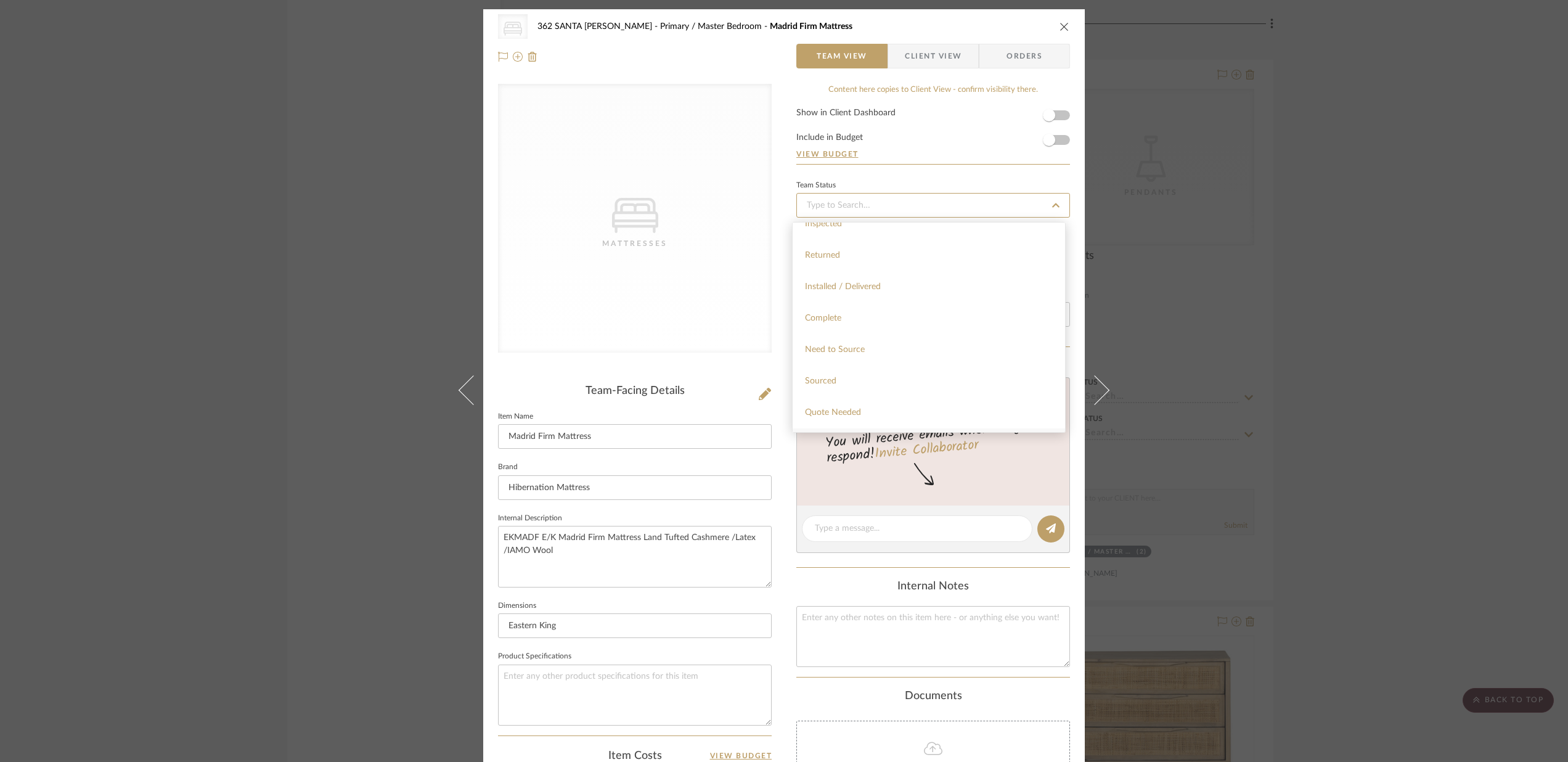 scroll, scrollTop: 0, scrollLeft: 0, axis: both 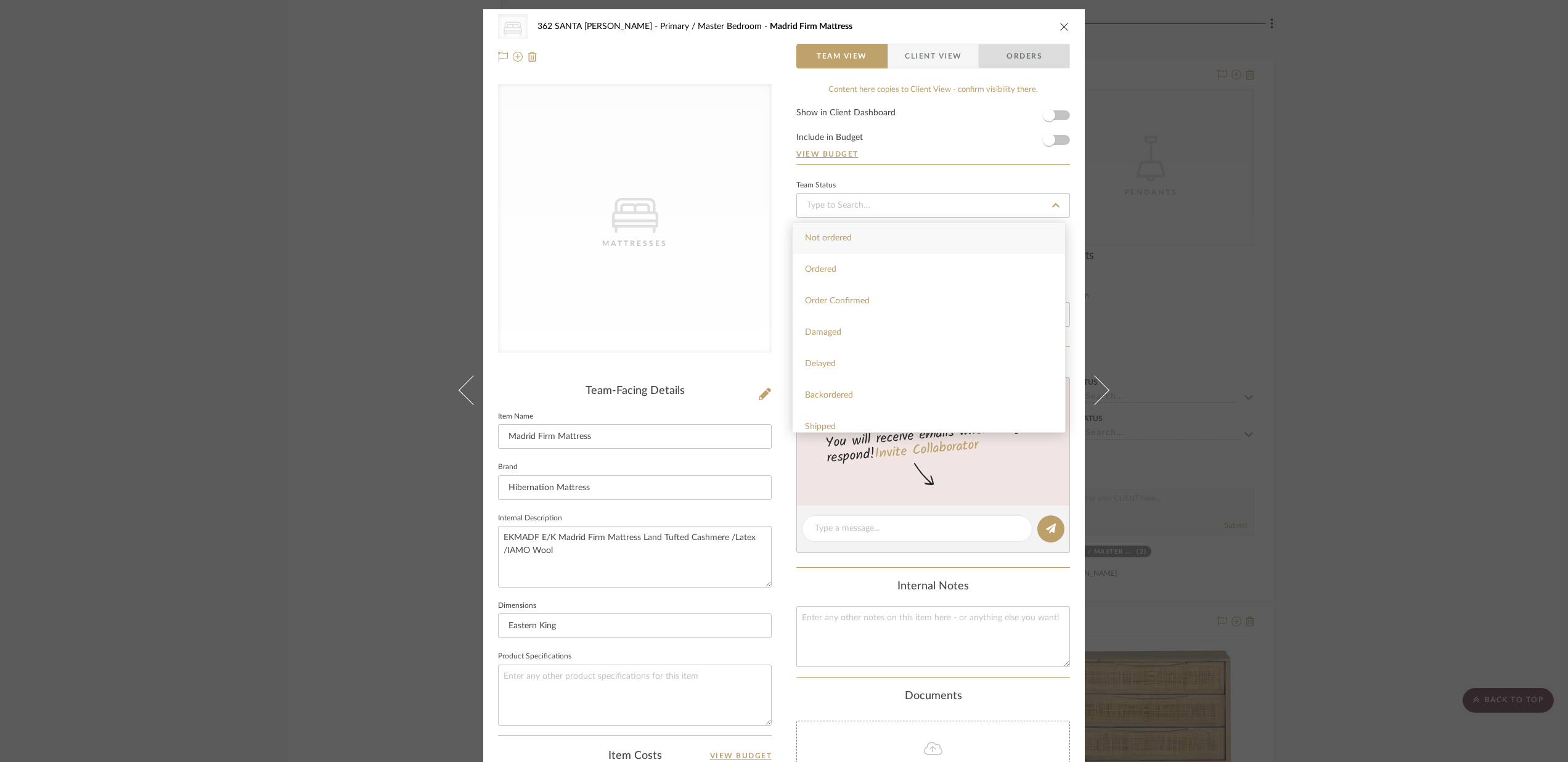 click on "Orders" at bounding box center [1024, 56] 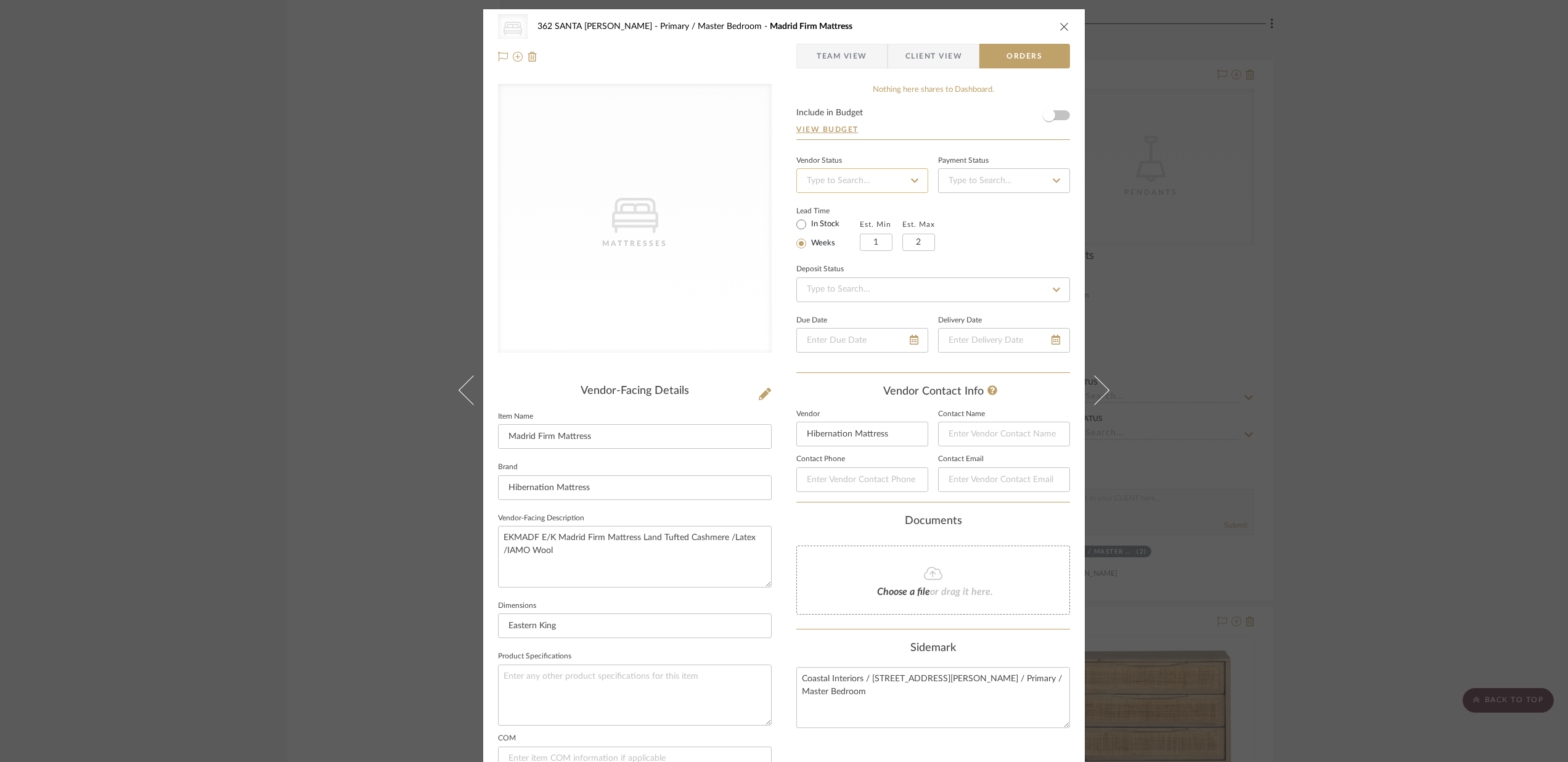 click 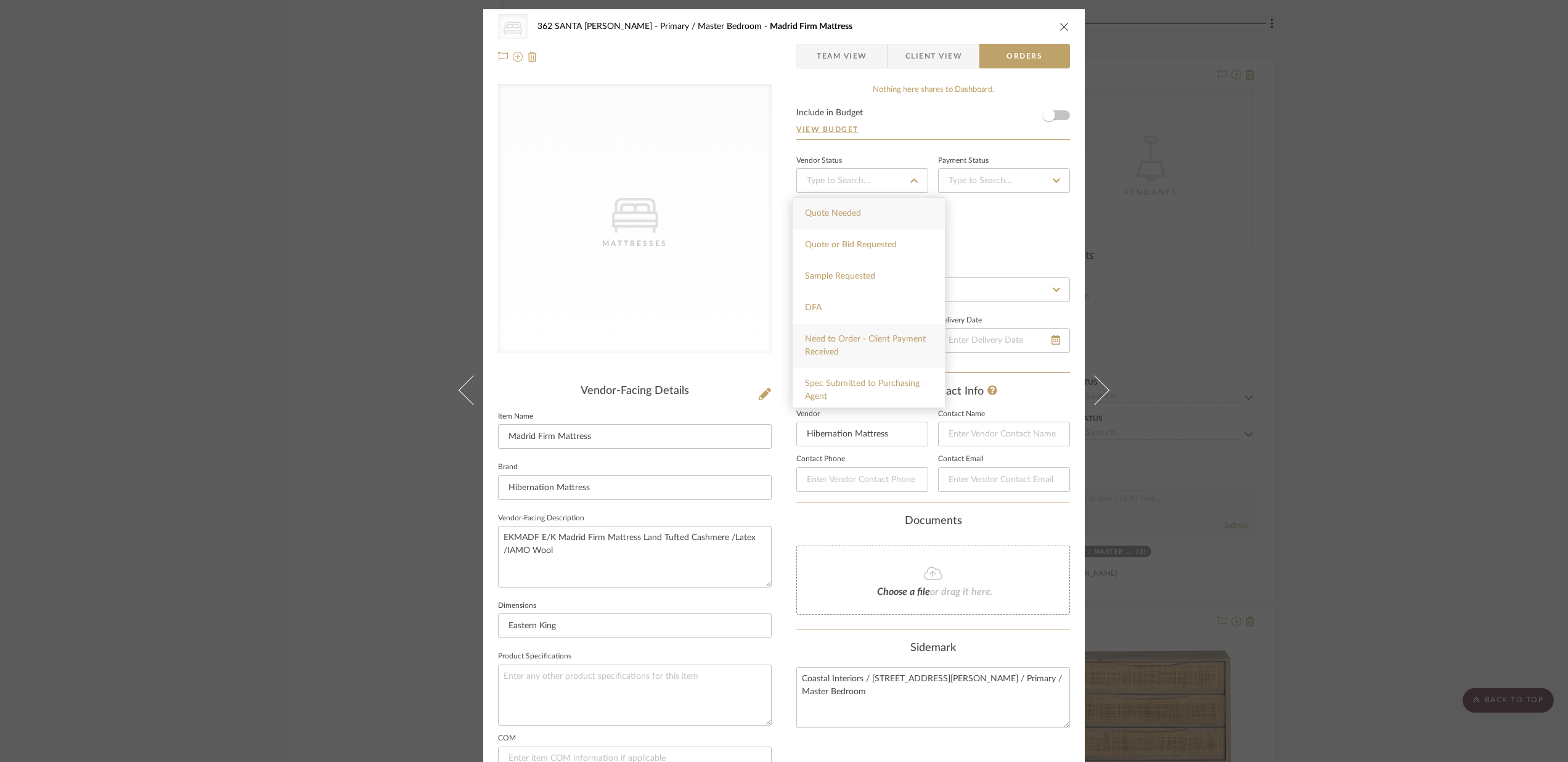 click on "Need to Order - Client Payment Received" at bounding box center (865, 345) 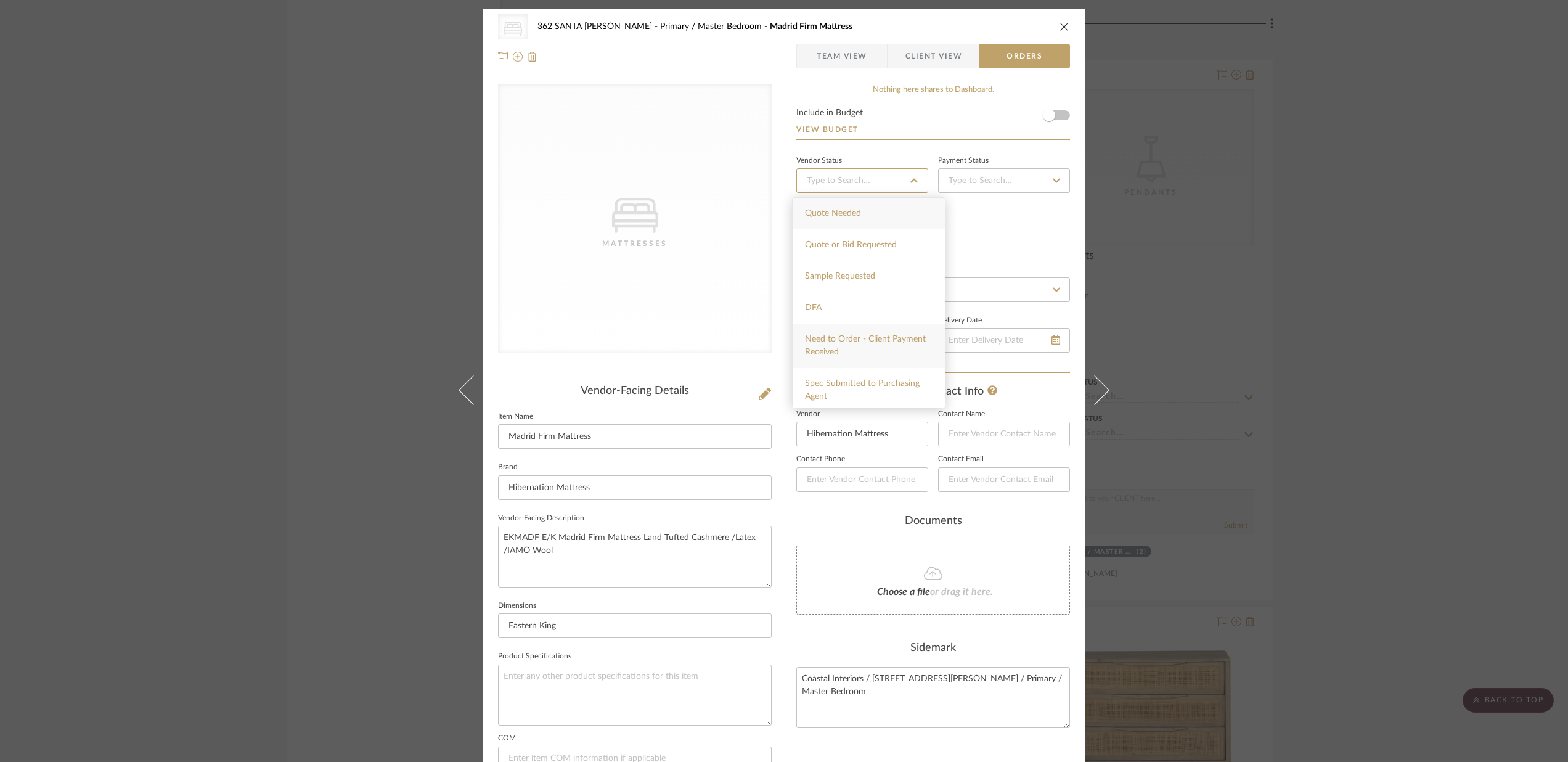 type on "[DATE]" 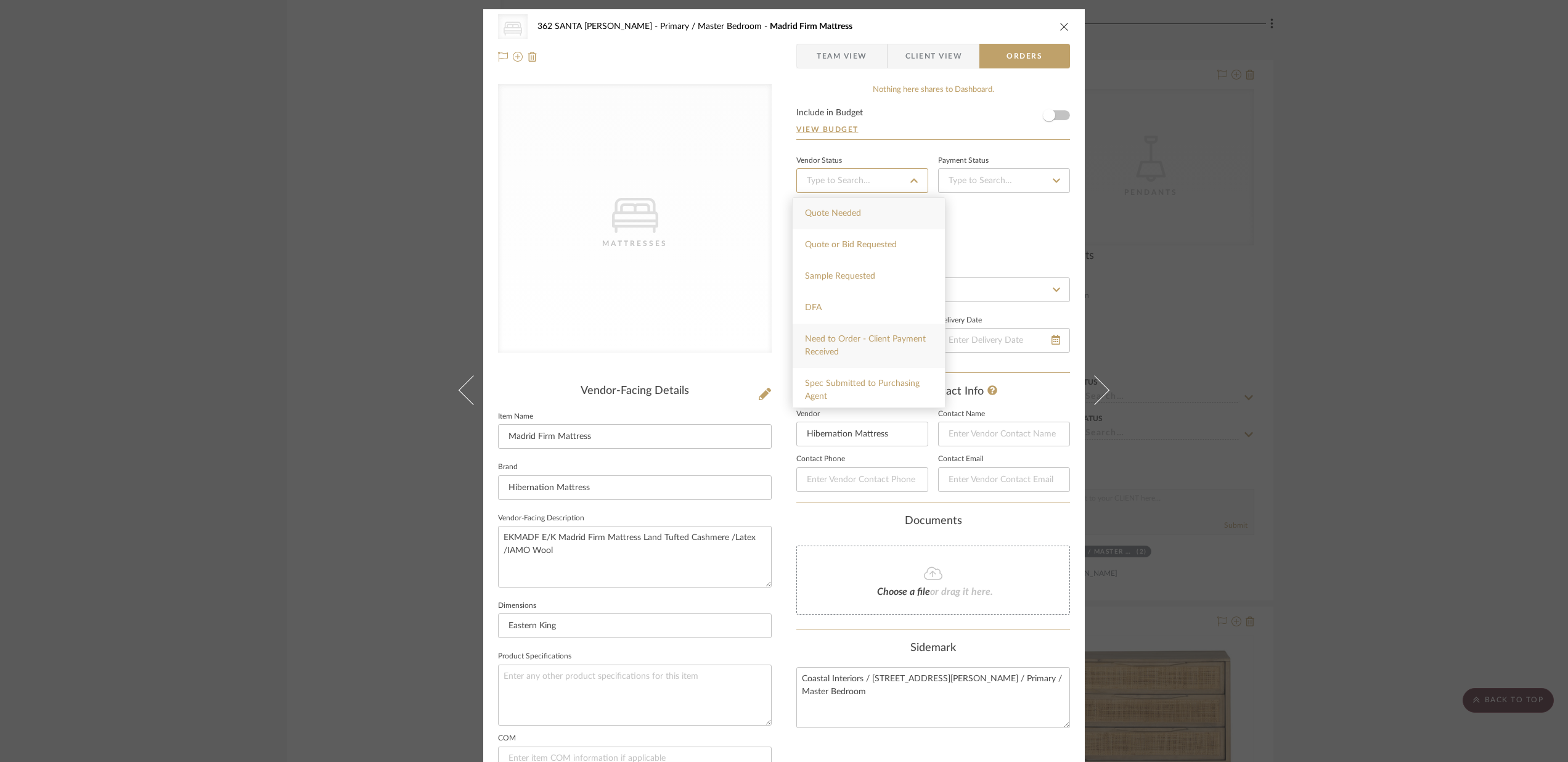 type on "Need to Order - Client Payment Received" 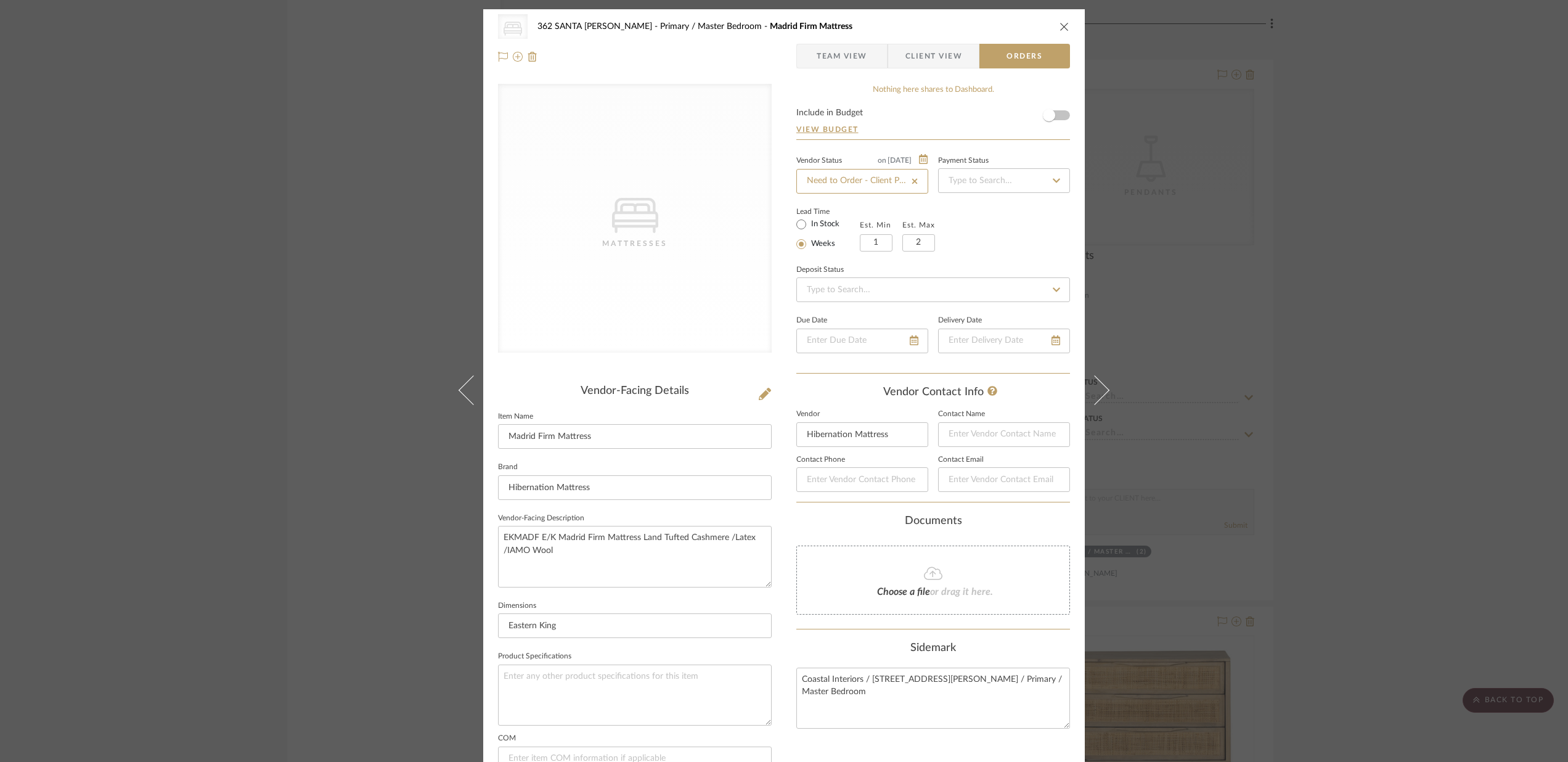 type on "[DATE]" 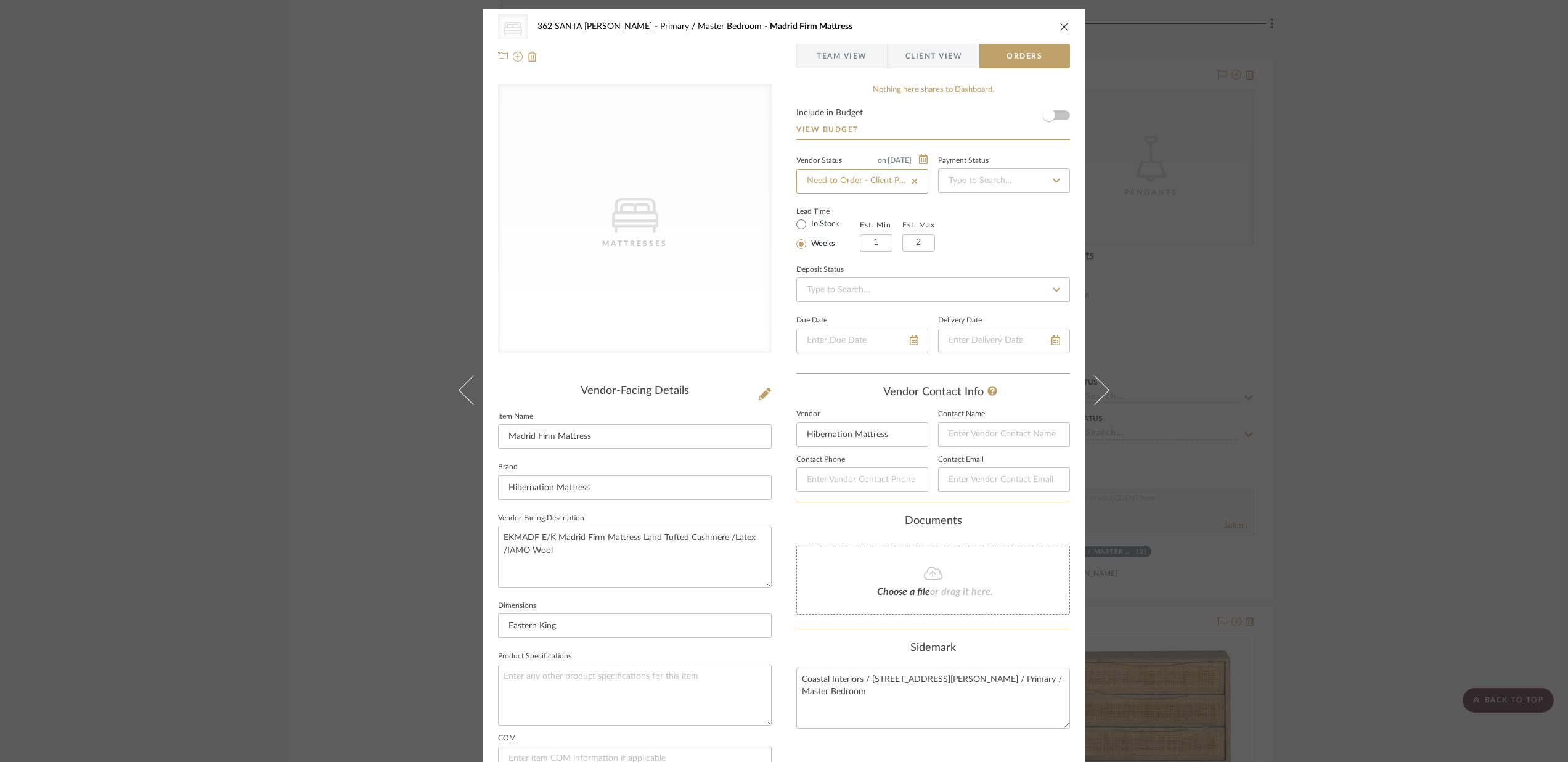 type 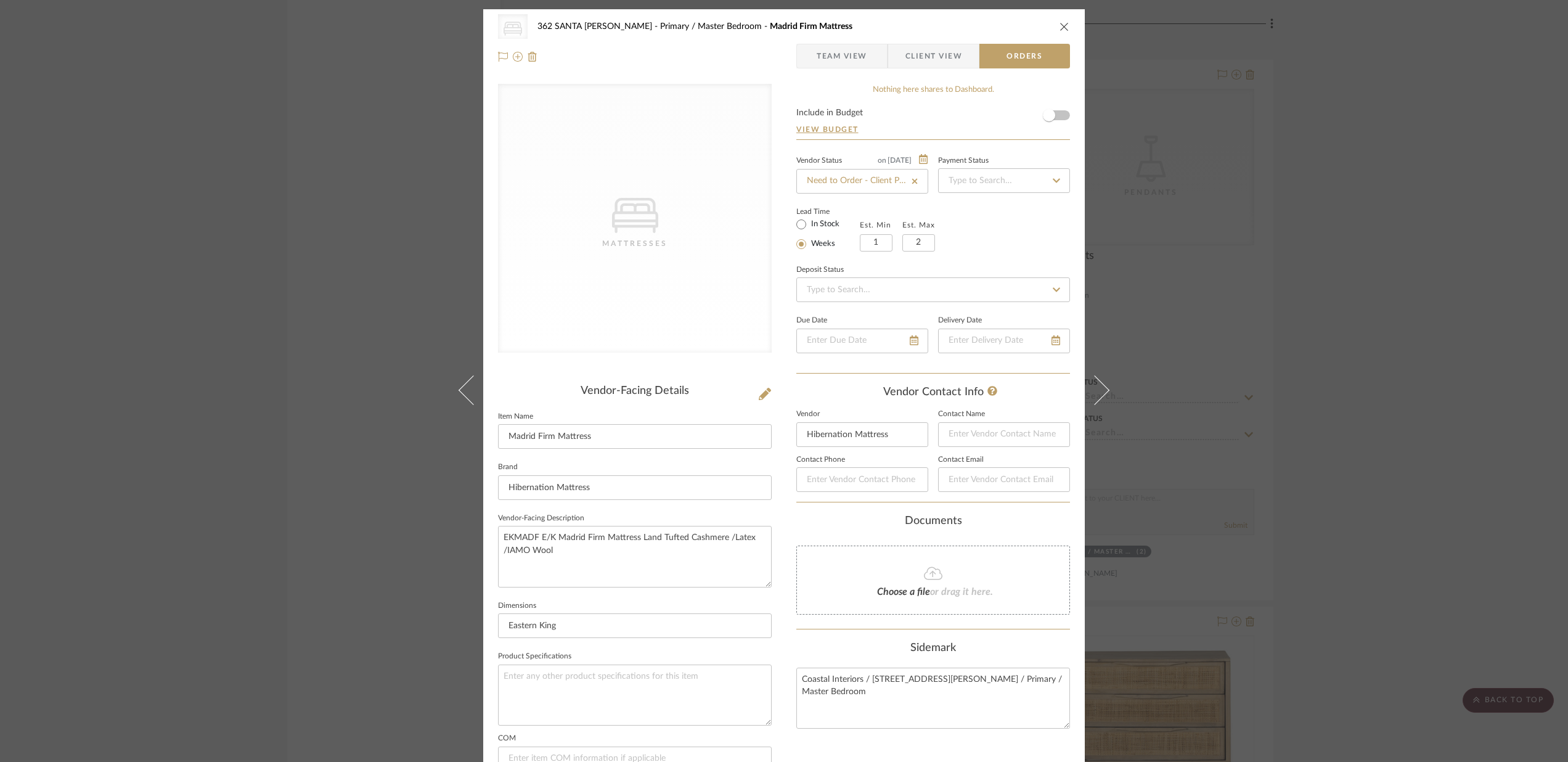 click 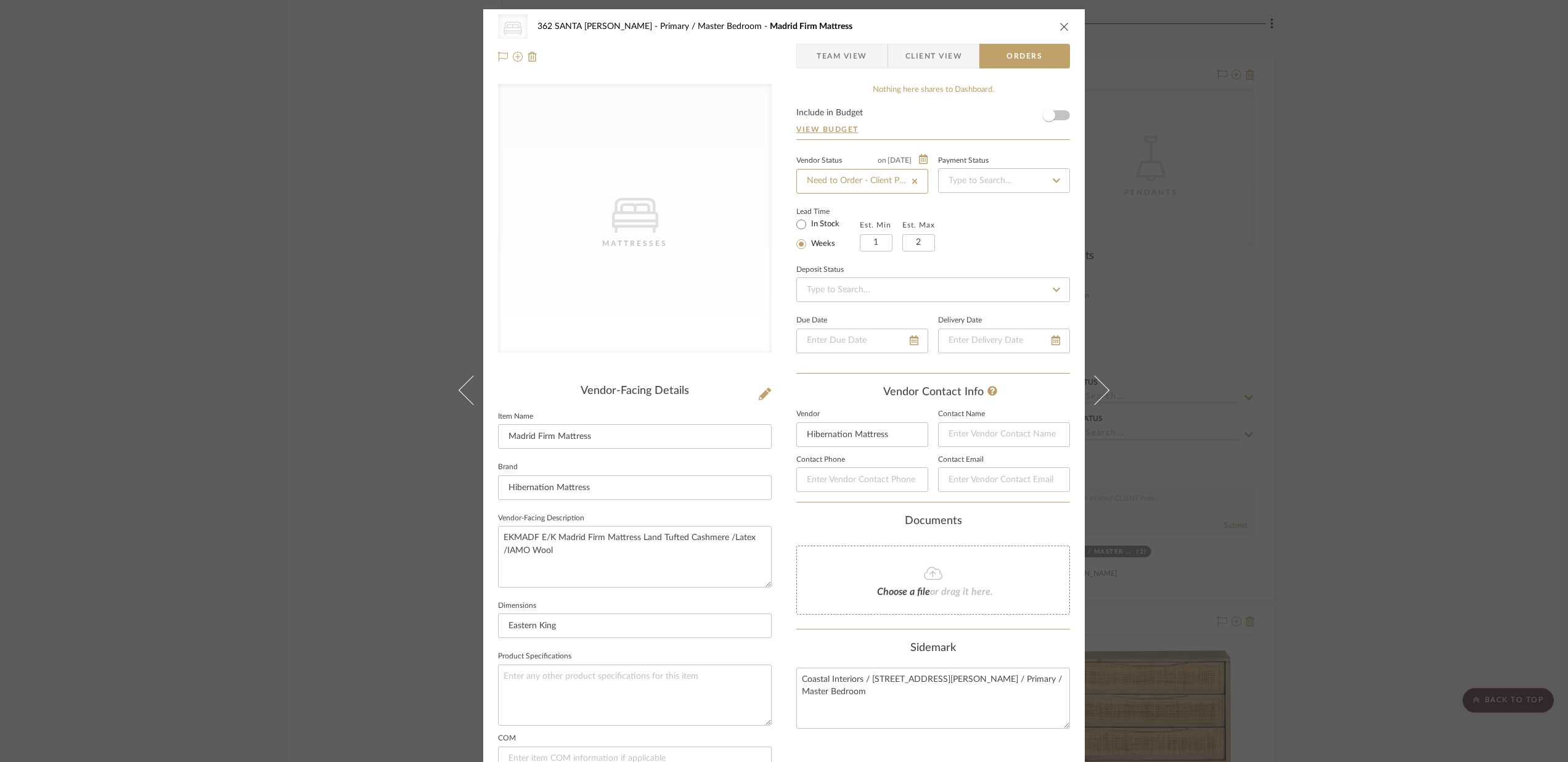 type 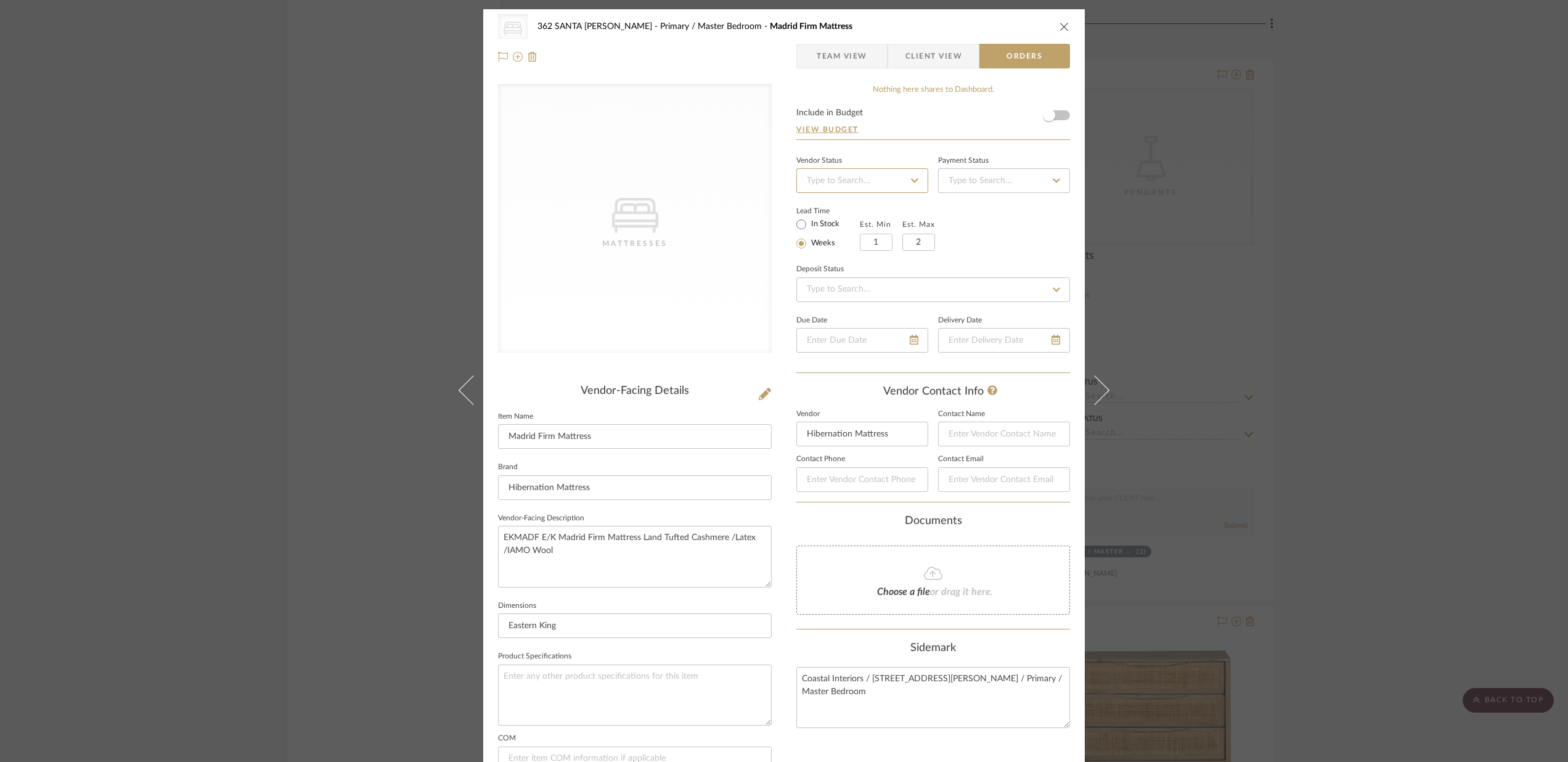scroll, scrollTop: 0, scrollLeft: 0, axis: both 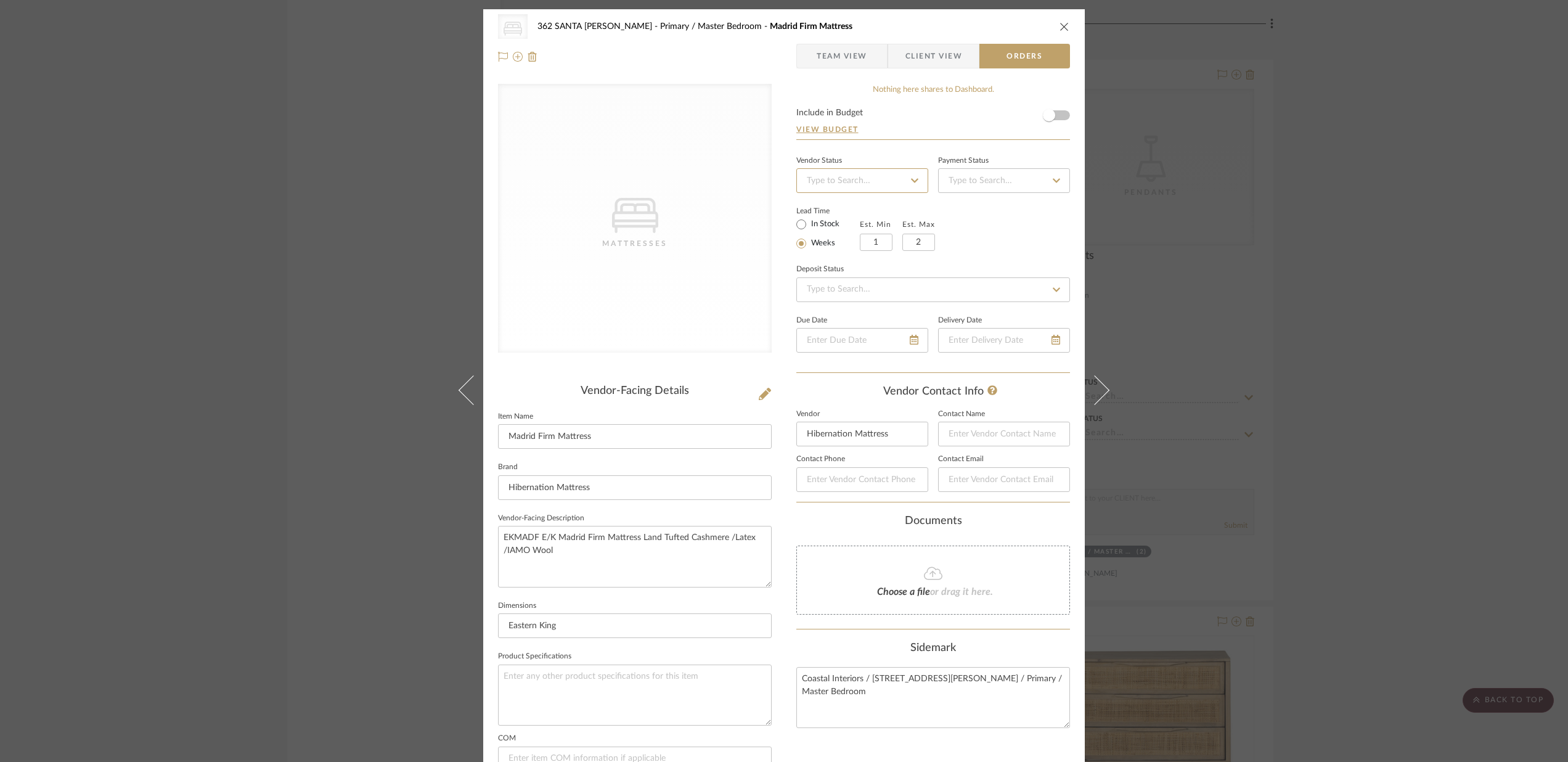 type 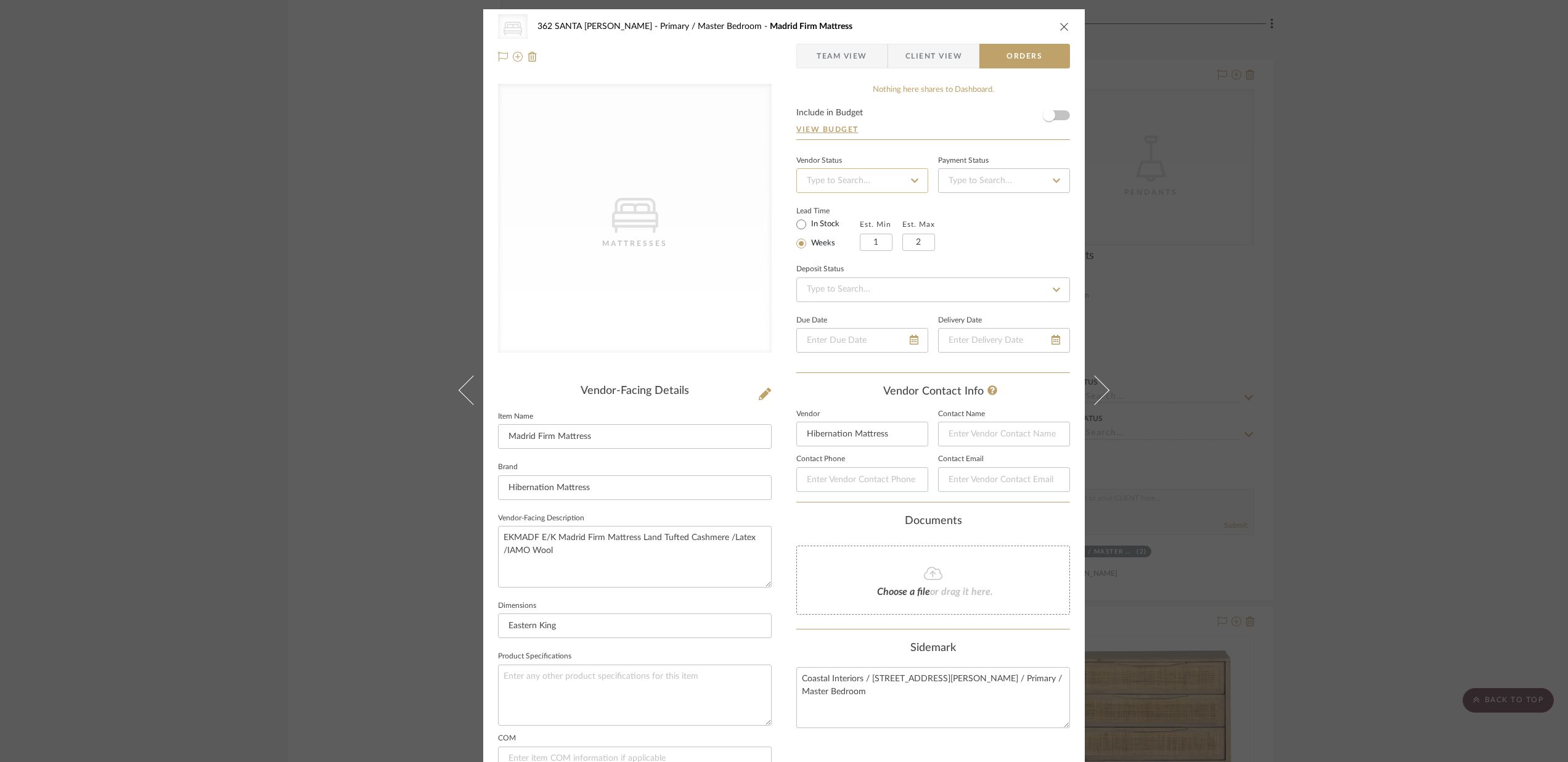 click 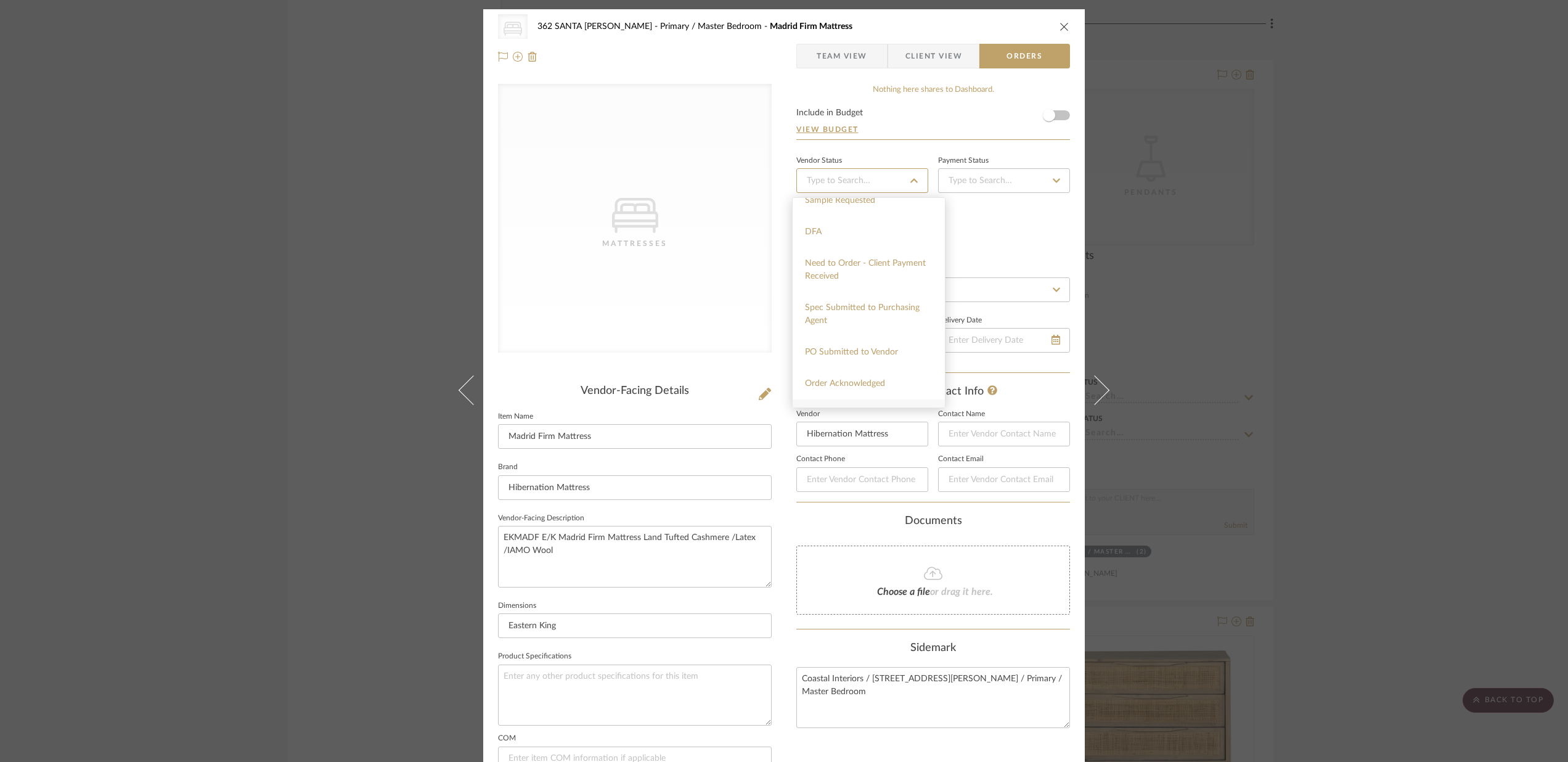 scroll, scrollTop: 0, scrollLeft: 0, axis: both 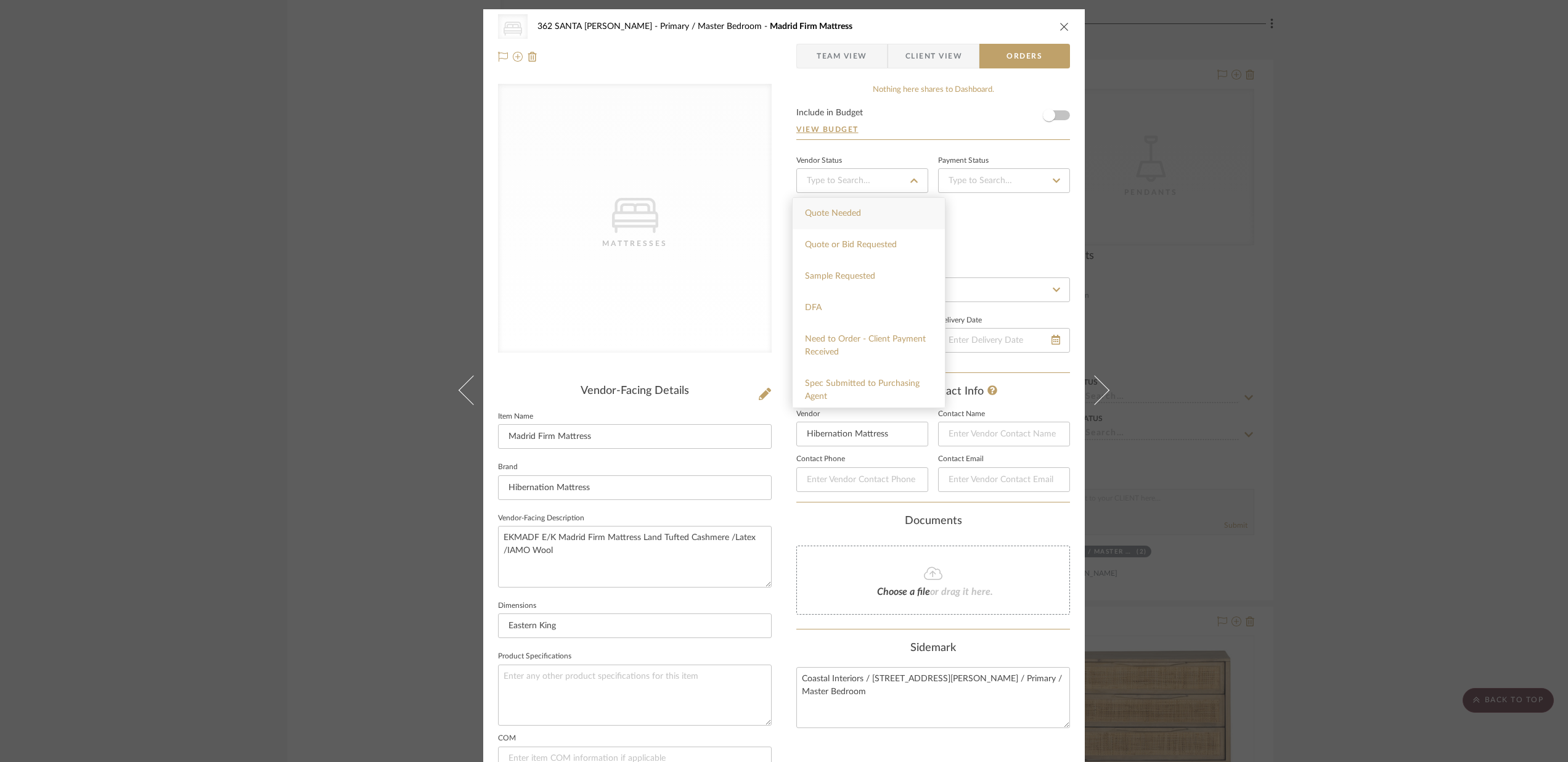 click on "Lead Time  In Stock Weeks  Est. Min  1  Est. Max  2" at bounding box center (933, 227) 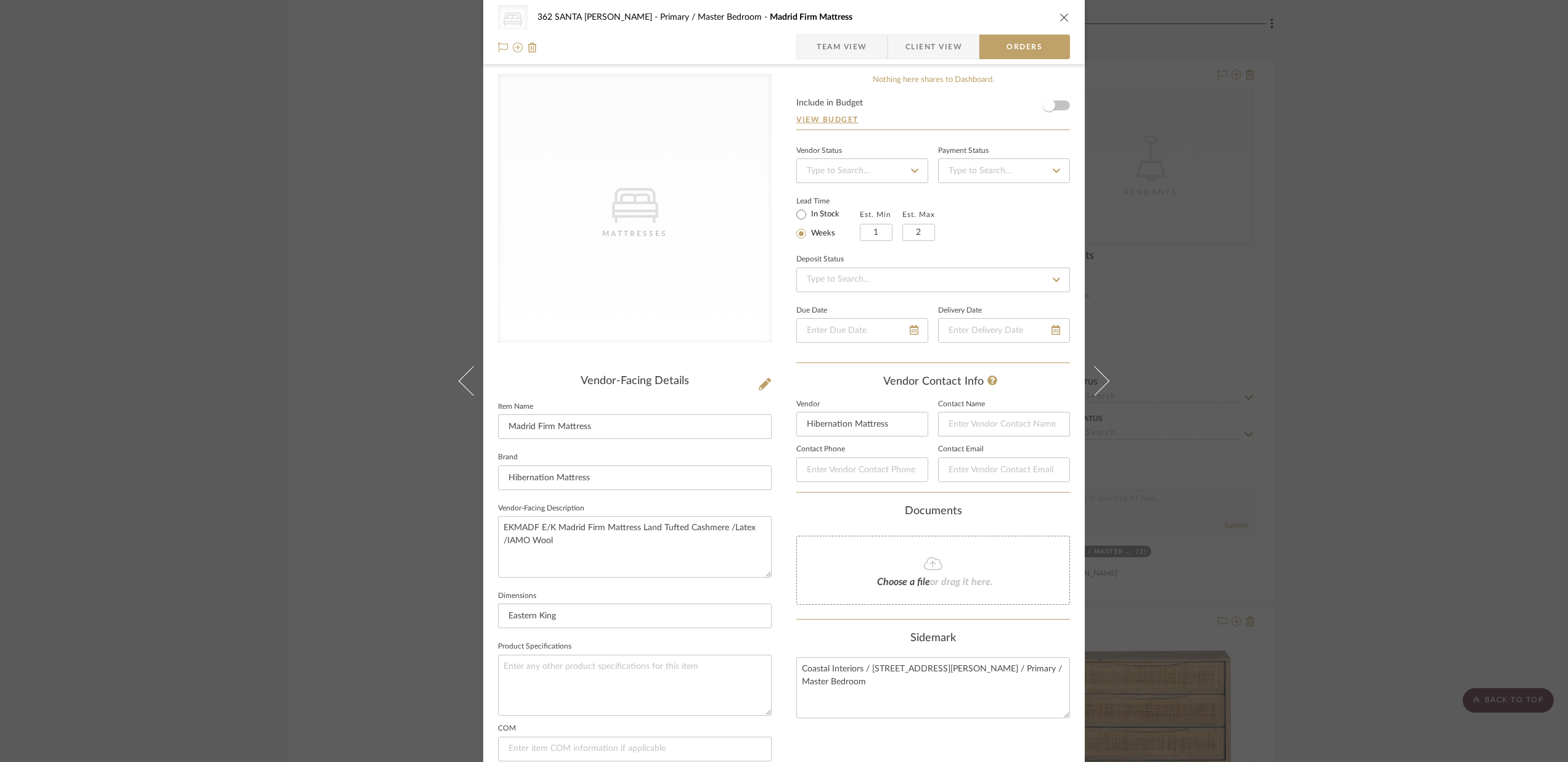 scroll, scrollTop: 7, scrollLeft: 0, axis: vertical 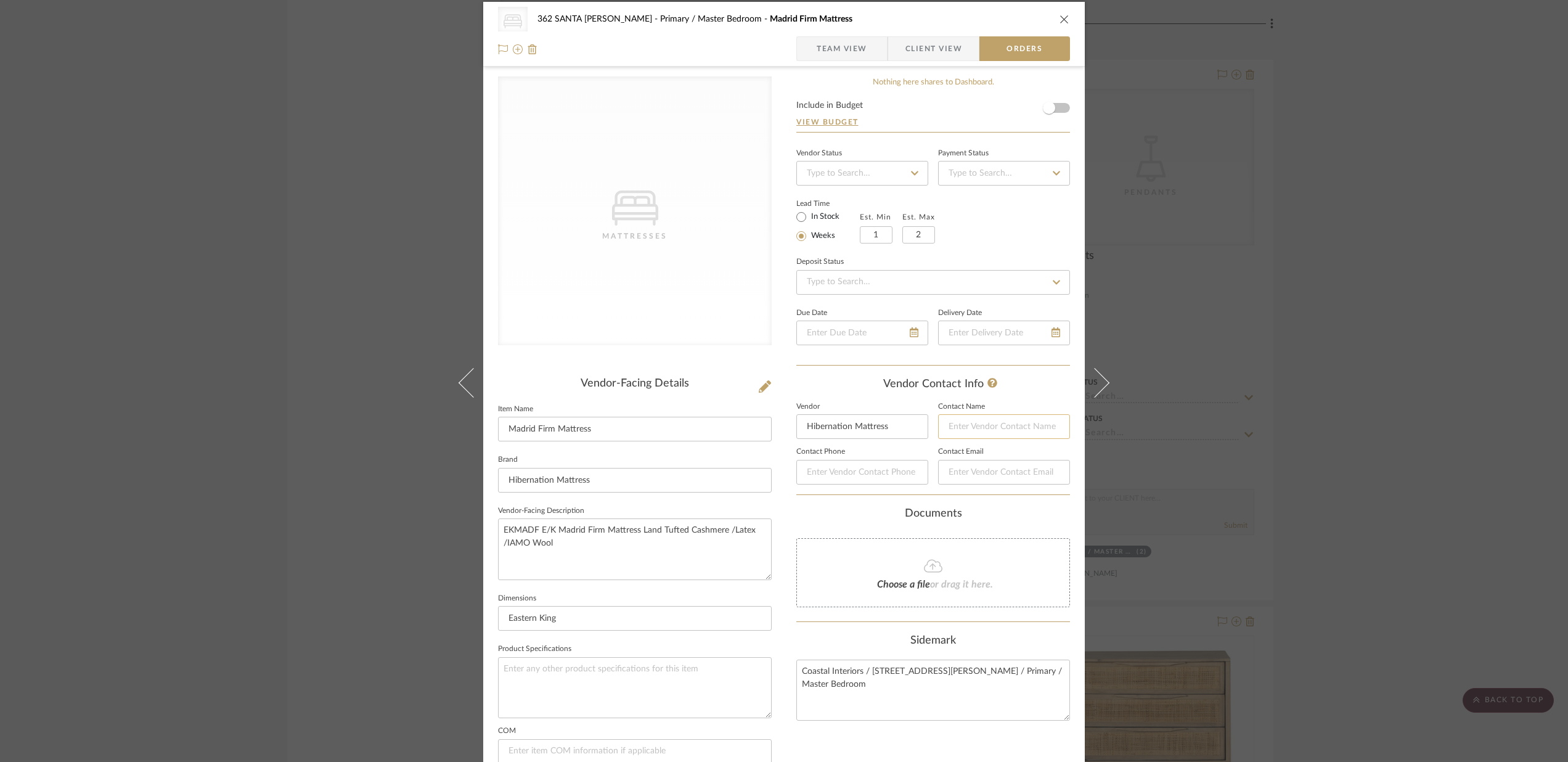click 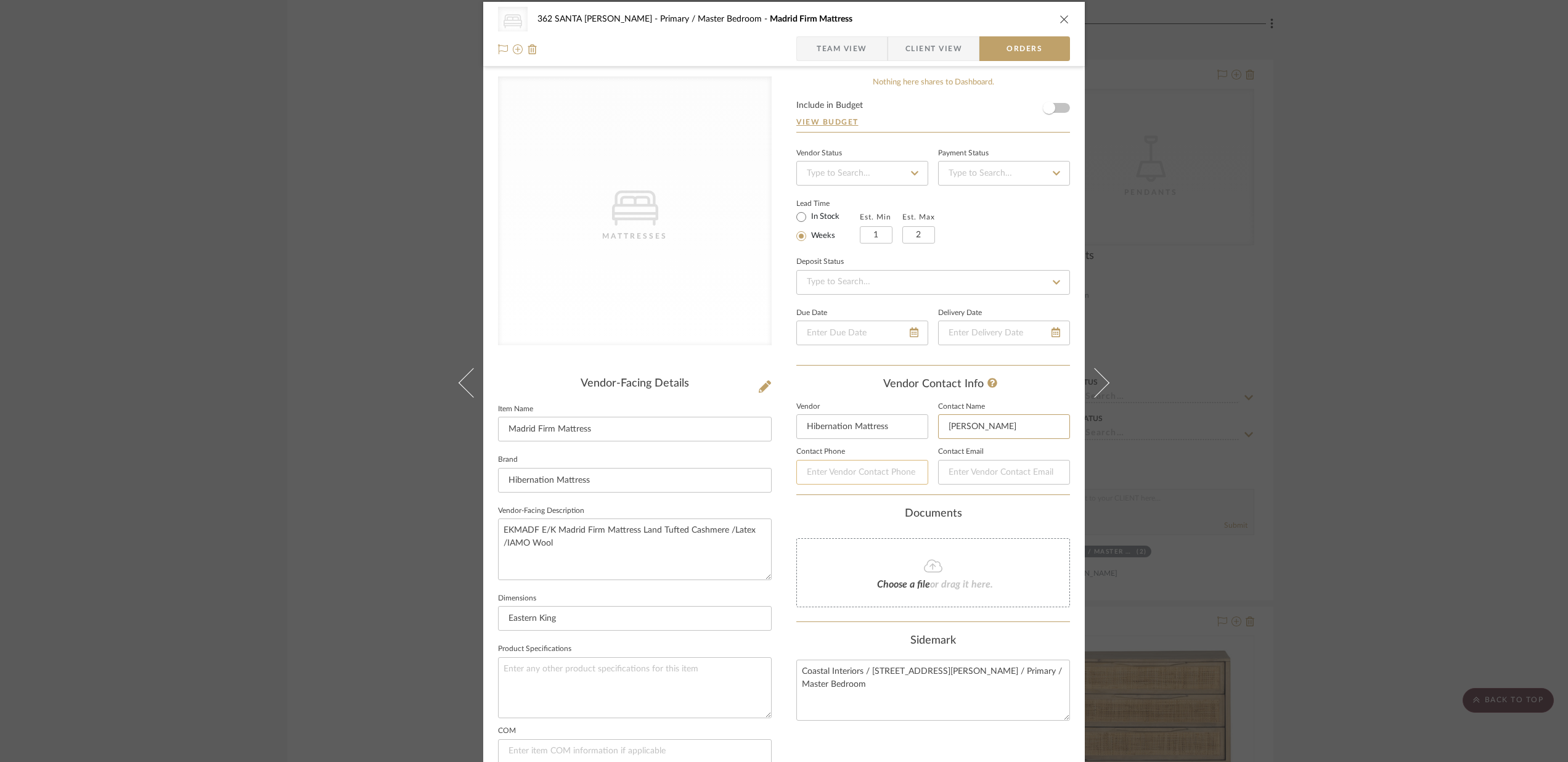 type on "[PERSON_NAME]" 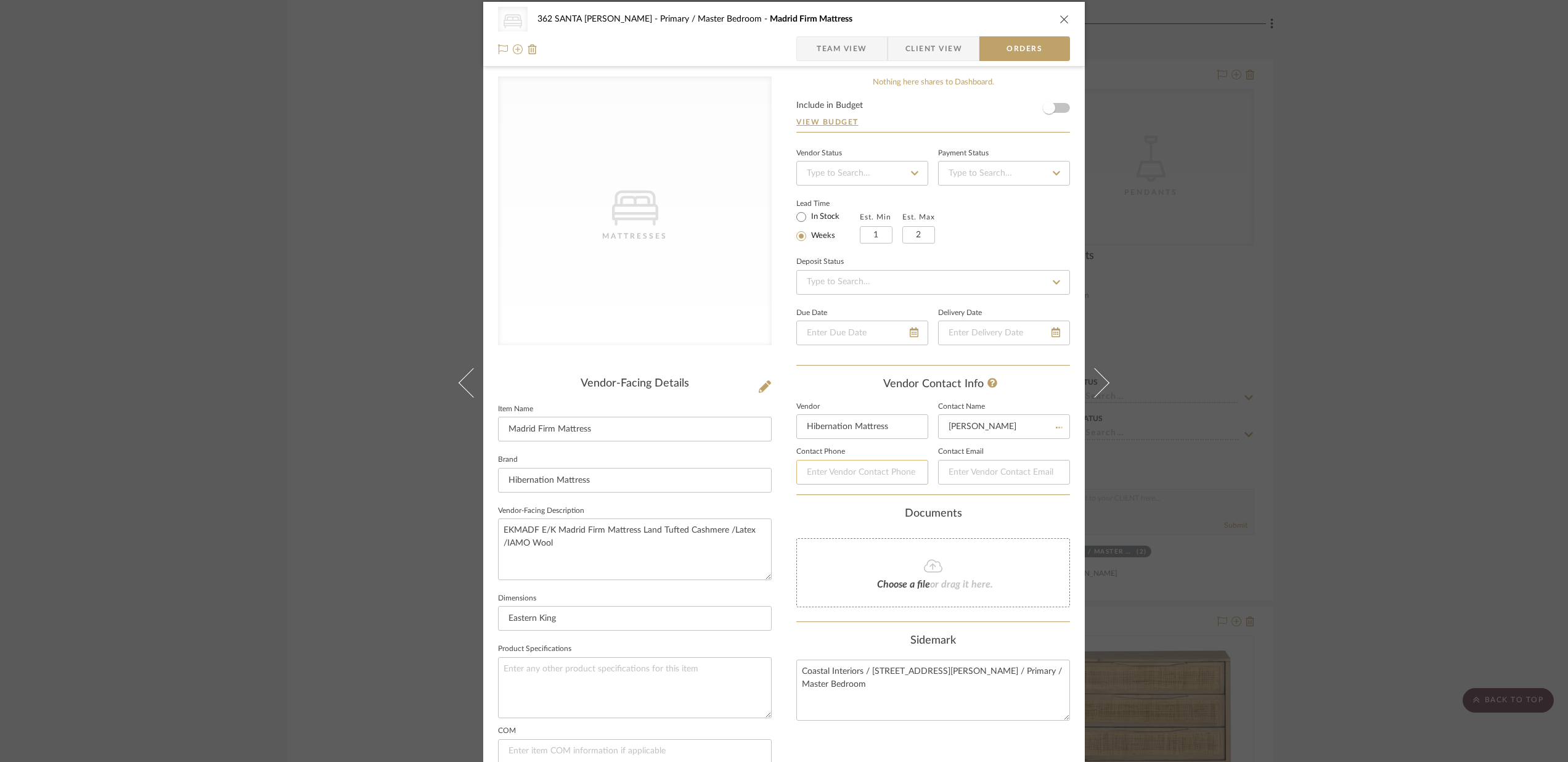 click 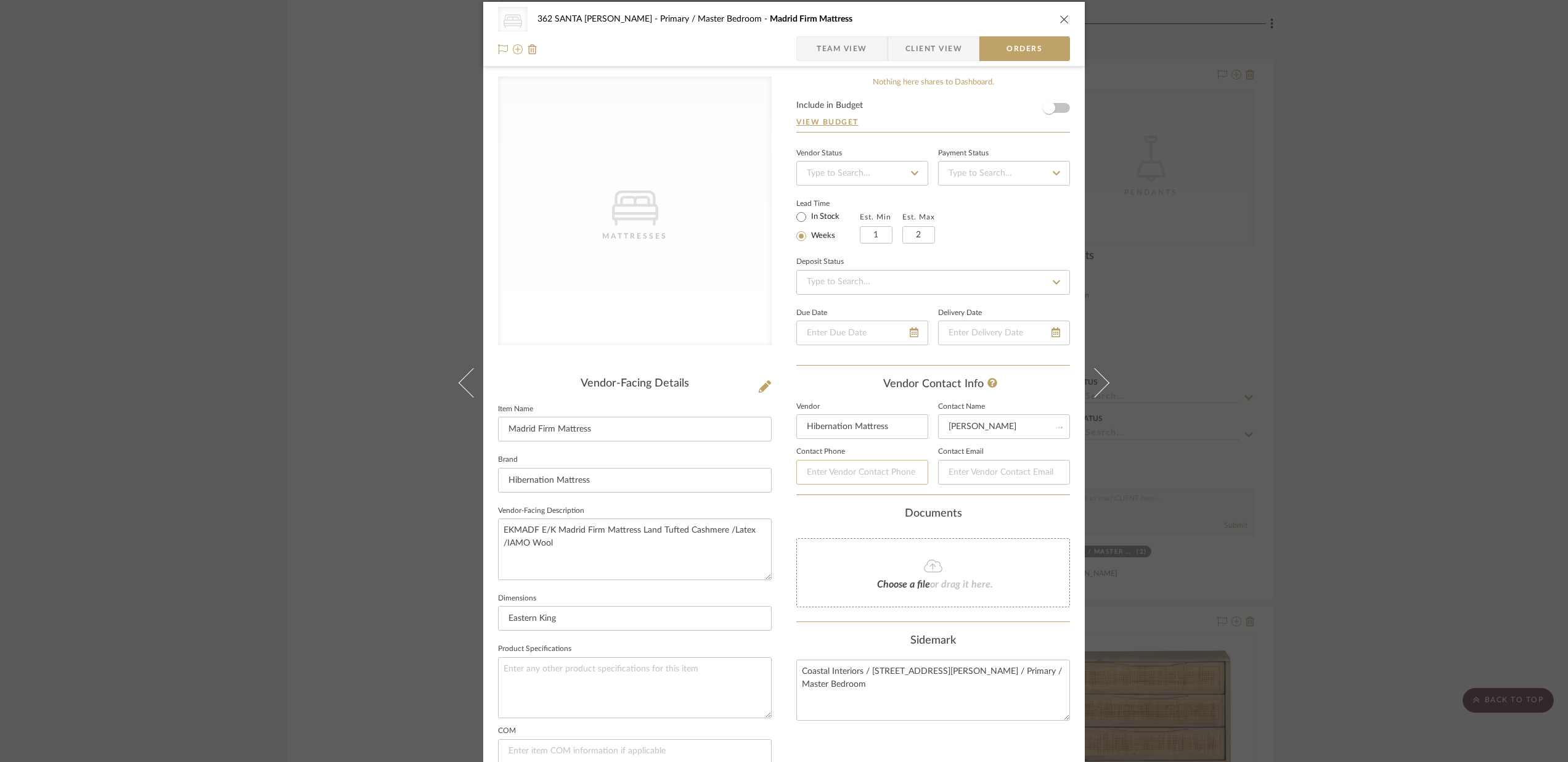 type 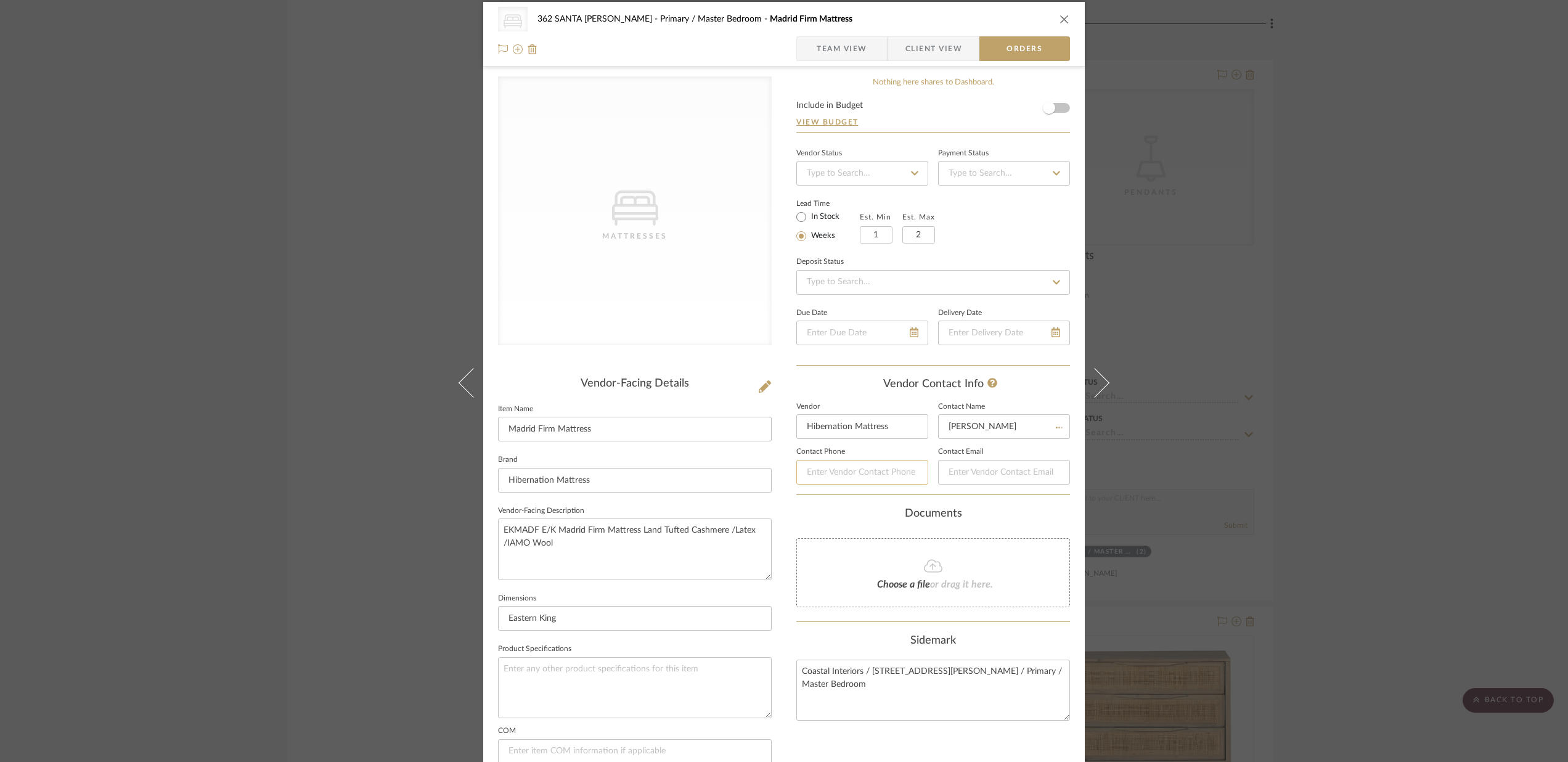 type 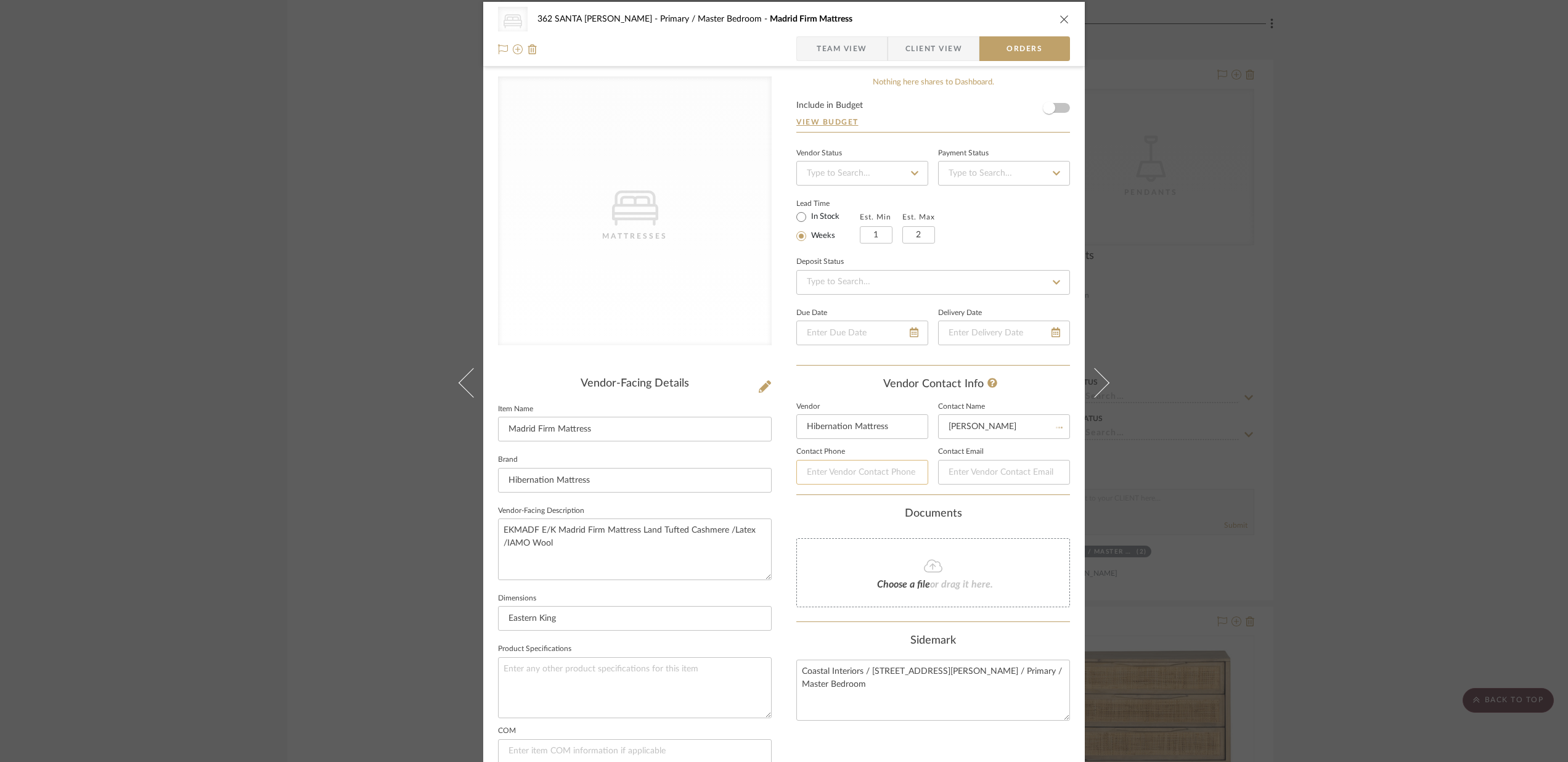 type 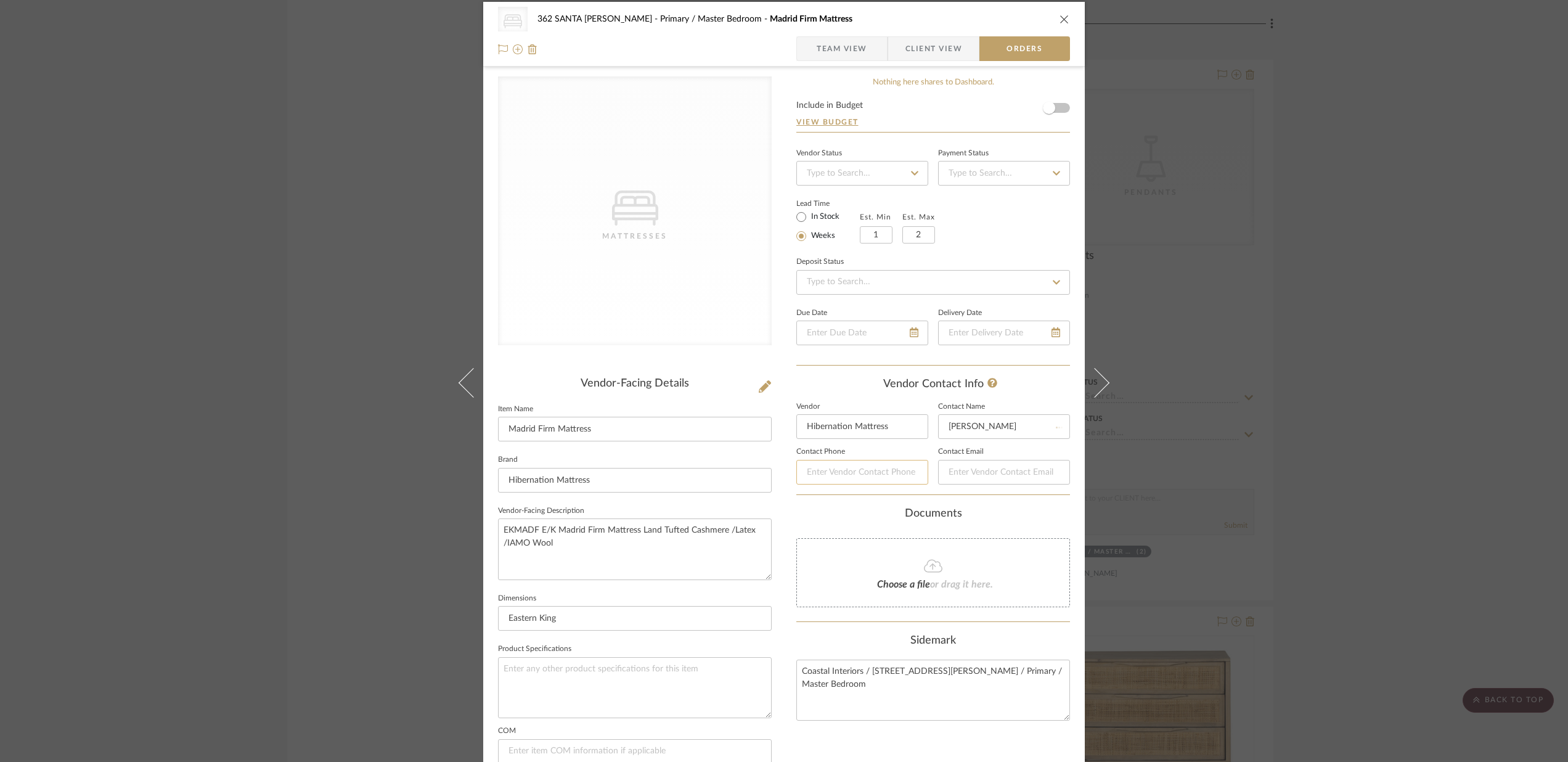 type 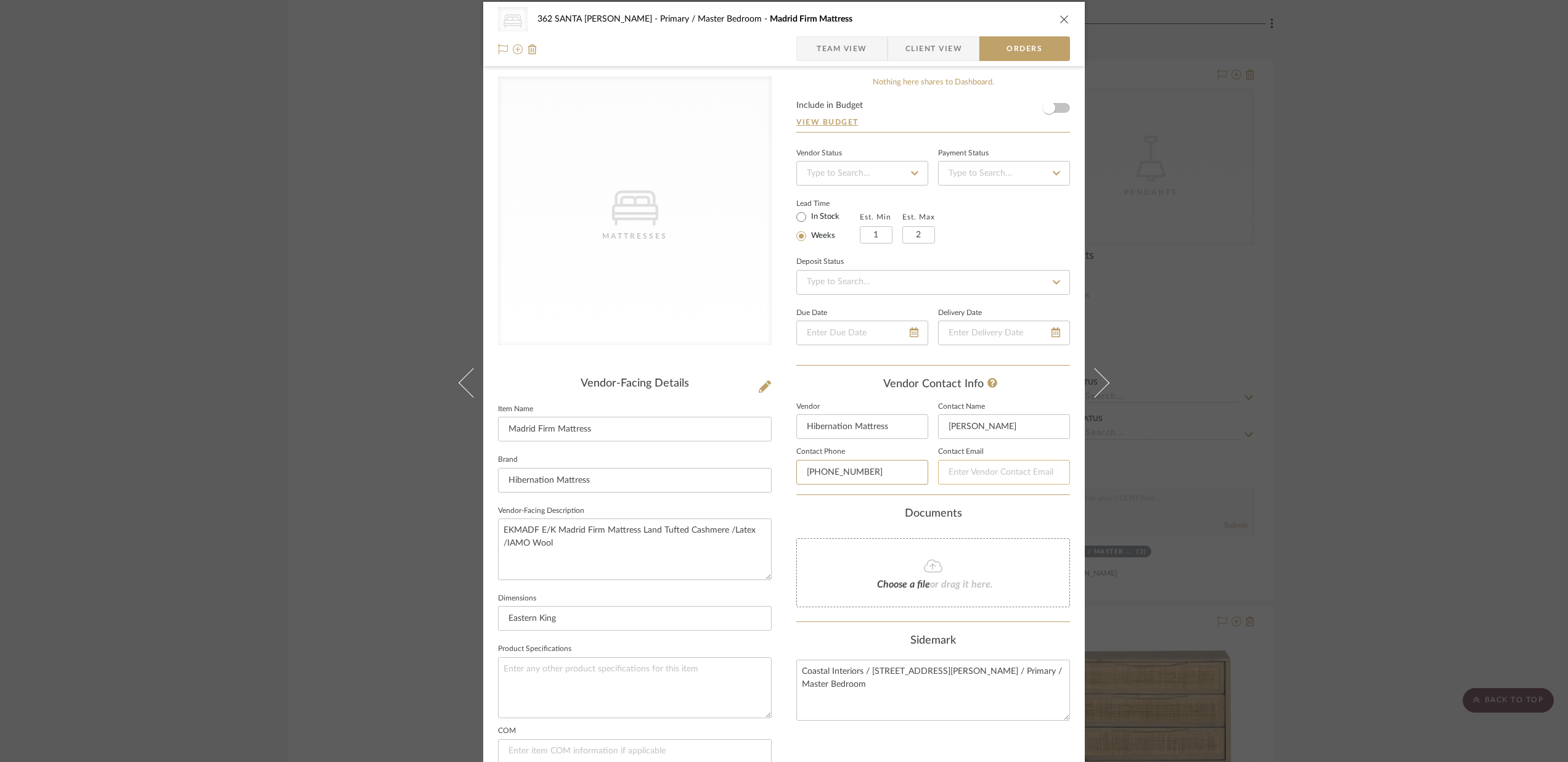 type on "[PHONE_NUMBER]" 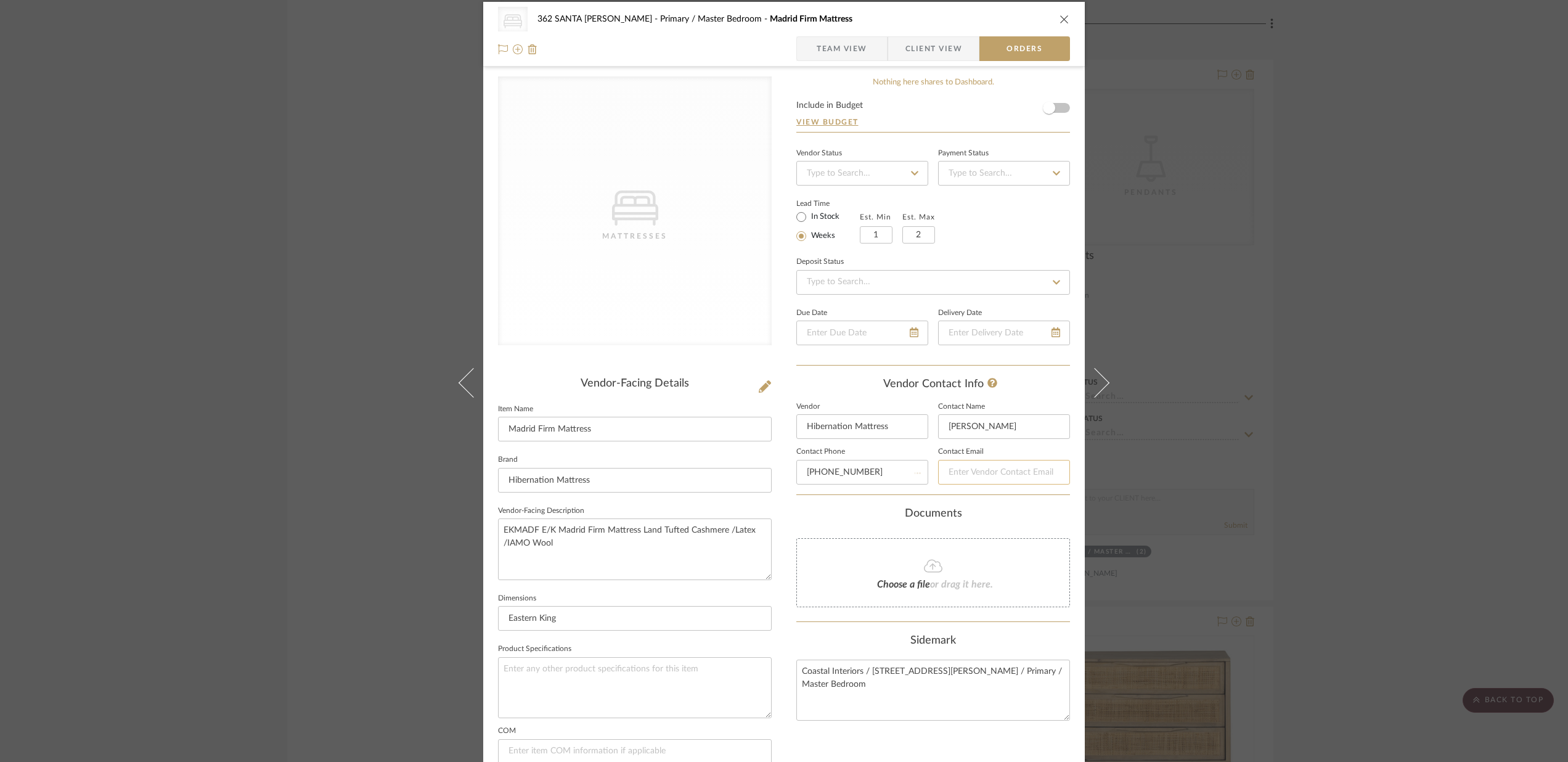 type 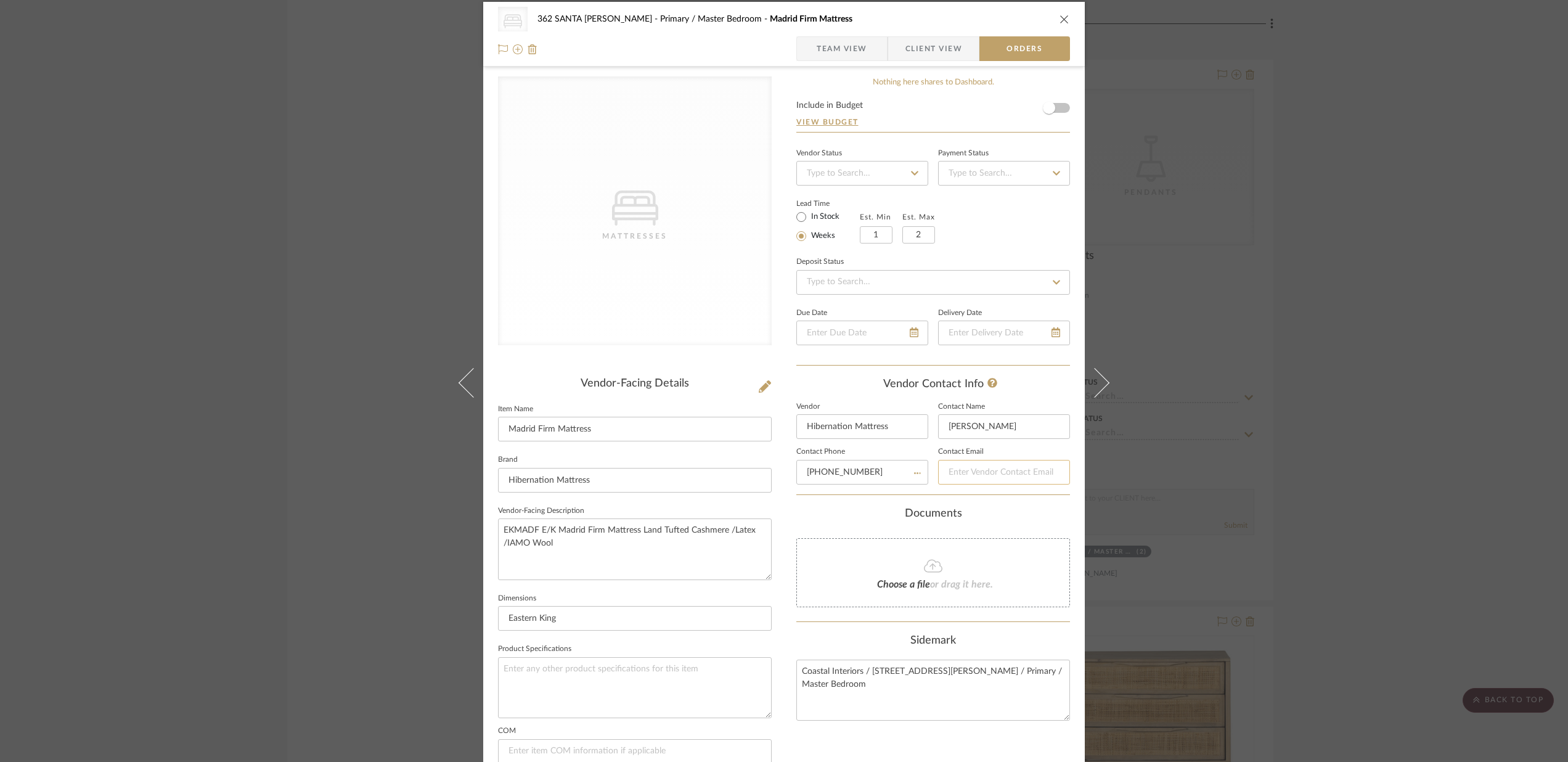 type 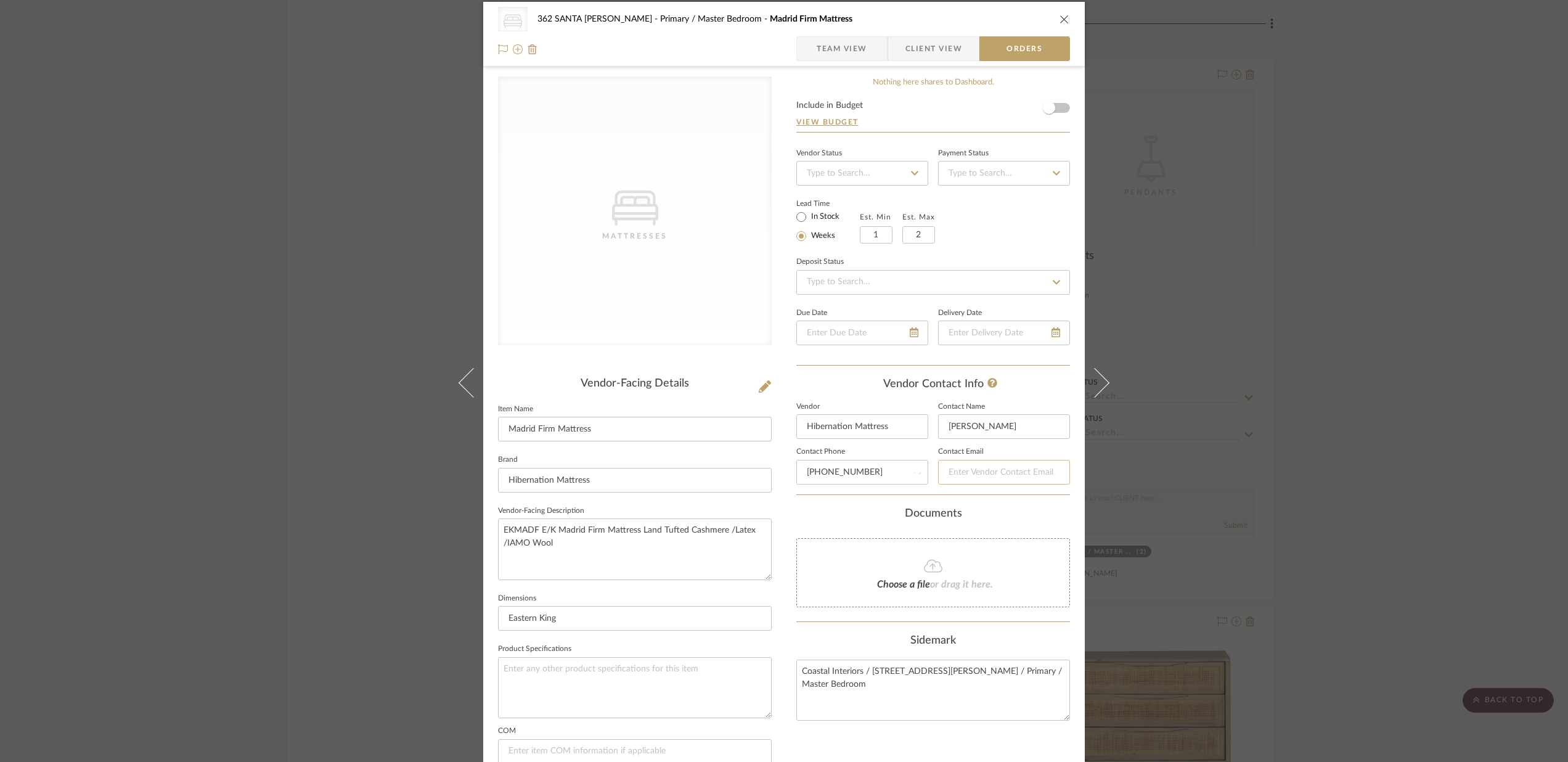 type on "[PHONE_NUMBER]" 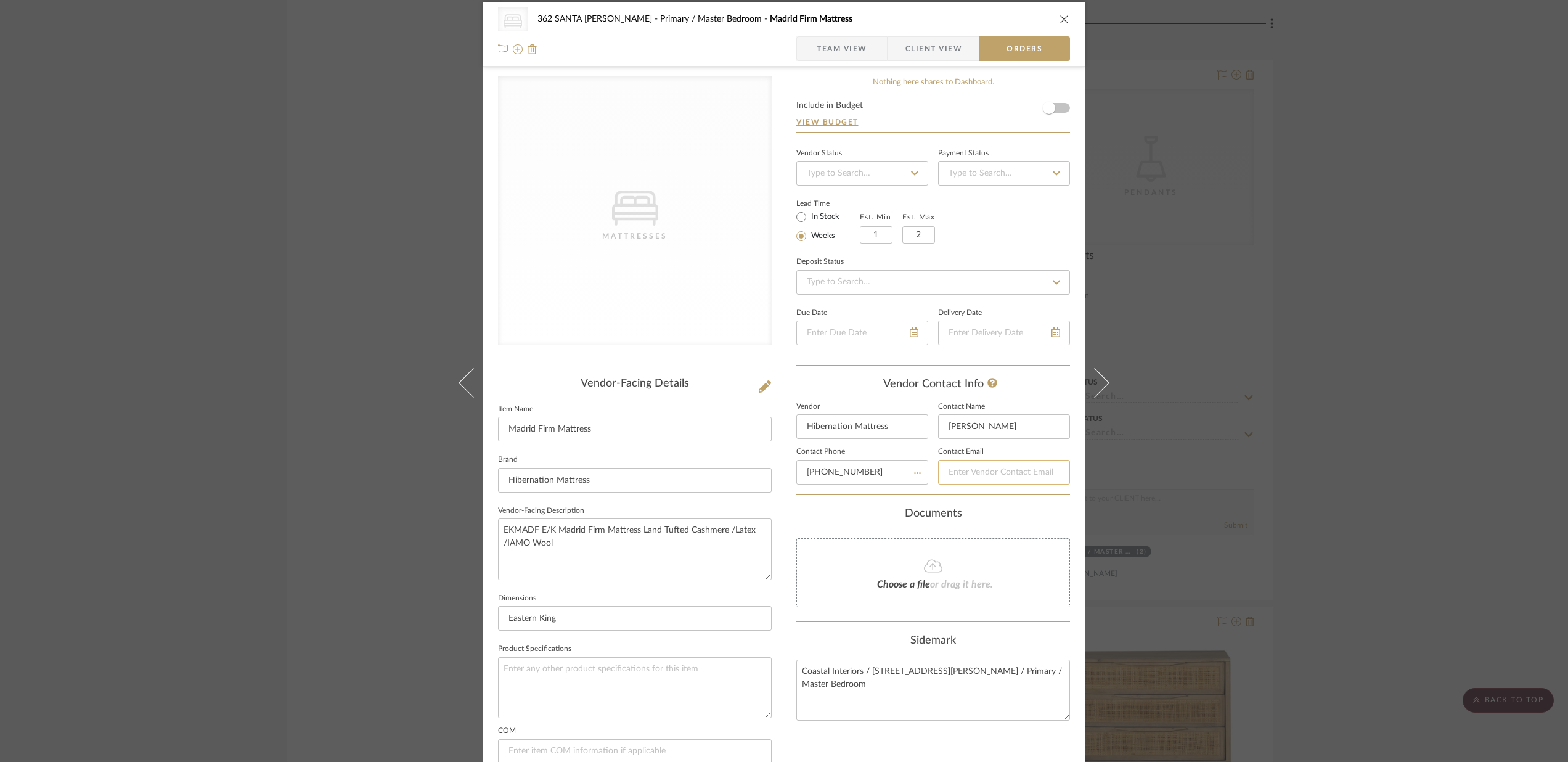 drag, startPoint x: 949, startPoint y: 472, endPoint x: 952, endPoint y: 464, distance: 9 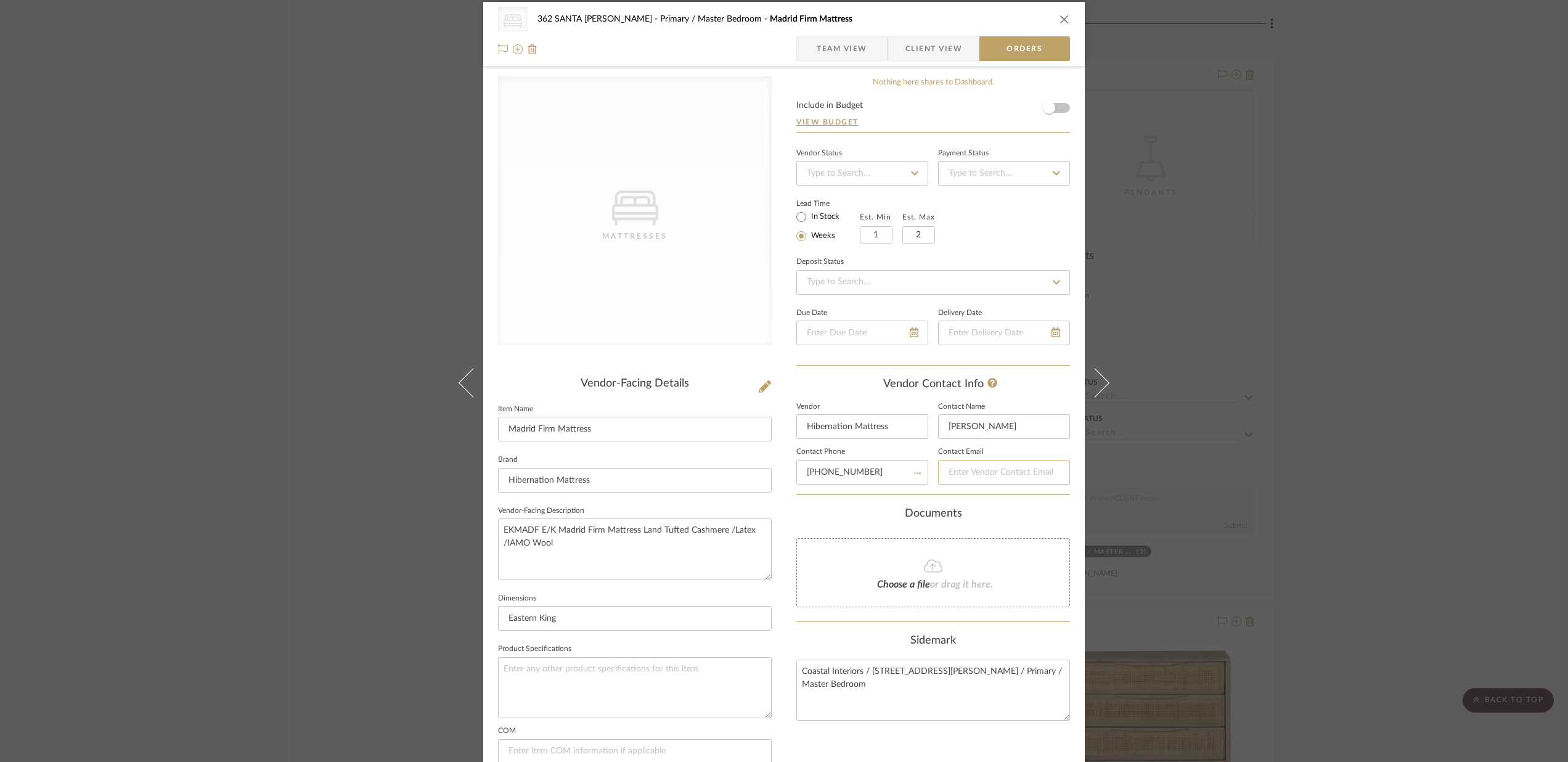 click 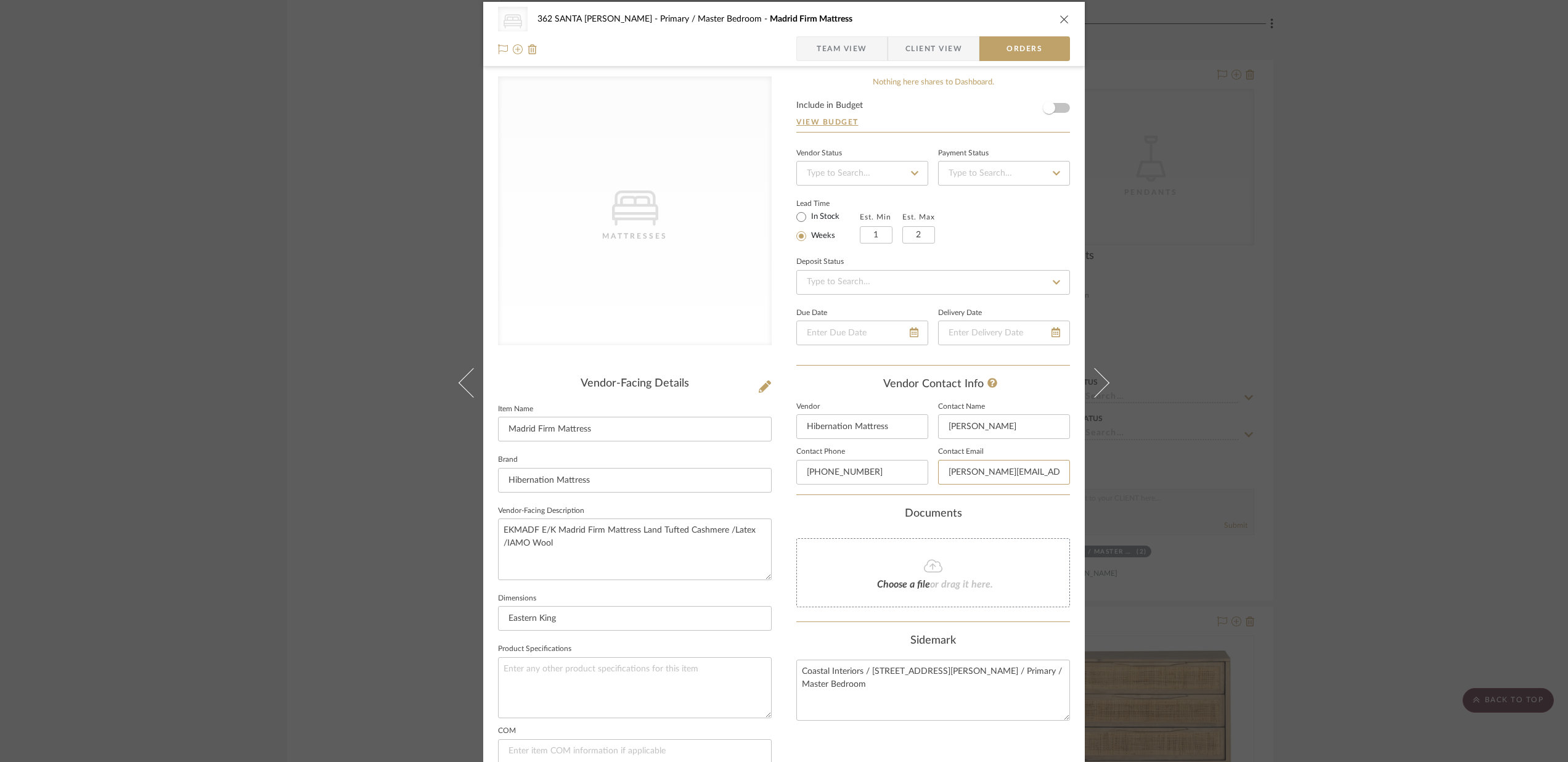 scroll, scrollTop: 0, scrollLeft: 6, axis: horizontal 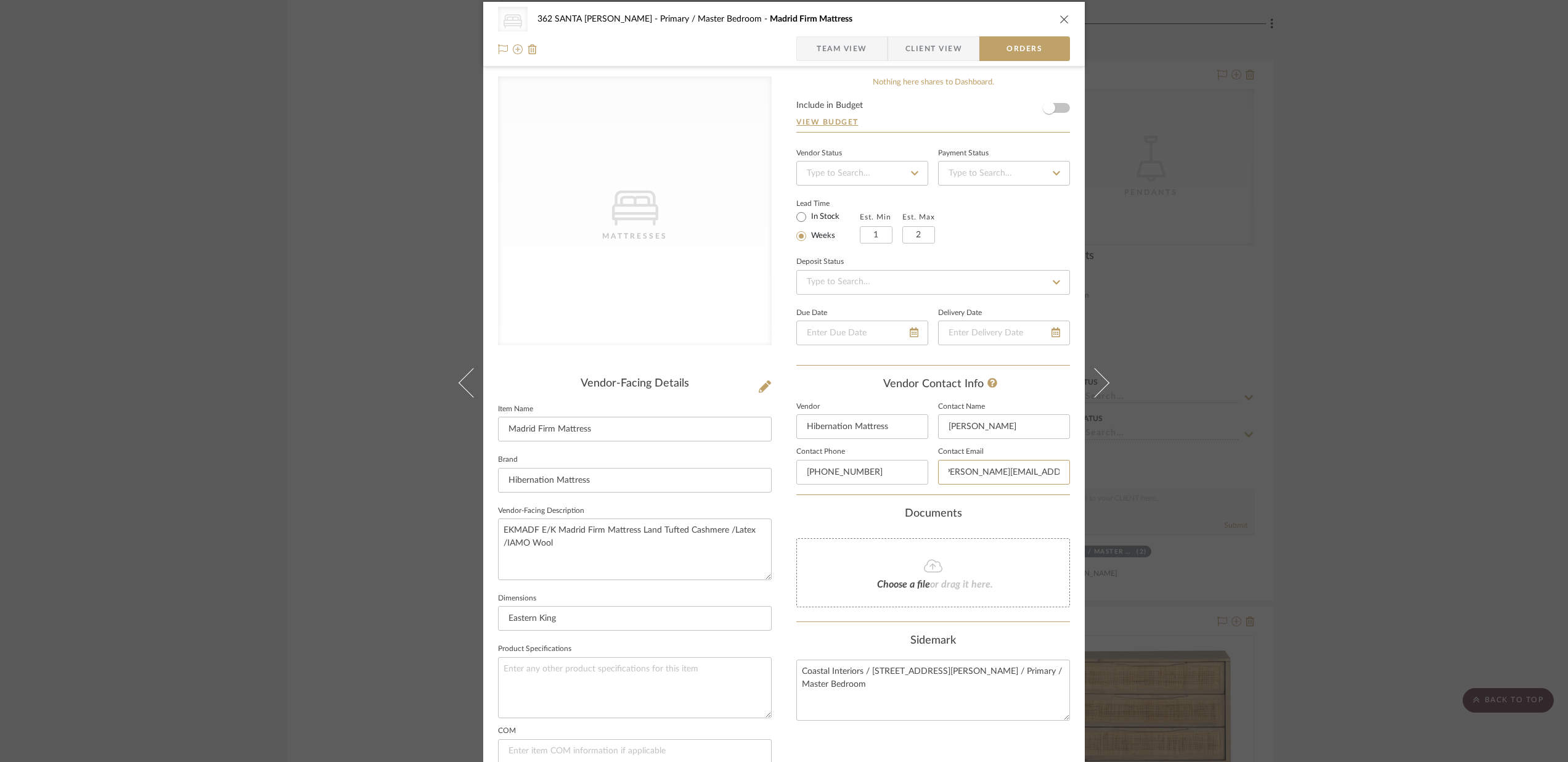 type on "[PERSON_NAME][EMAIL_ADDRESS][DOMAIN_NAME]" 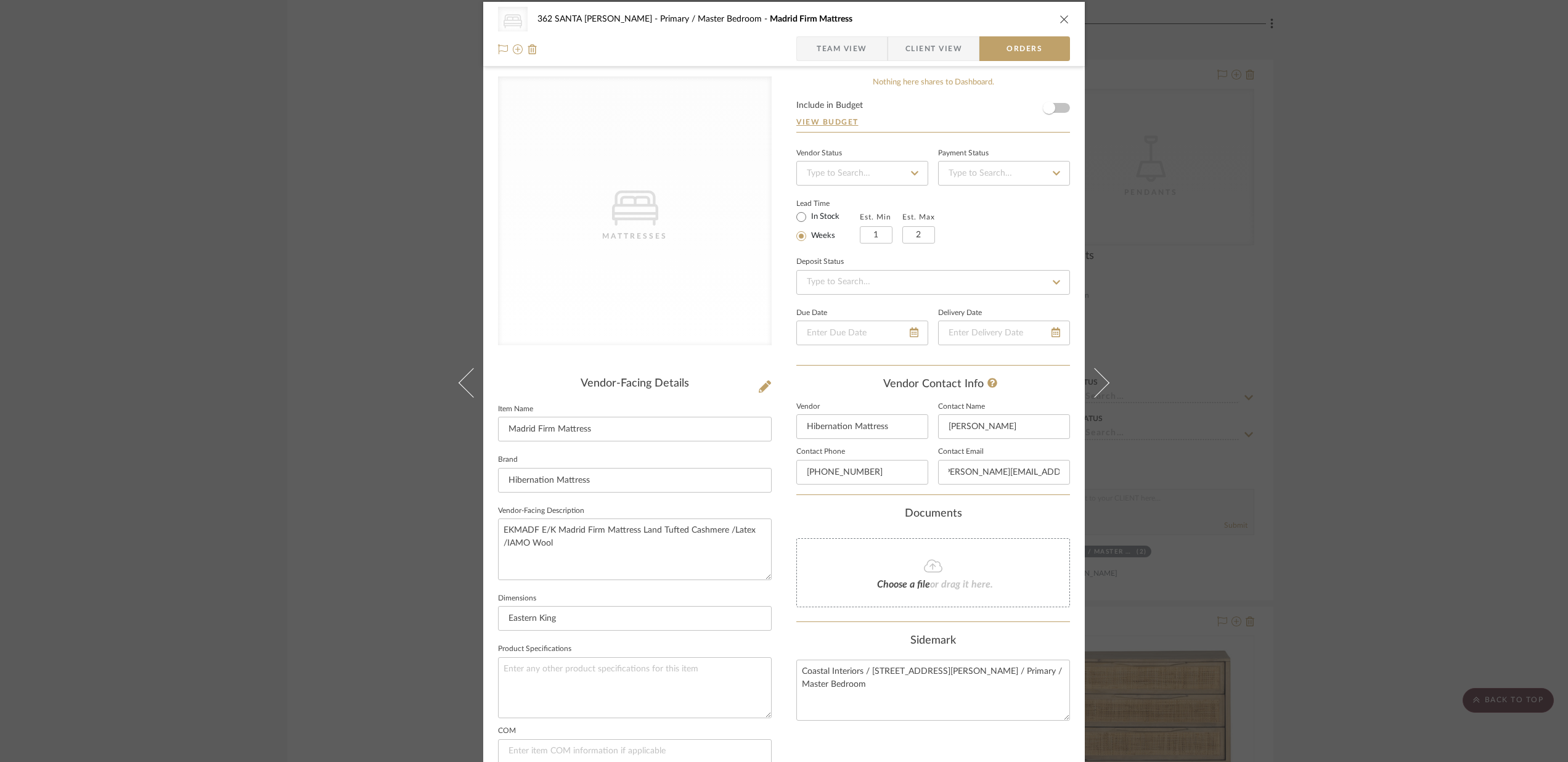 scroll, scrollTop: 0, scrollLeft: 0, axis: both 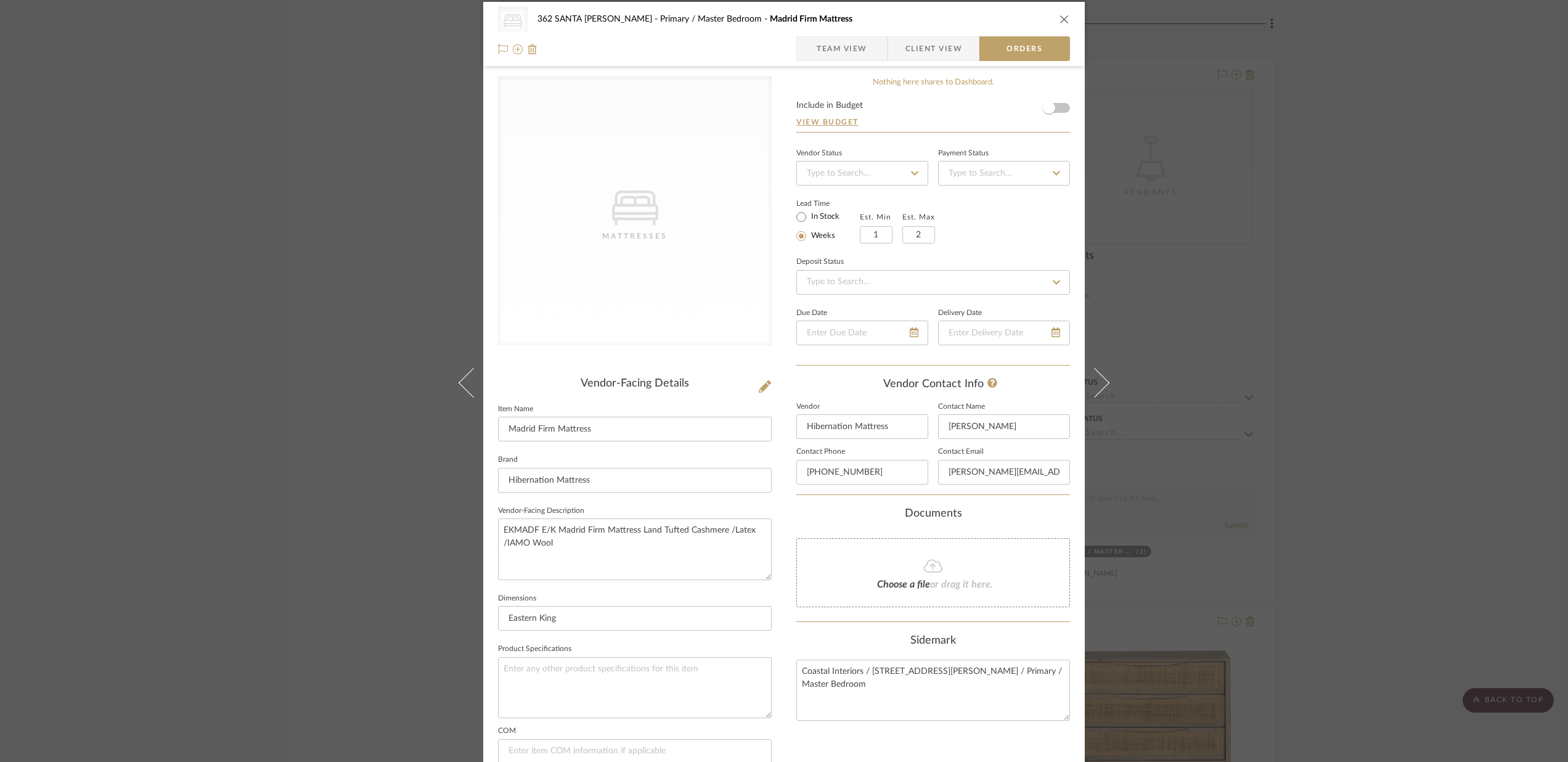 type 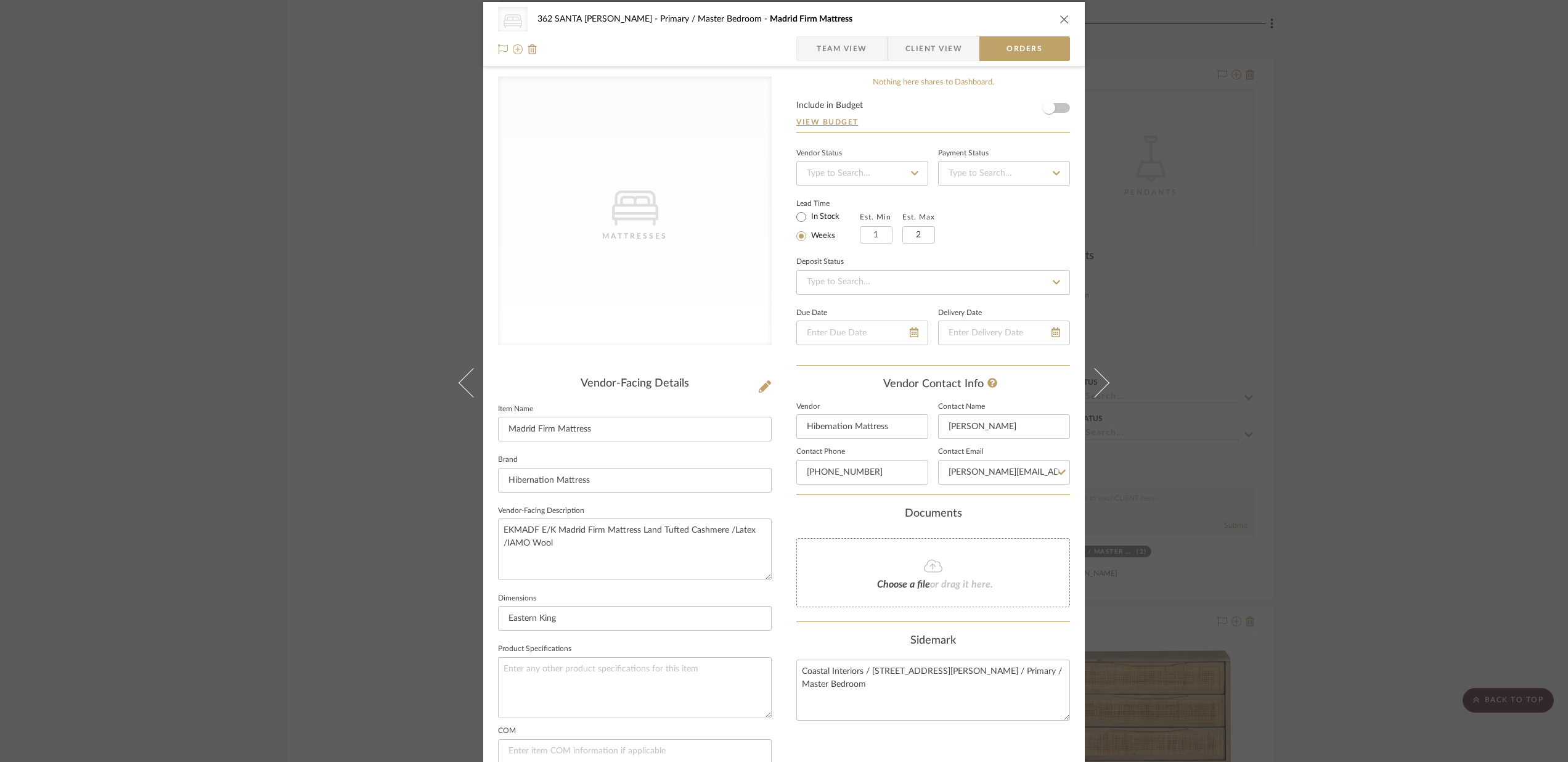 click at bounding box center [1064, 19] 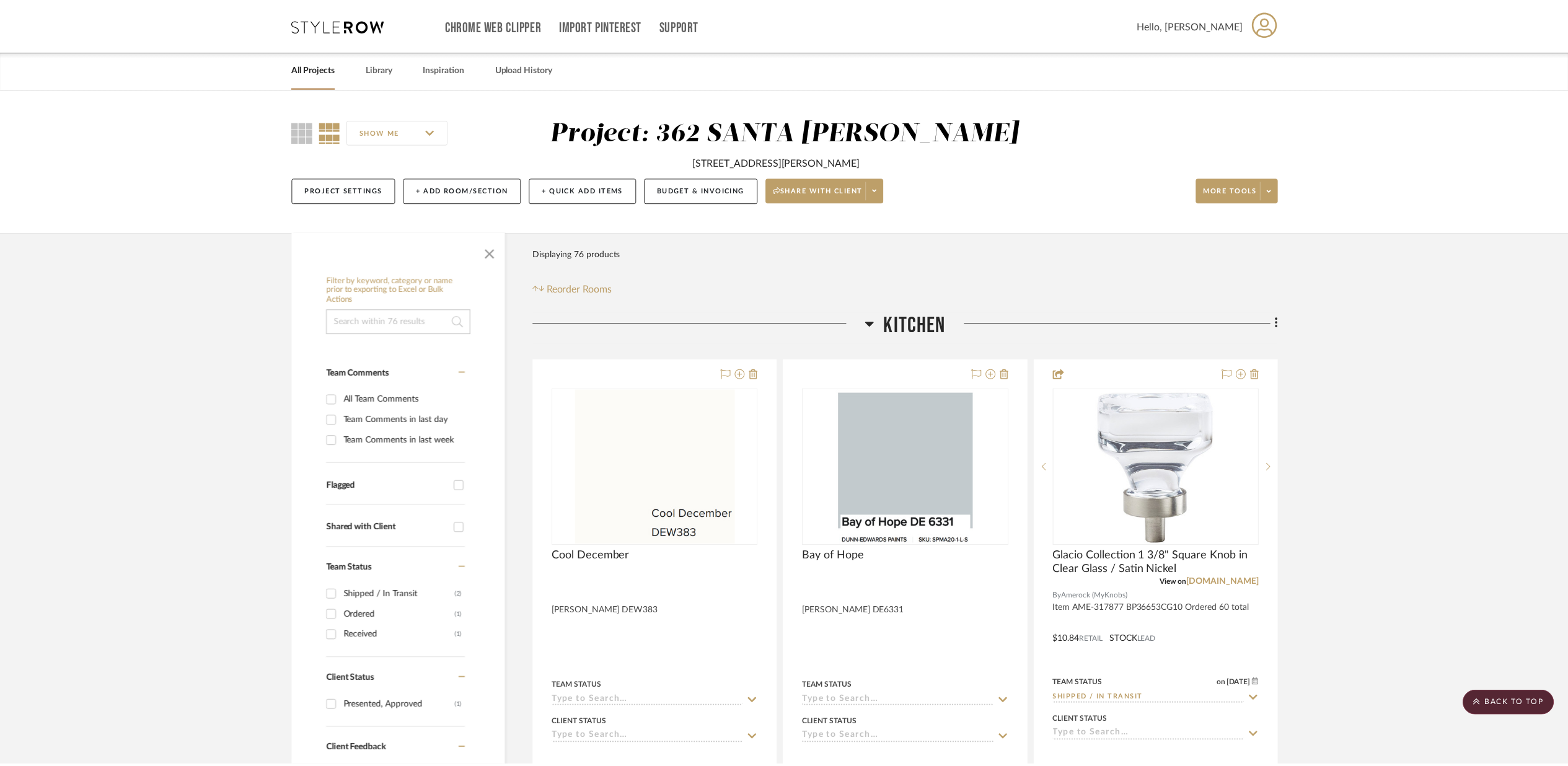 scroll, scrollTop: 5092, scrollLeft: 0, axis: vertical 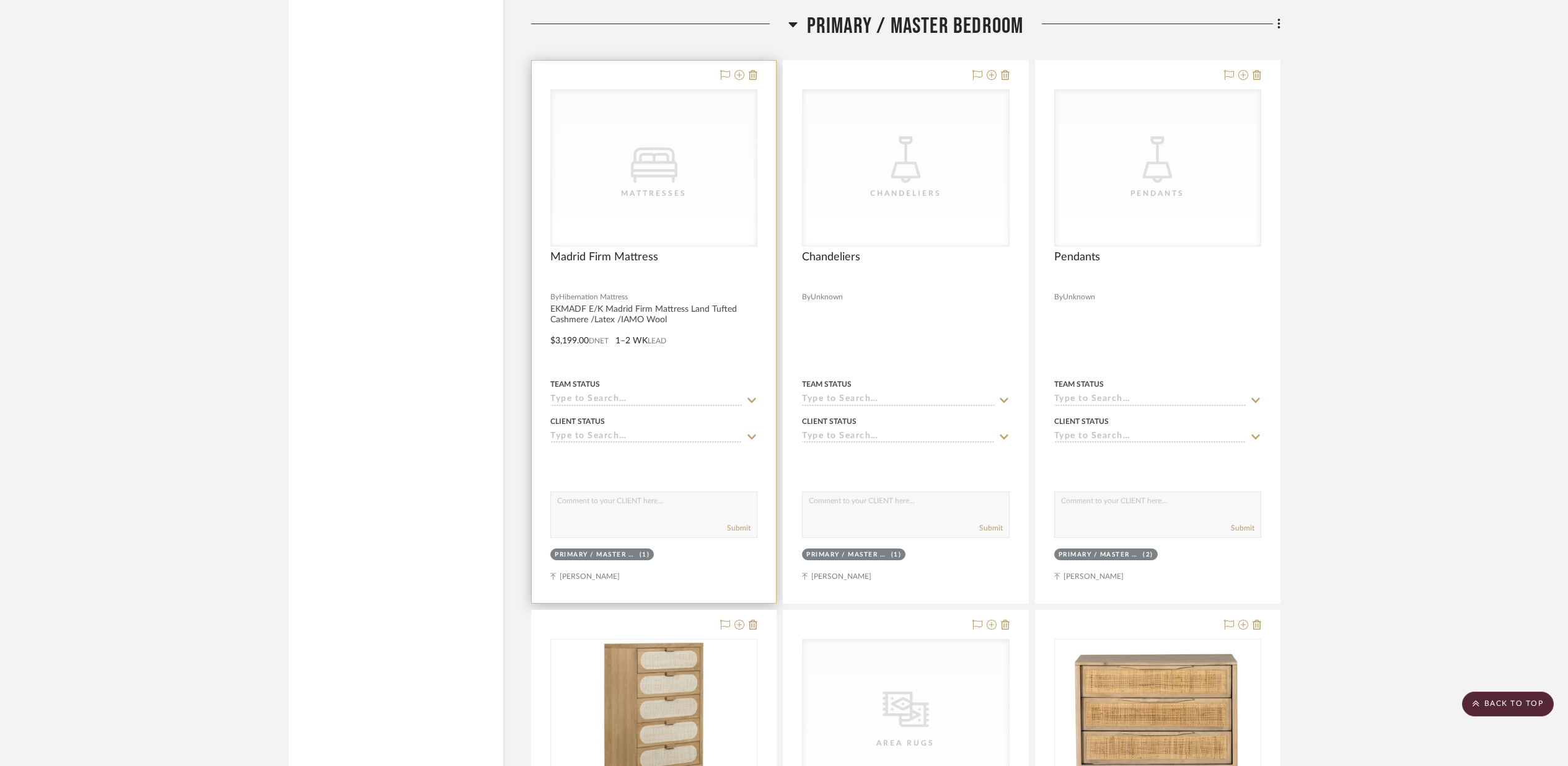 click 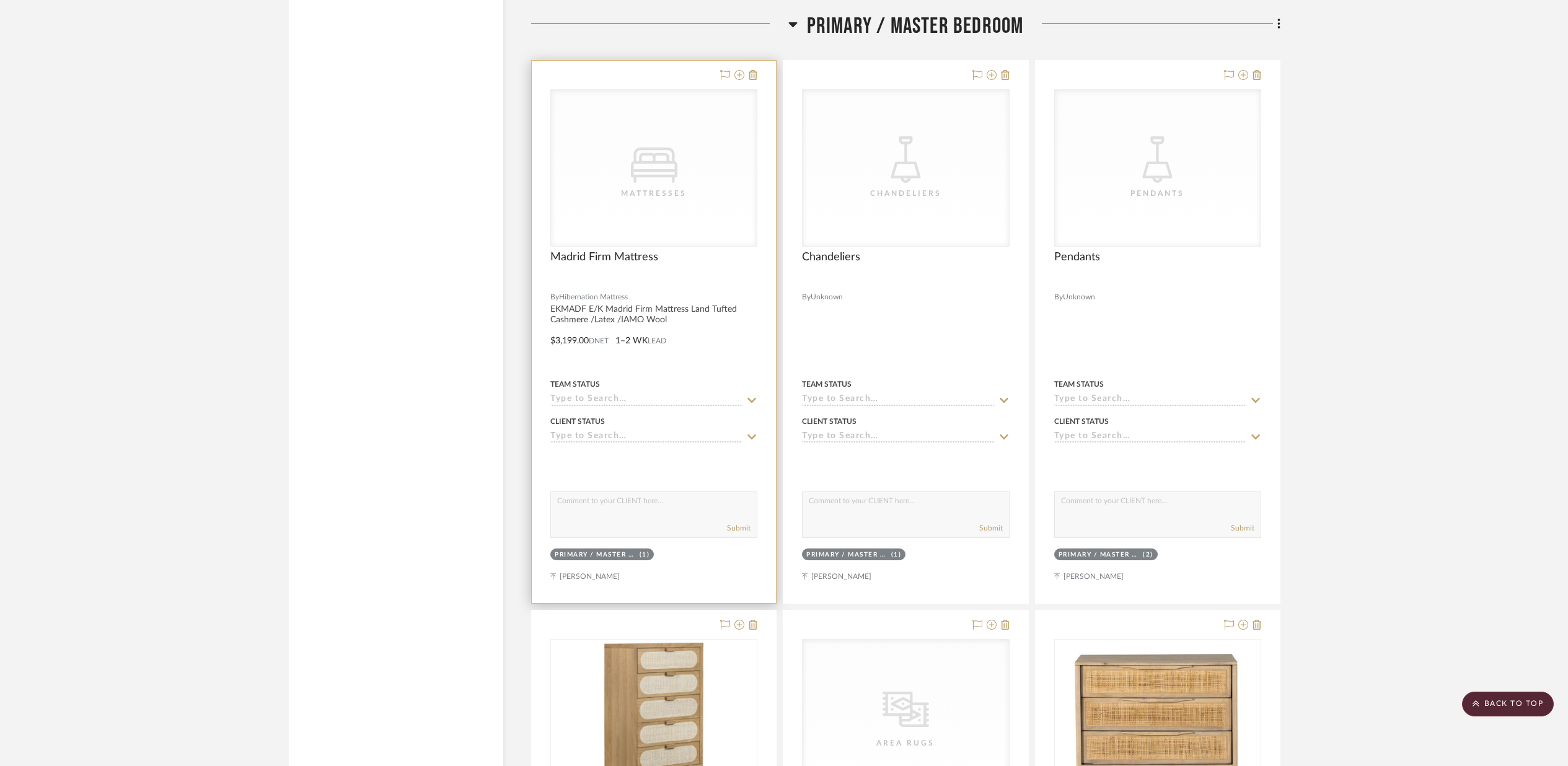 click on "CategoryIconBeds
Created with Sketch.
Mattresses" at bounding box center (654, 168) 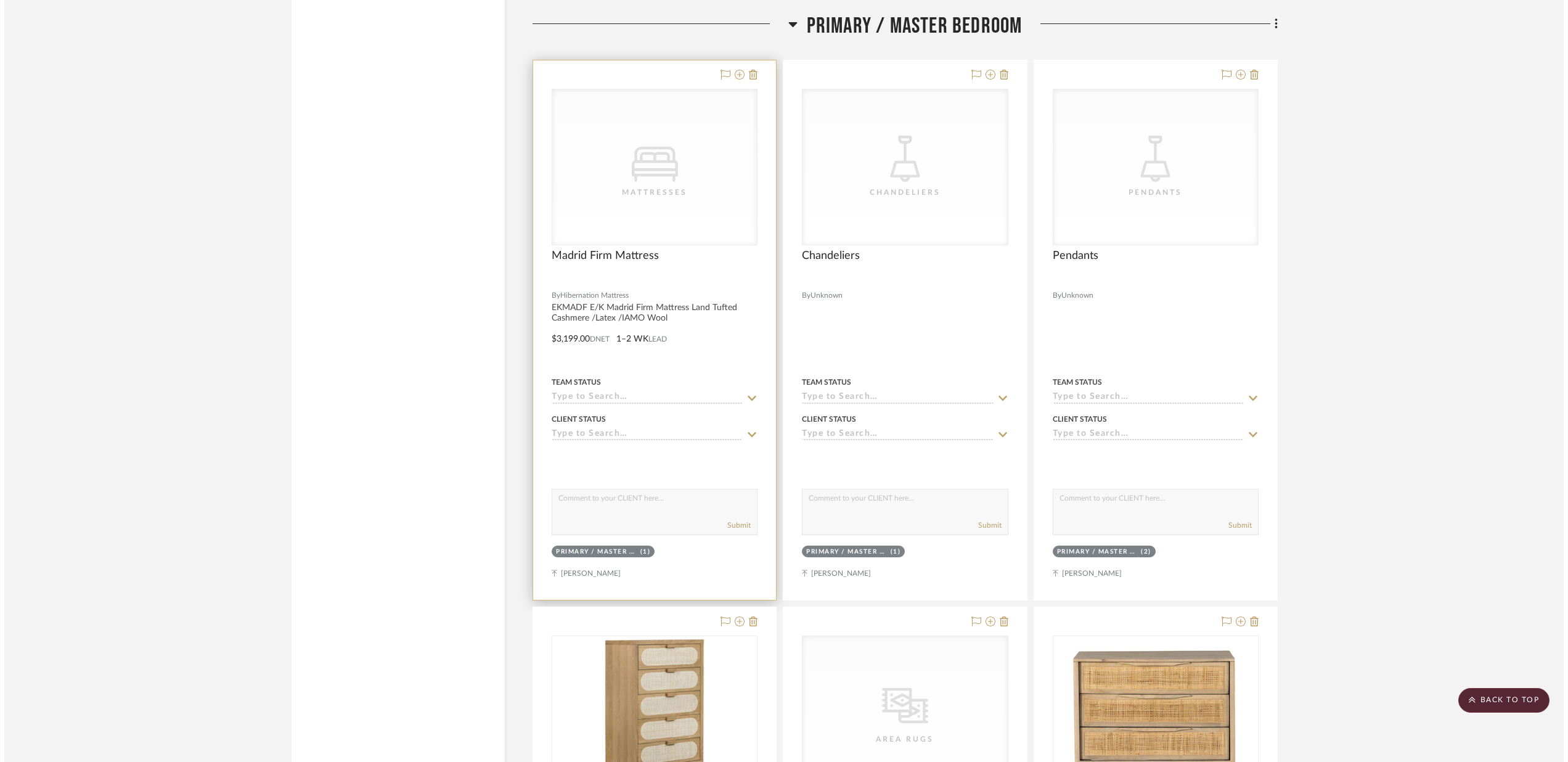 scroll, scrollTop: 0, scrollLeft: 0, axis: both 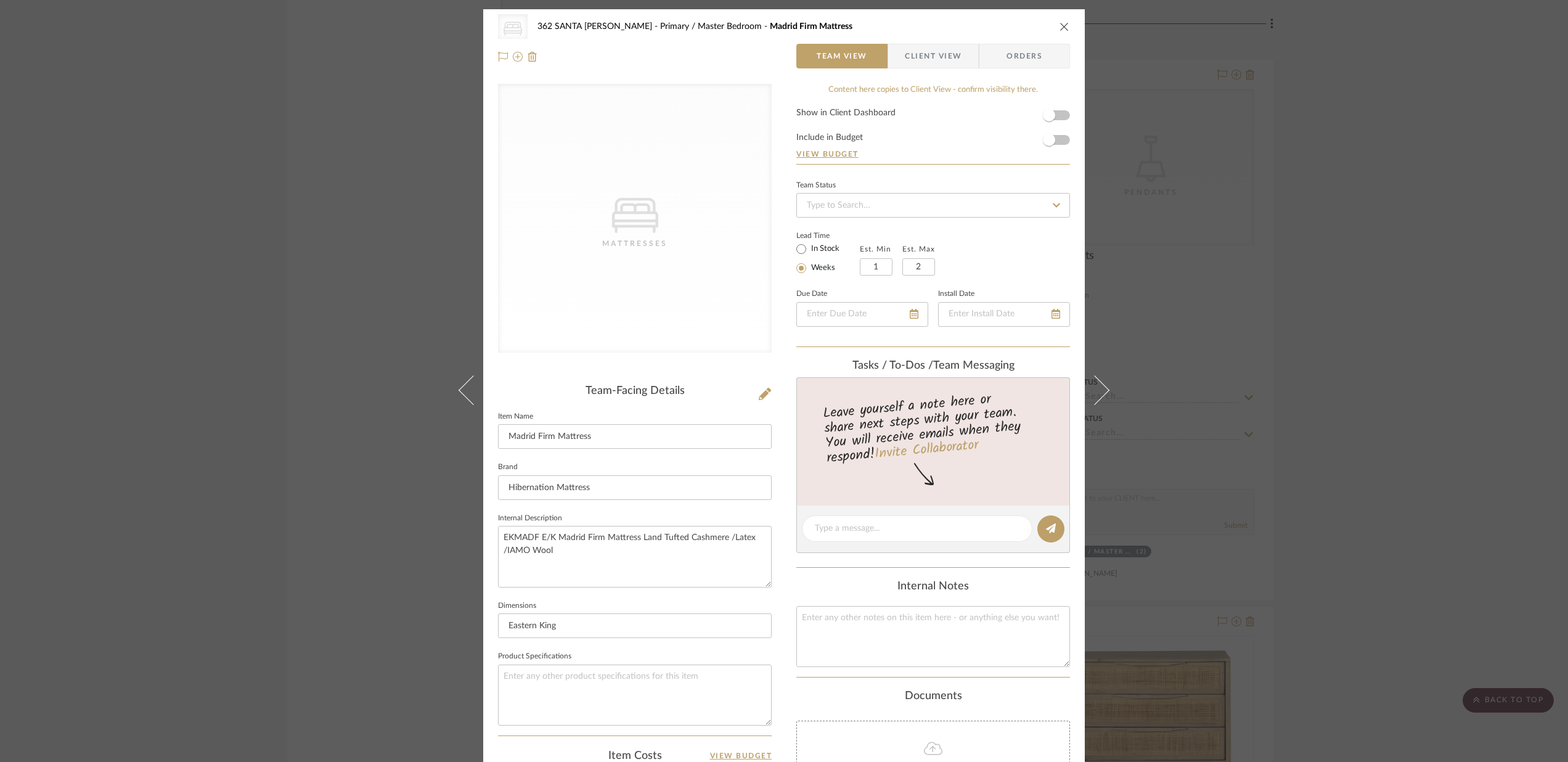 click 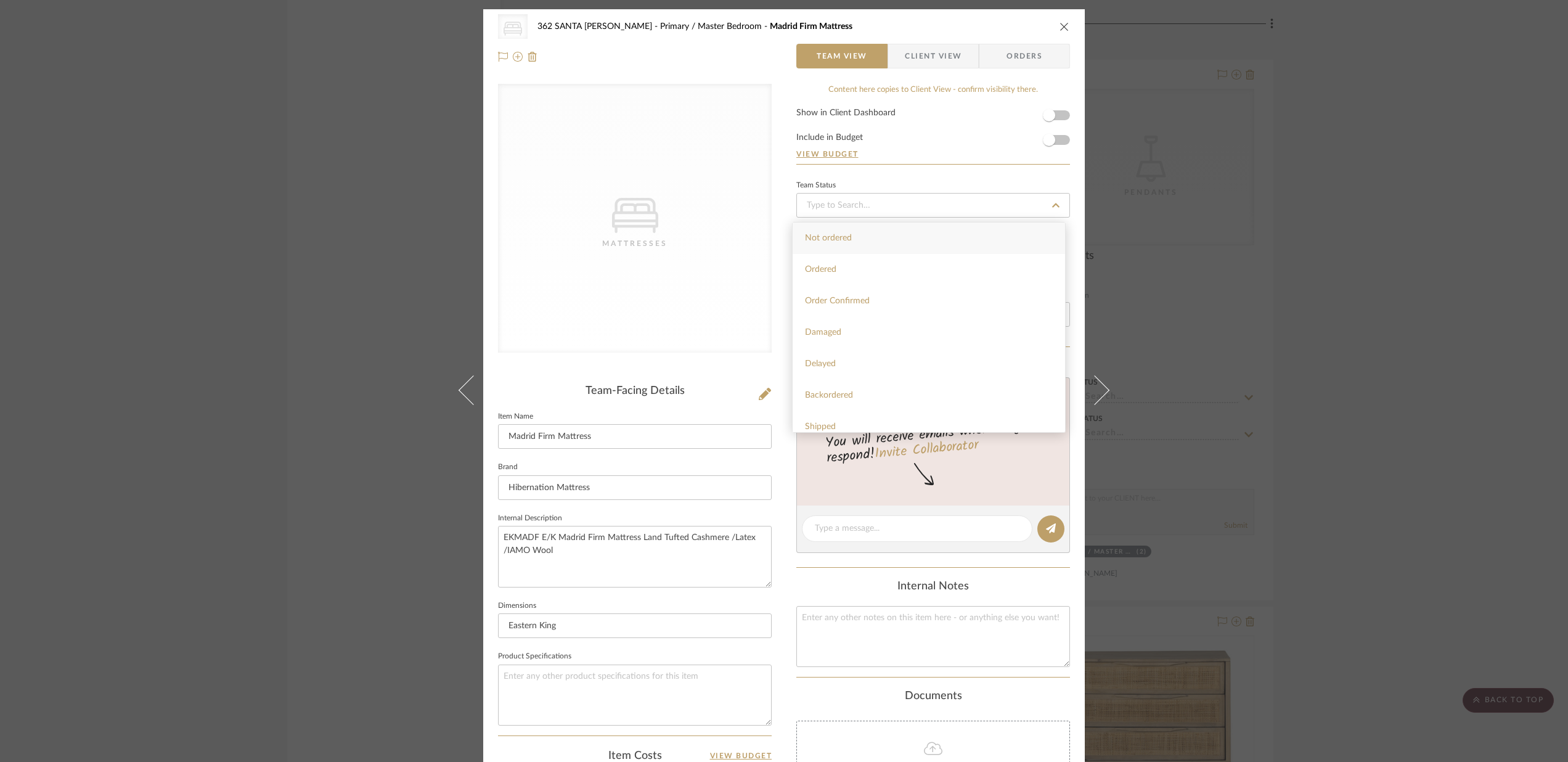 click on "Not ordered" at bounding box center [828, 238] 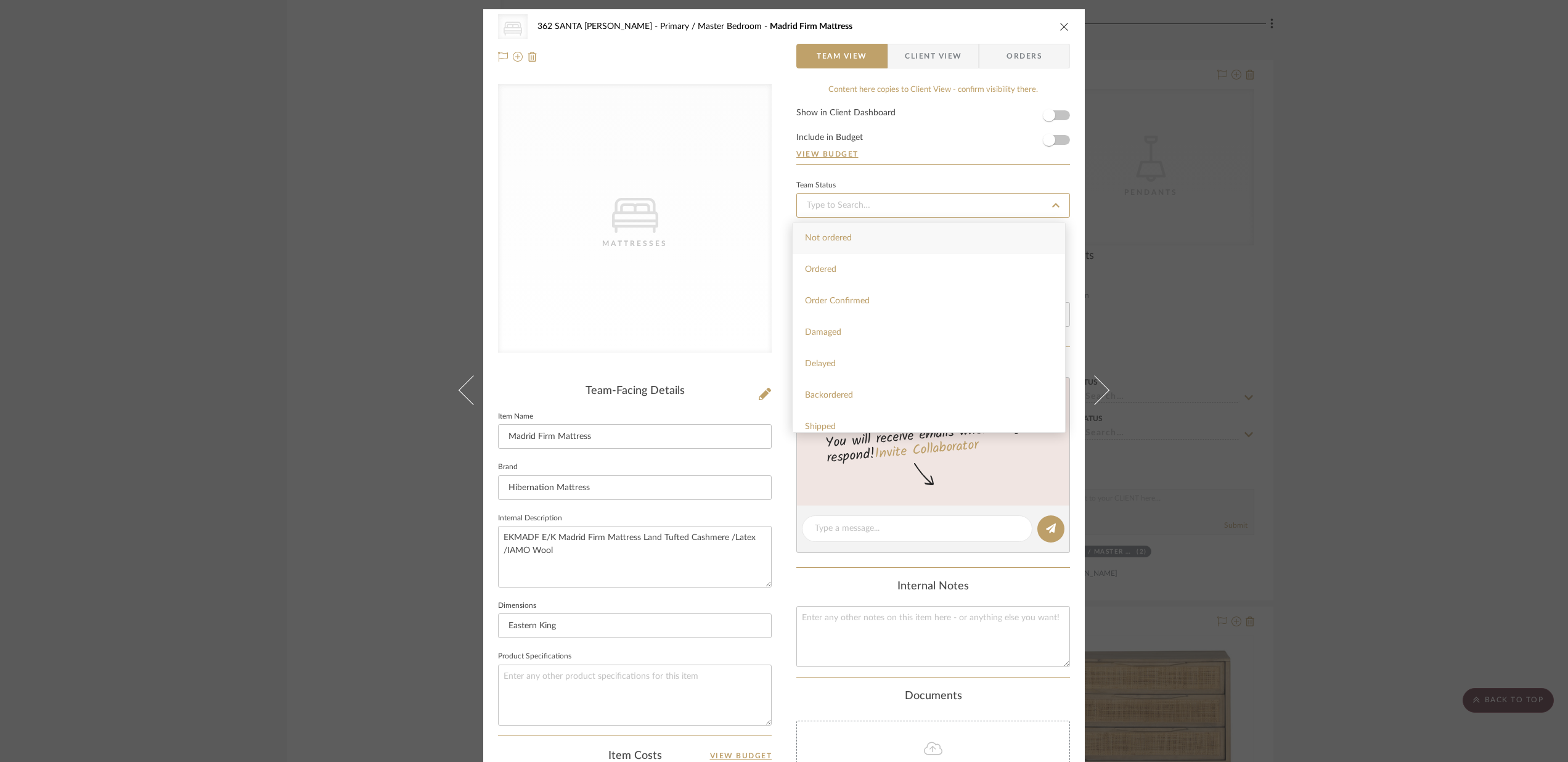 type on "[DATE]" 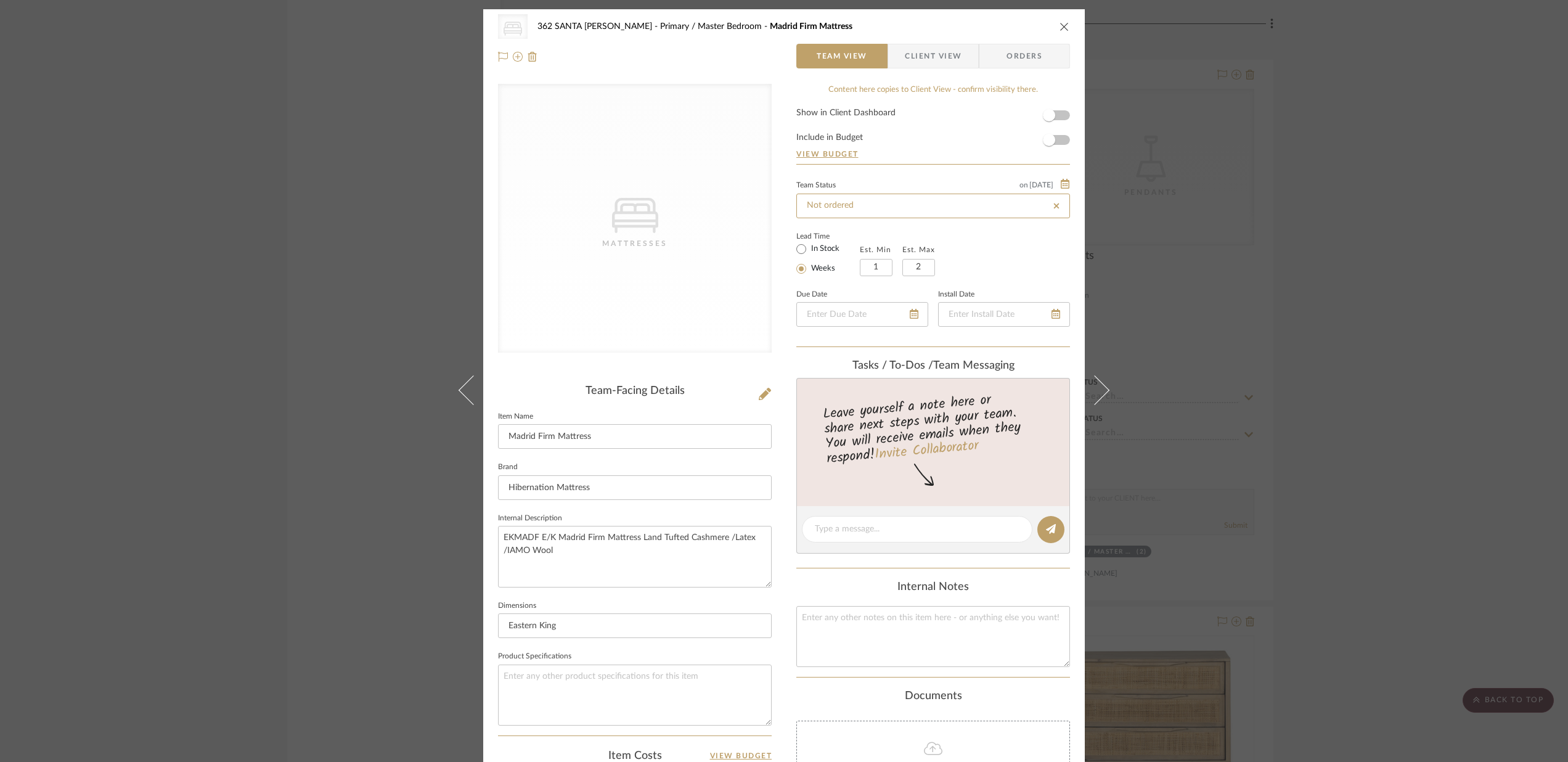 type on "[DATE]" 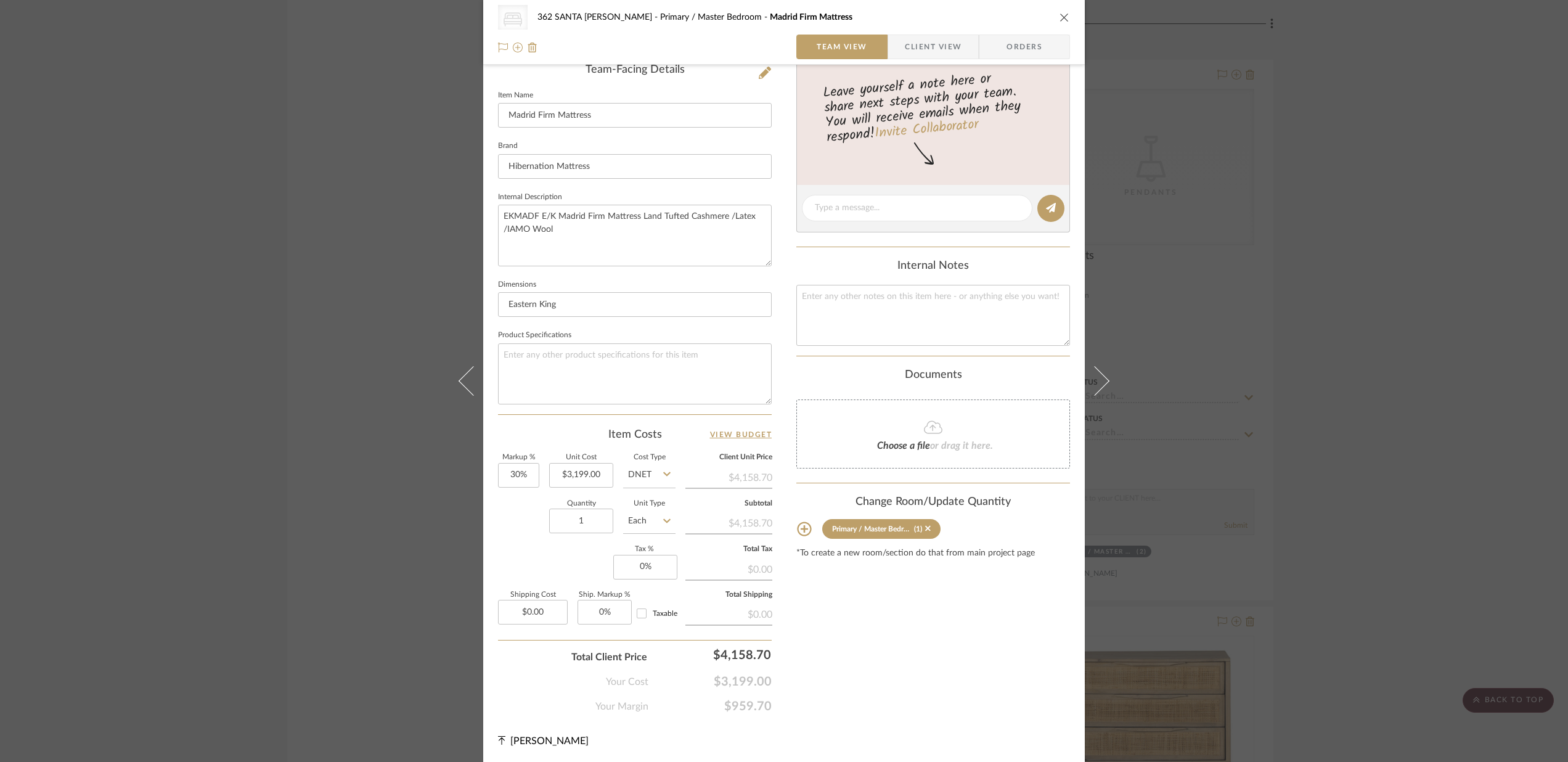 scroll, scrollTop: 0, scrollLeft: 0, axis: both 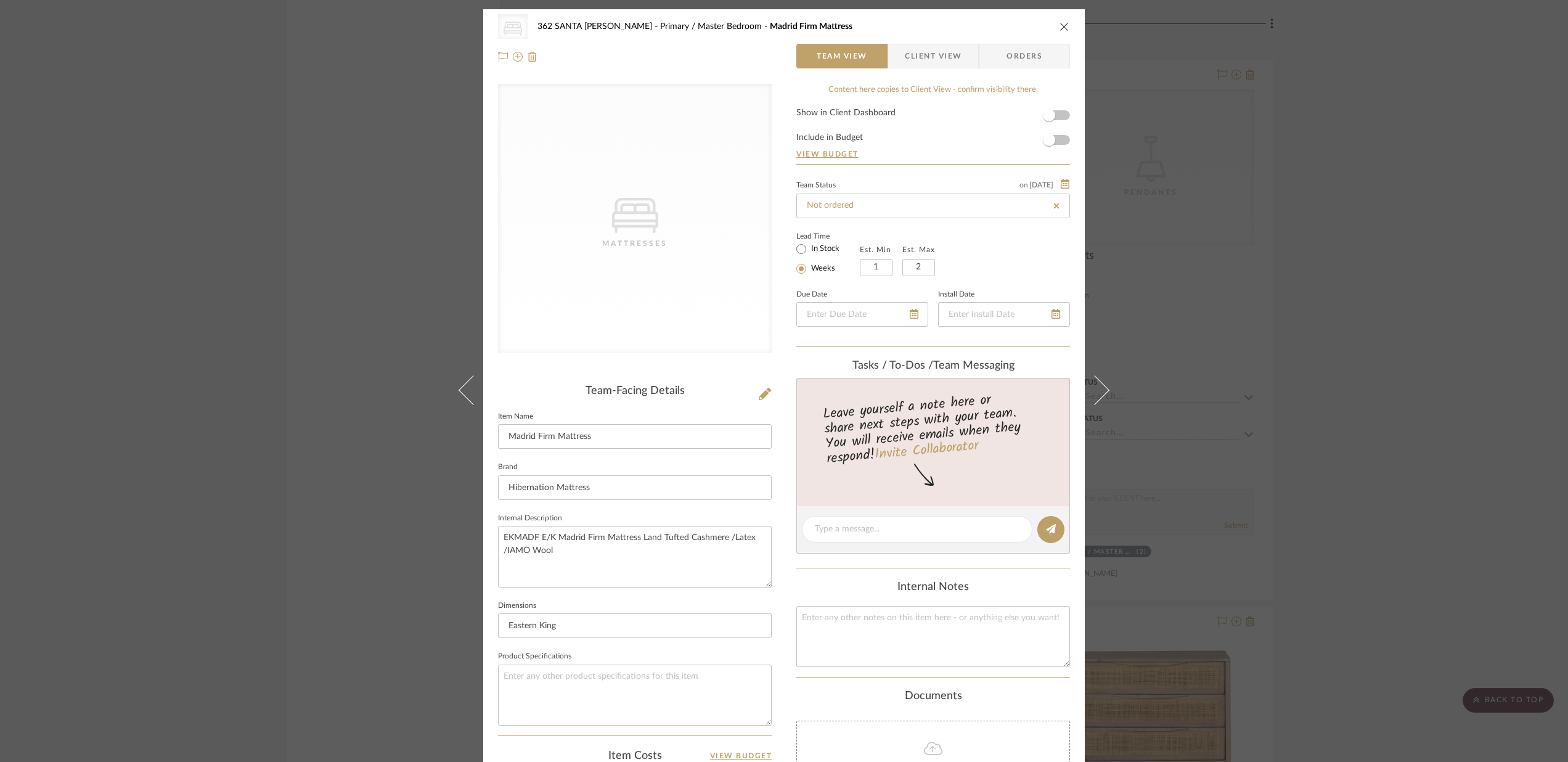 click at bounding box center (1064, 27) 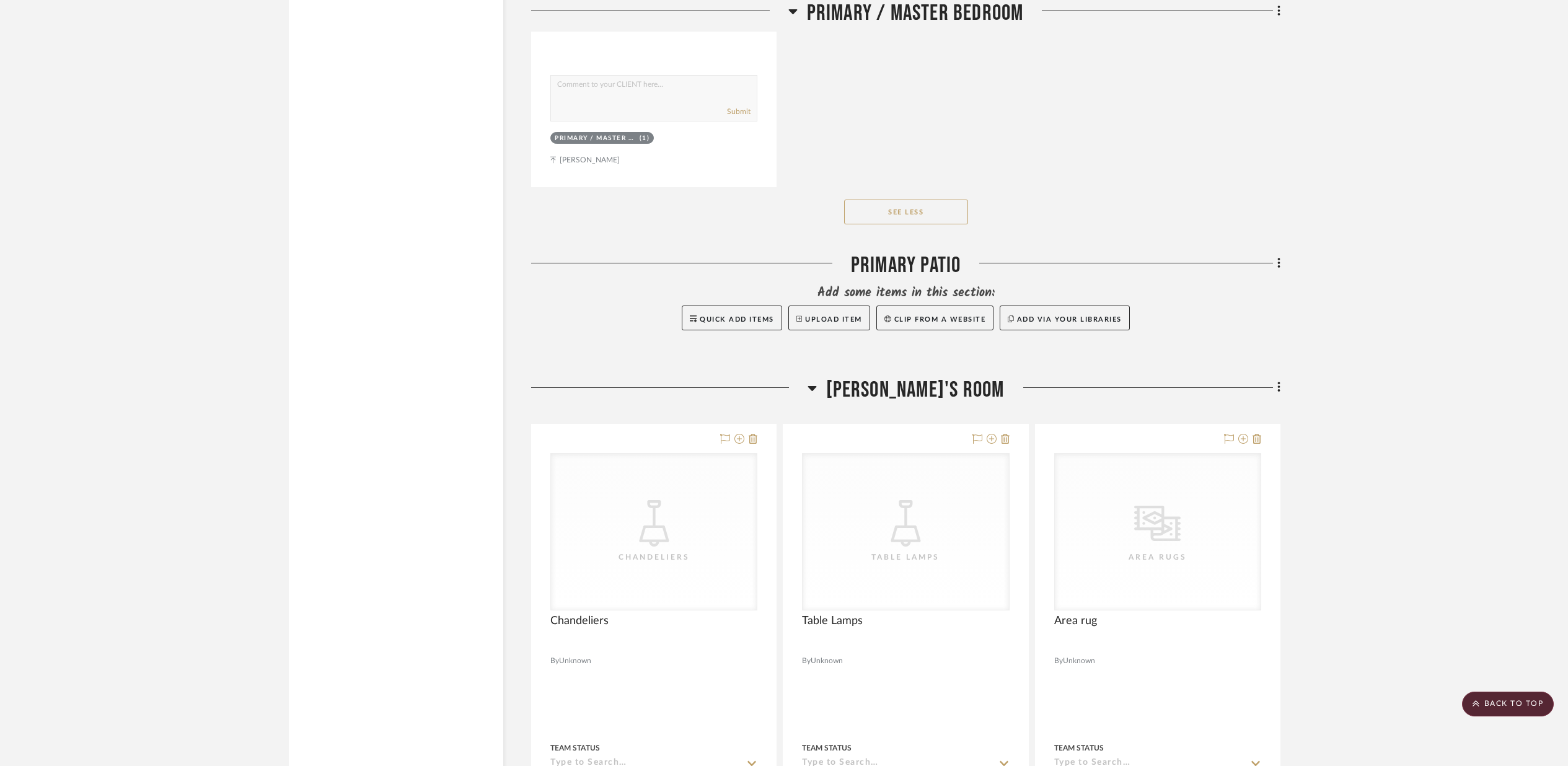 scroll, scrollTop: 6600, scrollLeft: 0, axis: vertical 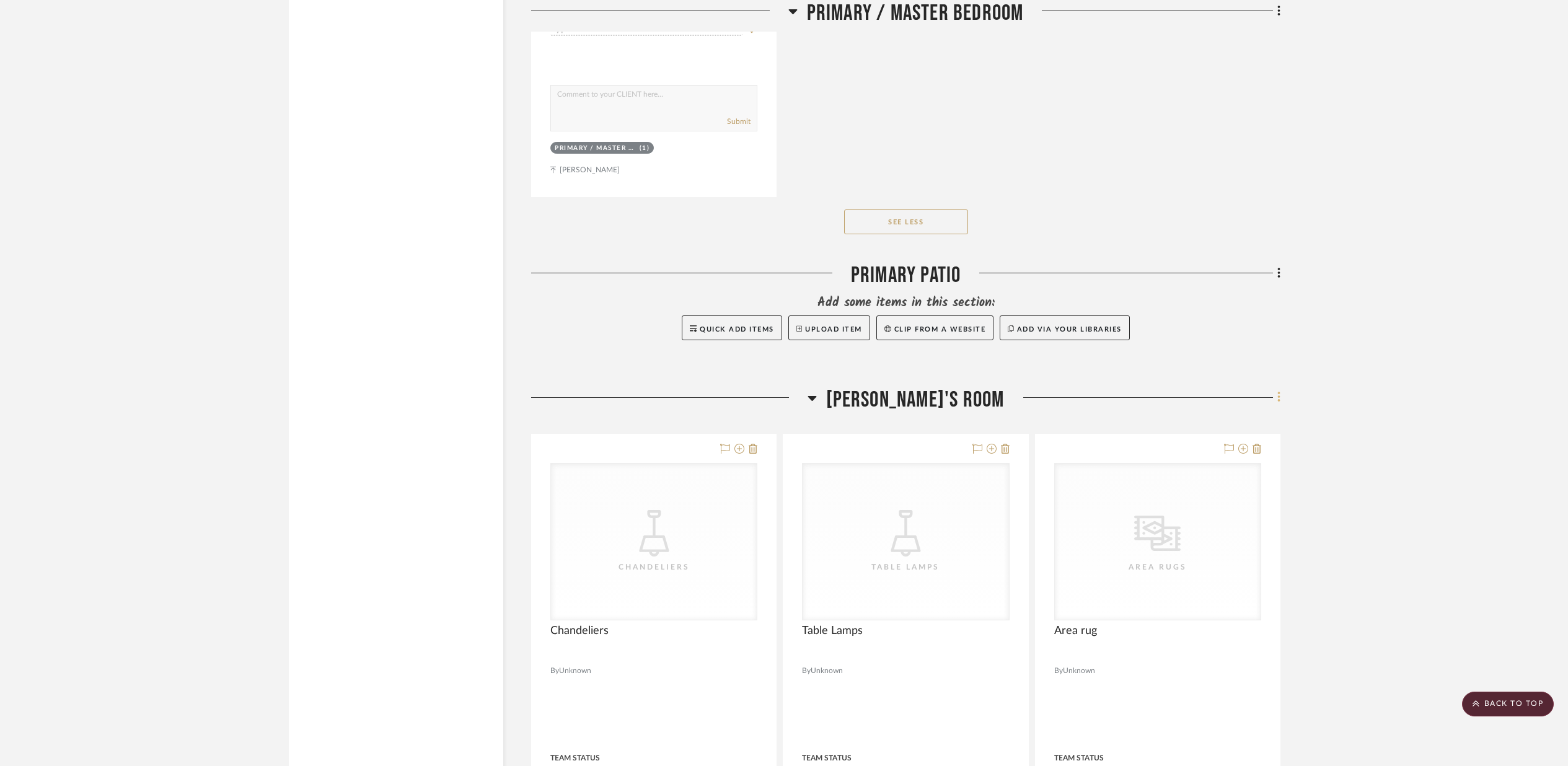 click 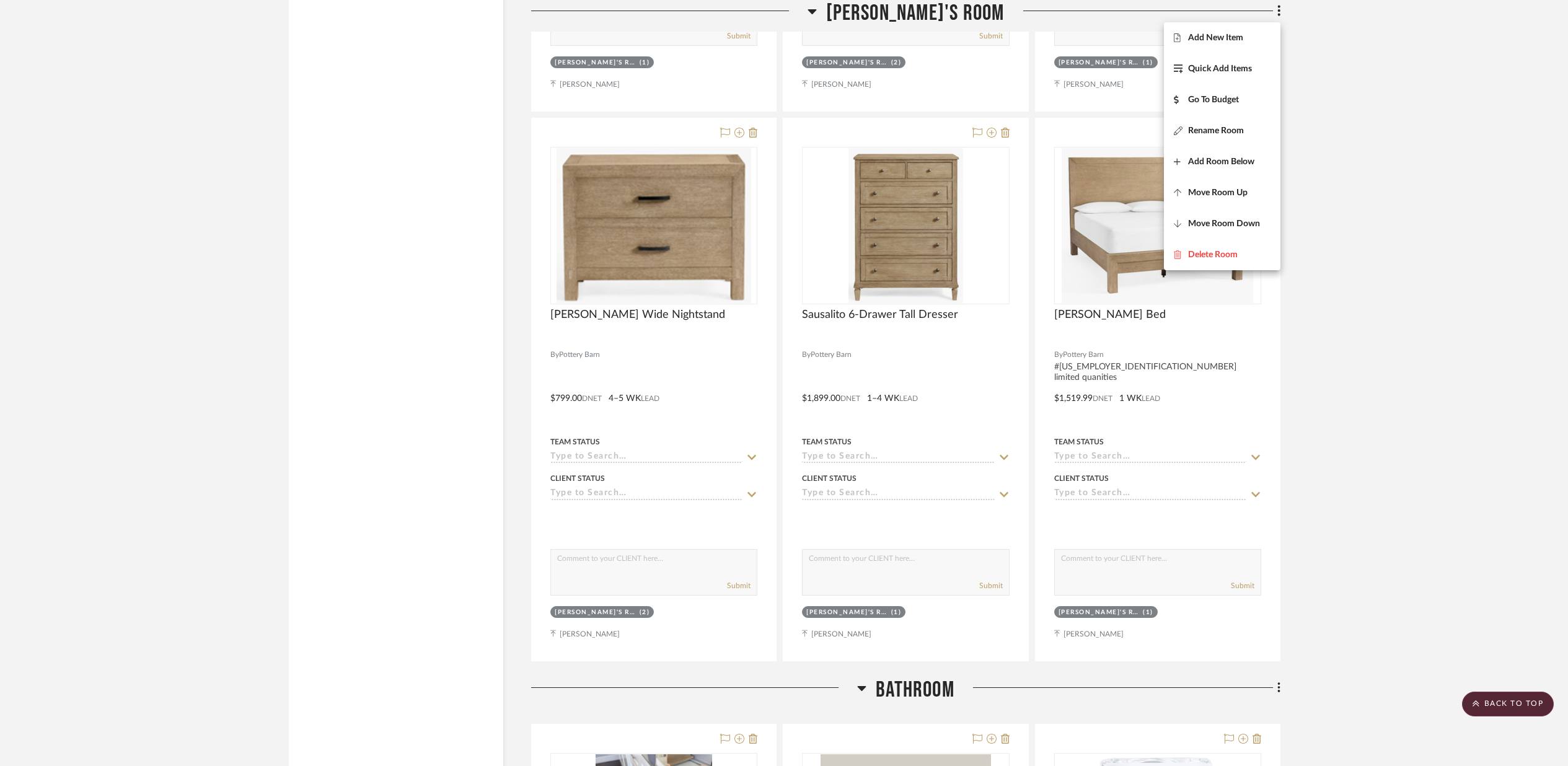 scroll, scrollTop: 7460, scrollLeft: 0, axis: vertical 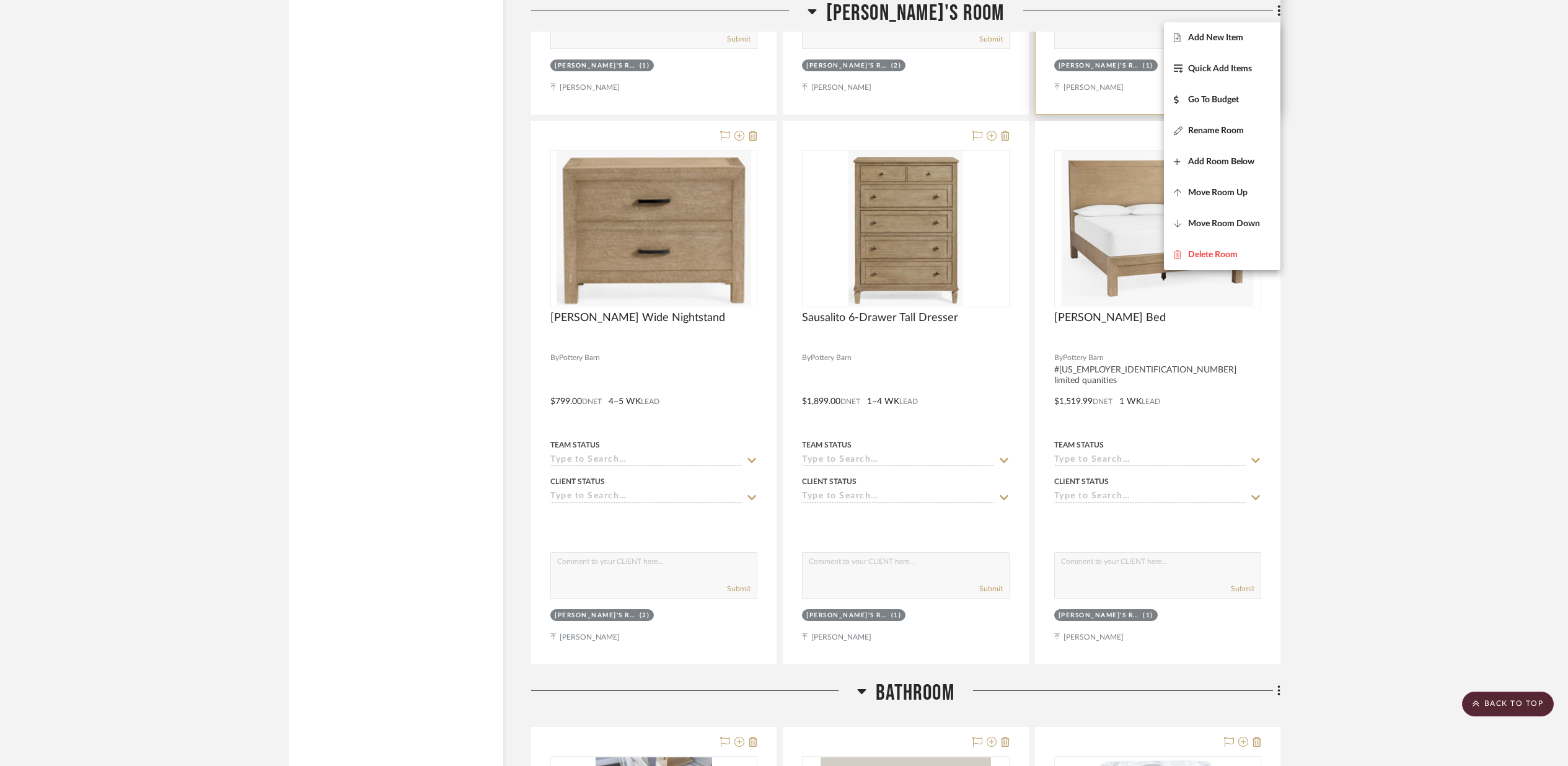 click on "Add New Item" at bounding box center (1215, 38) 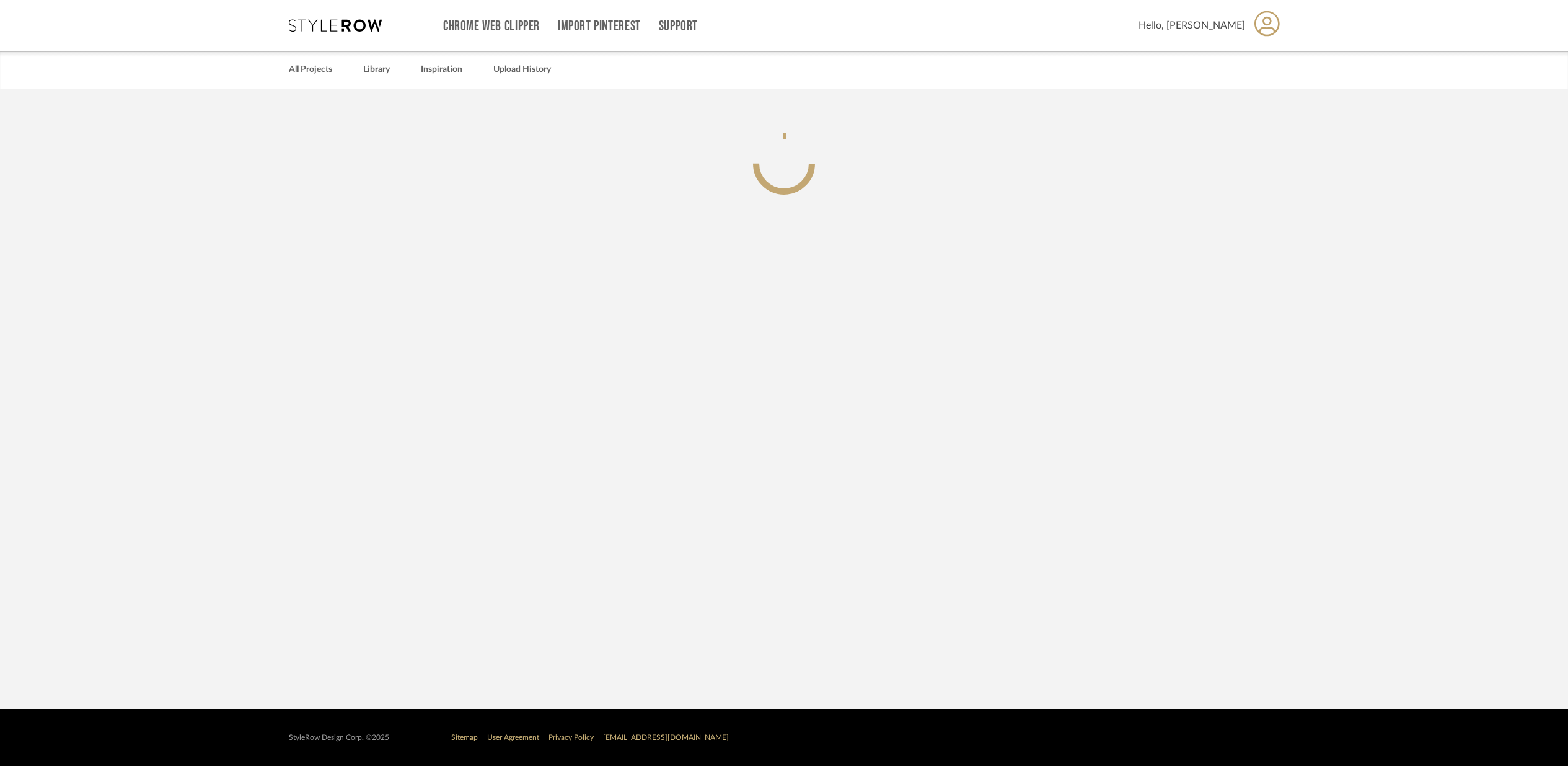 scroll, scrollTop: 0, scrollLeft: 0, axis: both 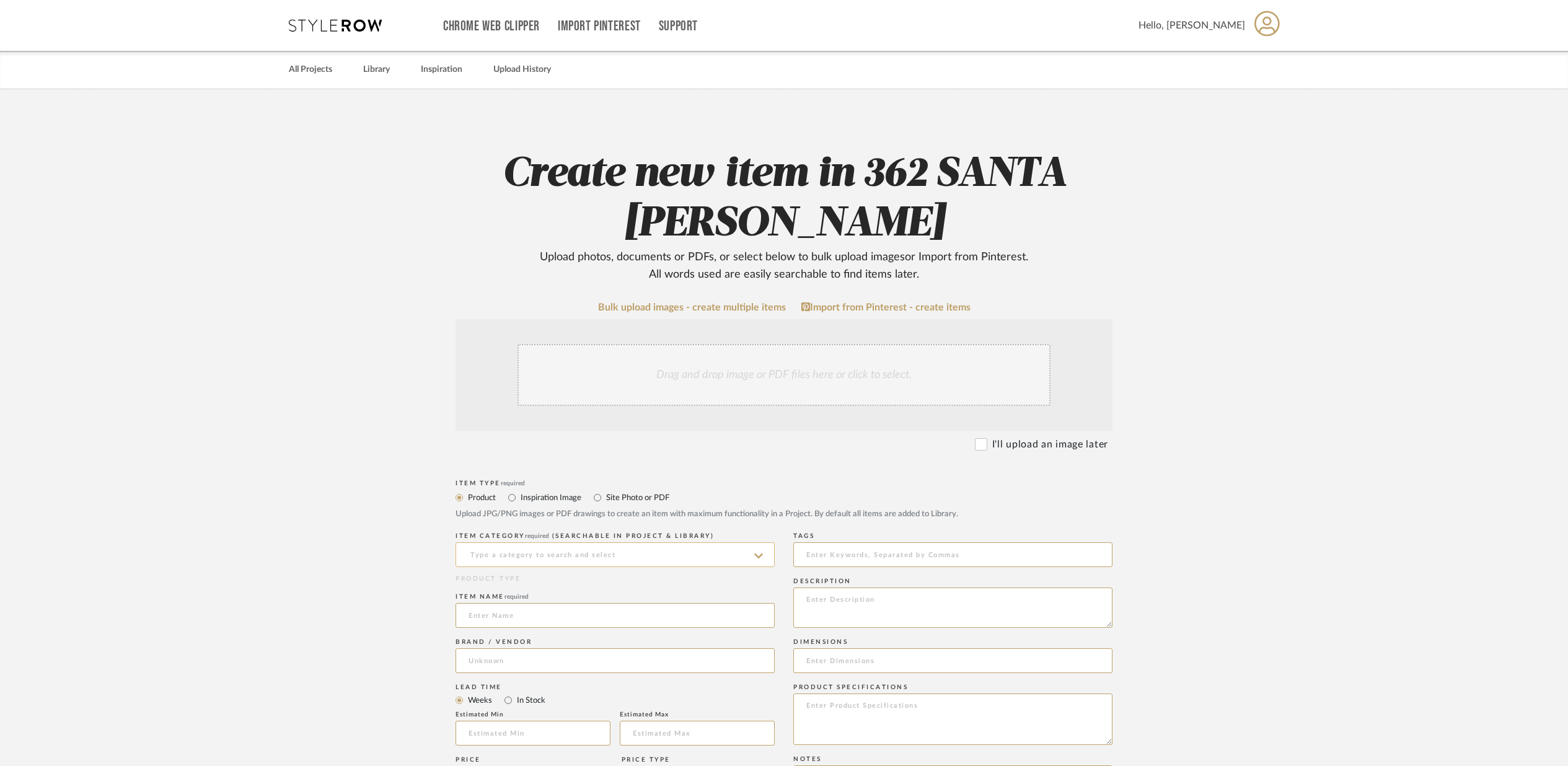 click 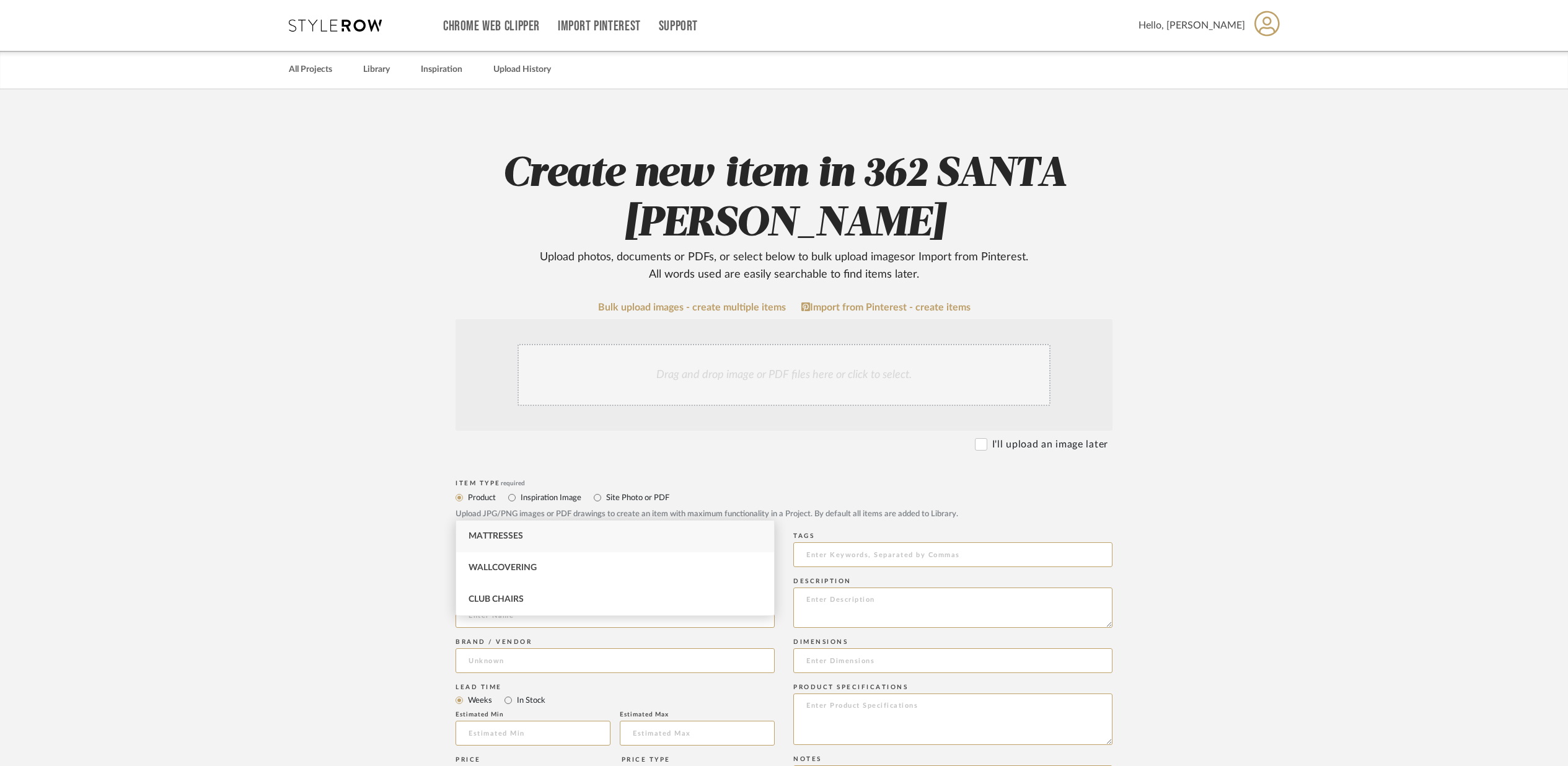 click on "Mattresses" at bounding box center [496, 536] 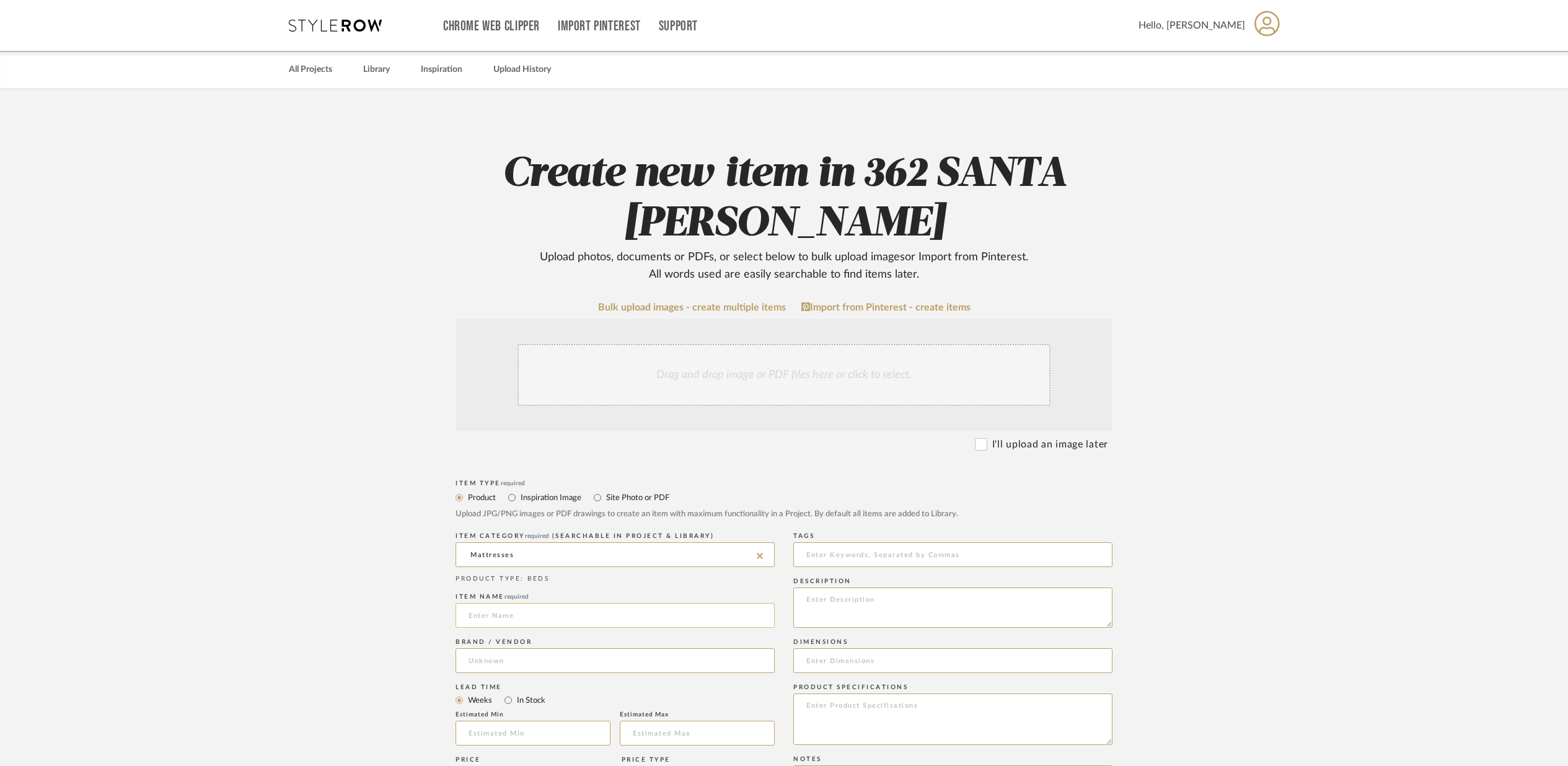 click 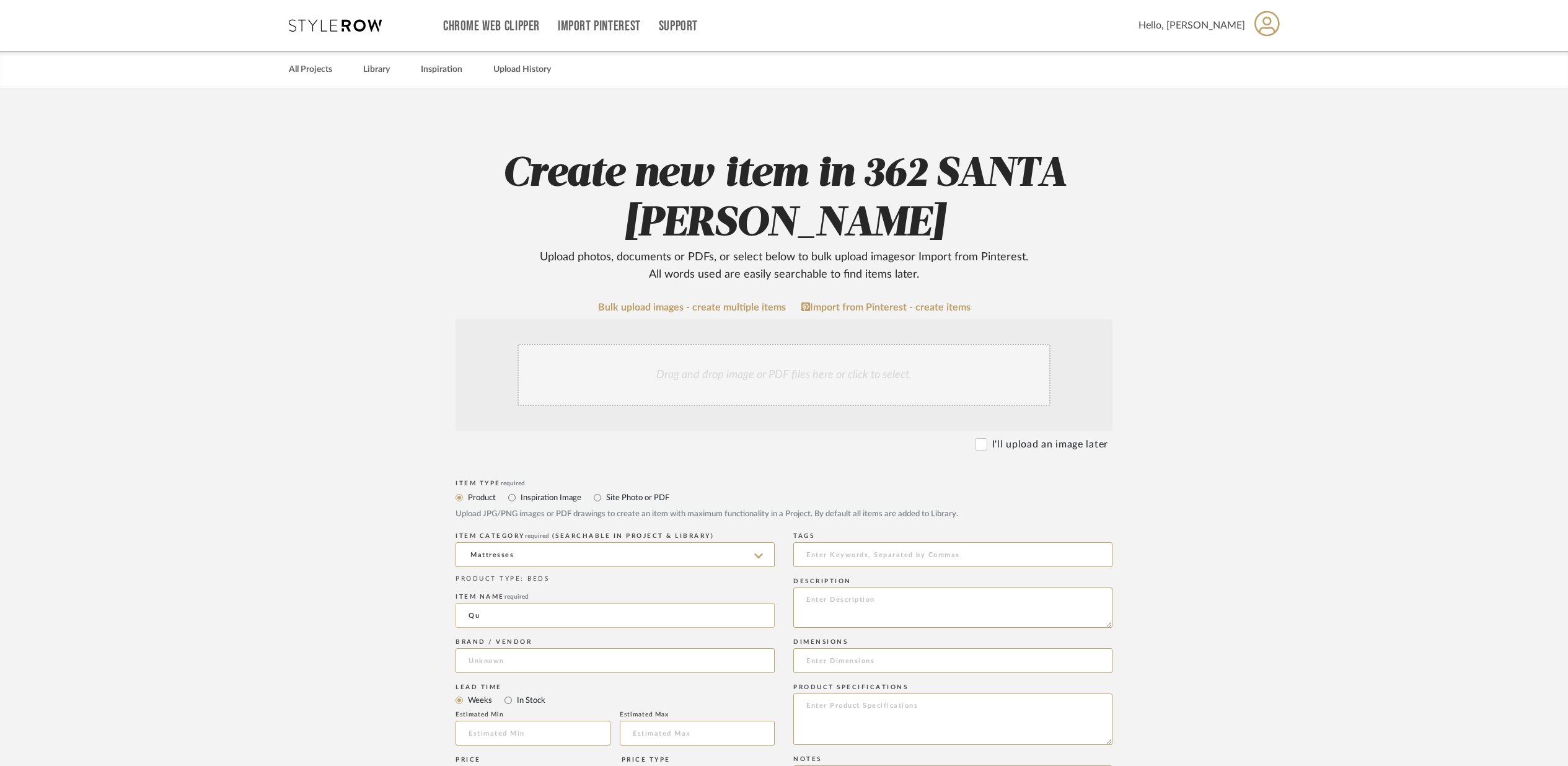 type on "Q" 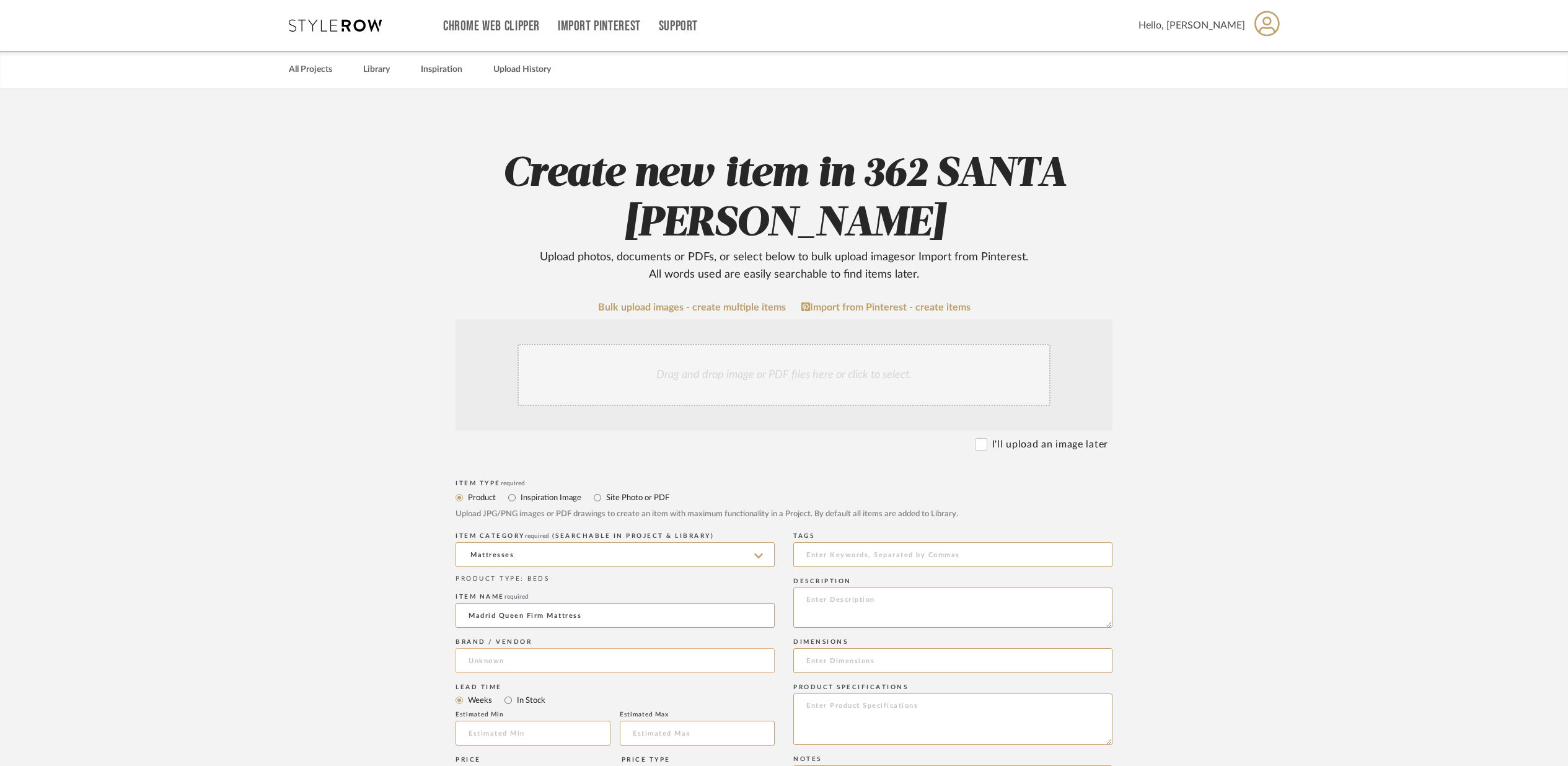 type on "Madrid Queen Firm Mattress" 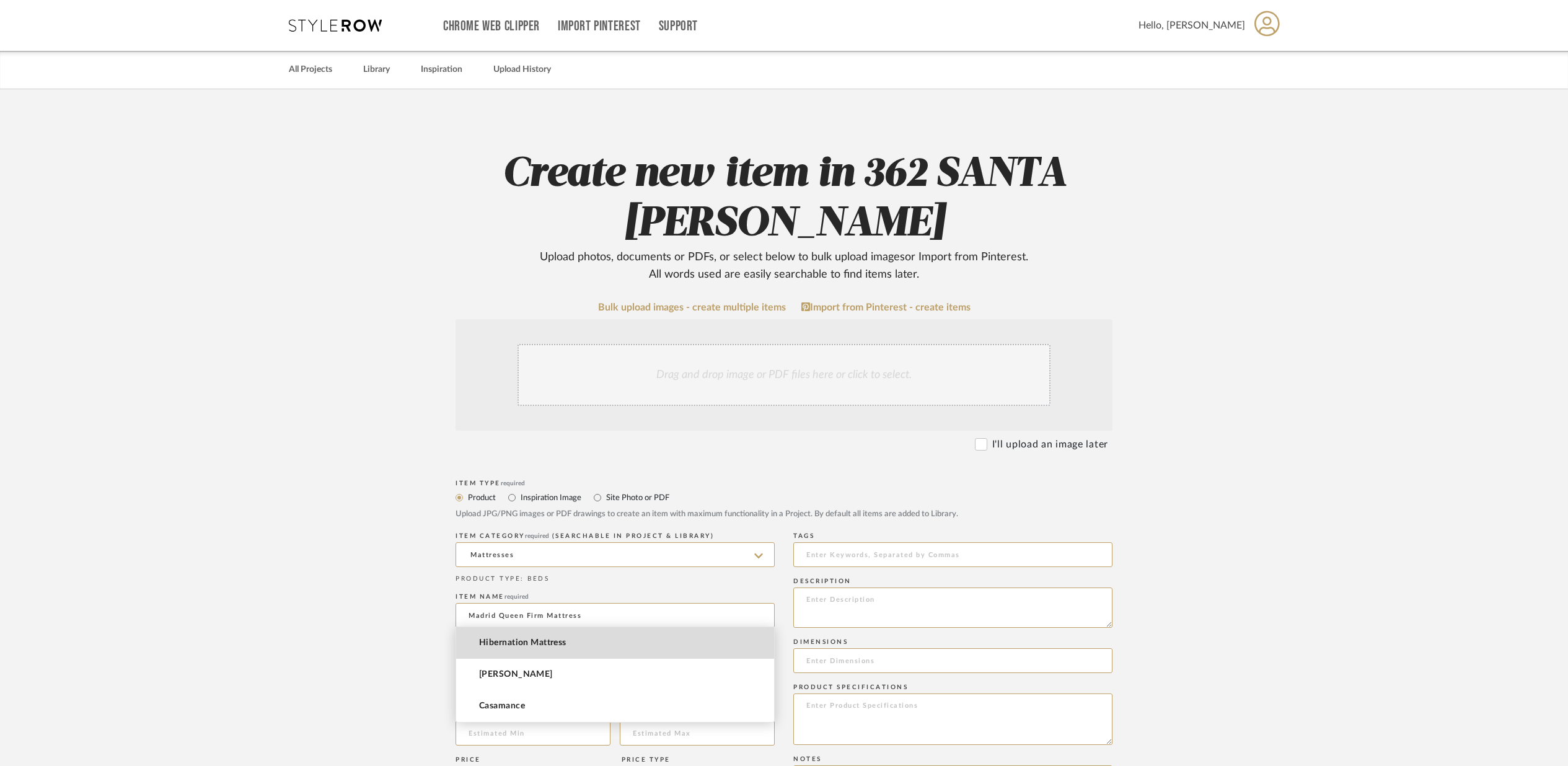 click on "Hibernation Mattress" at bounding box center [522, 643] 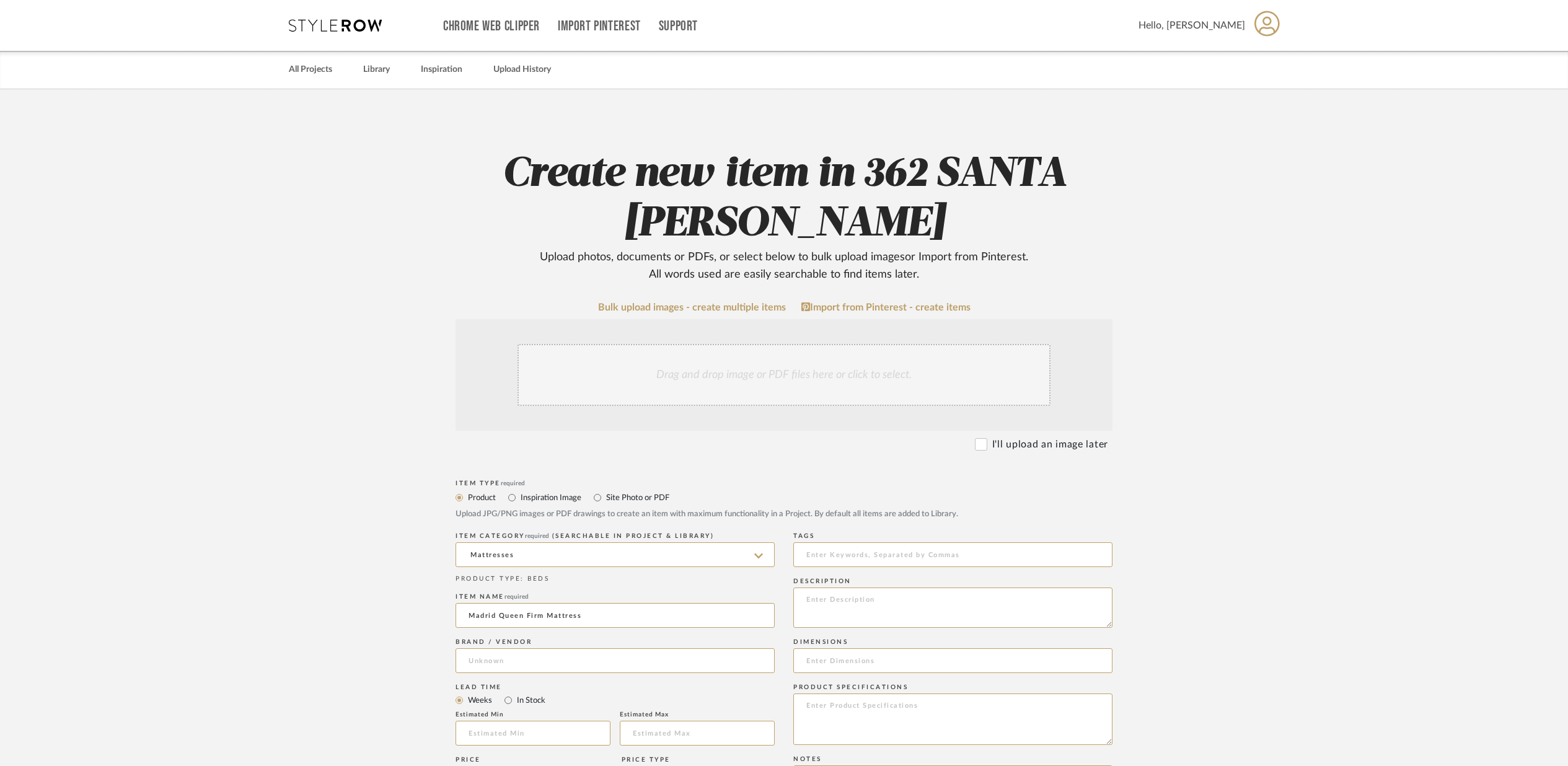 type on "Hibernation Mattress" 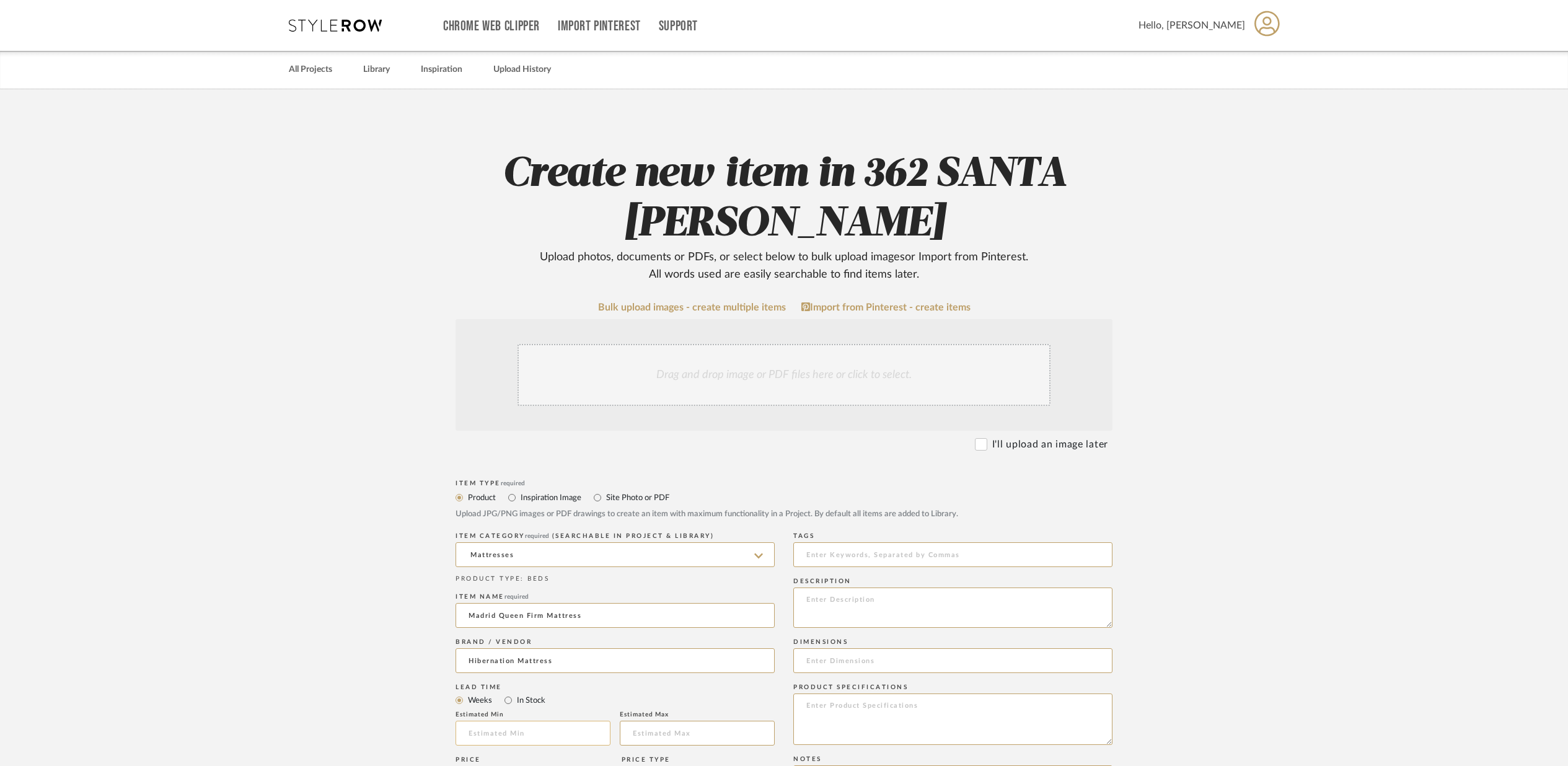 click 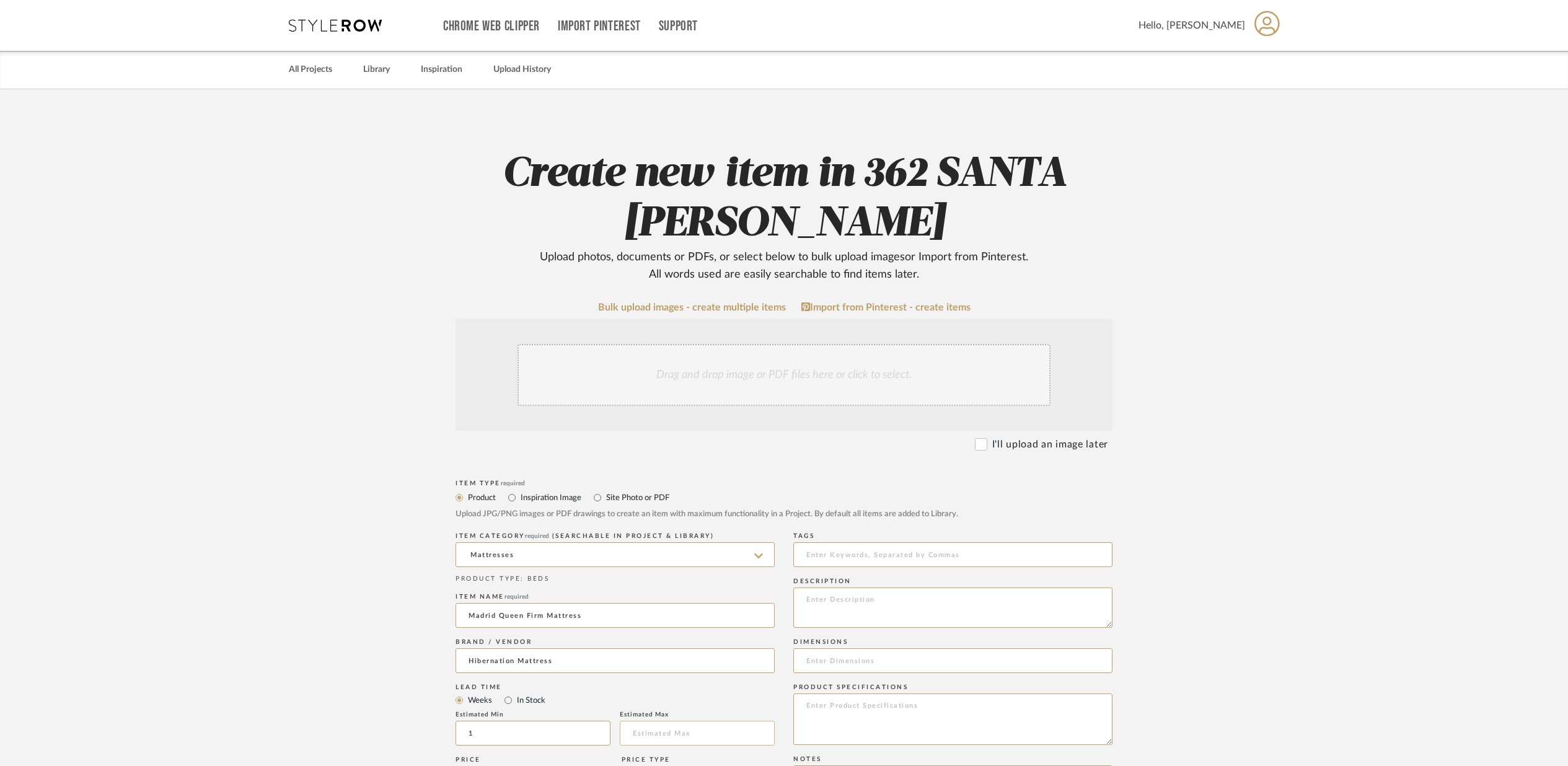 type on "1" 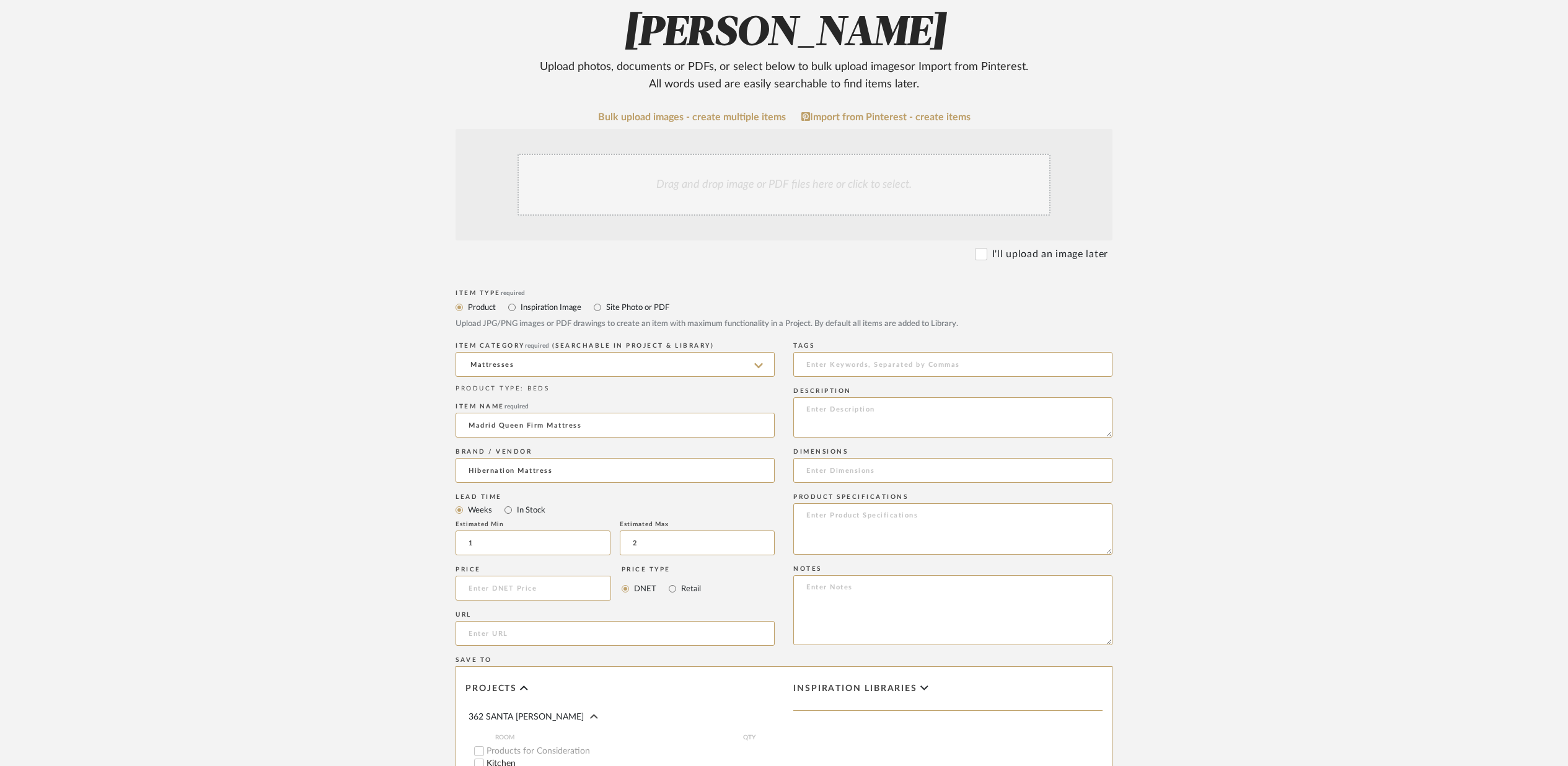 scroll, scrollTop: 193, scrollLeft: 0, axis: vertical 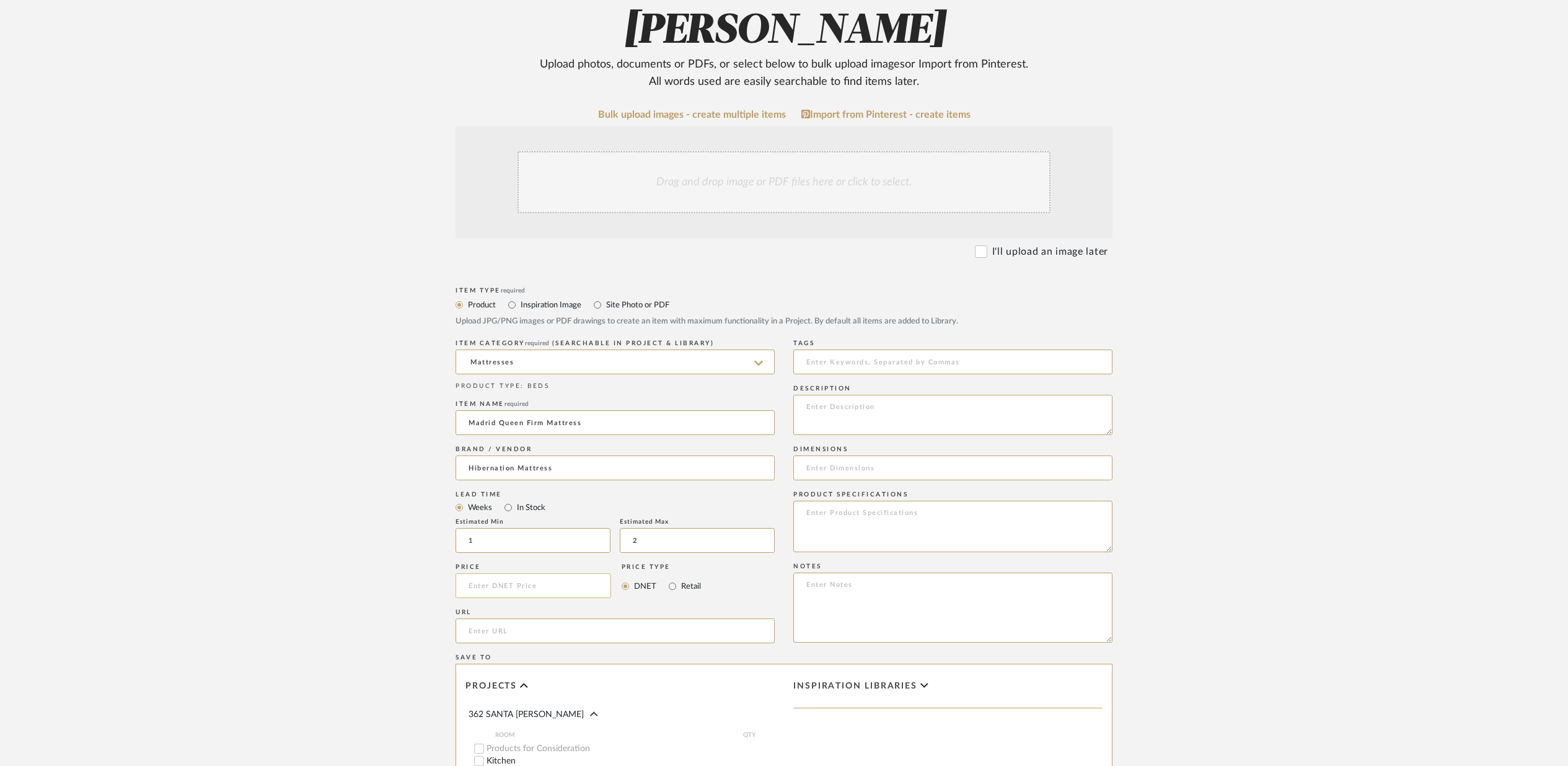 type on "2" 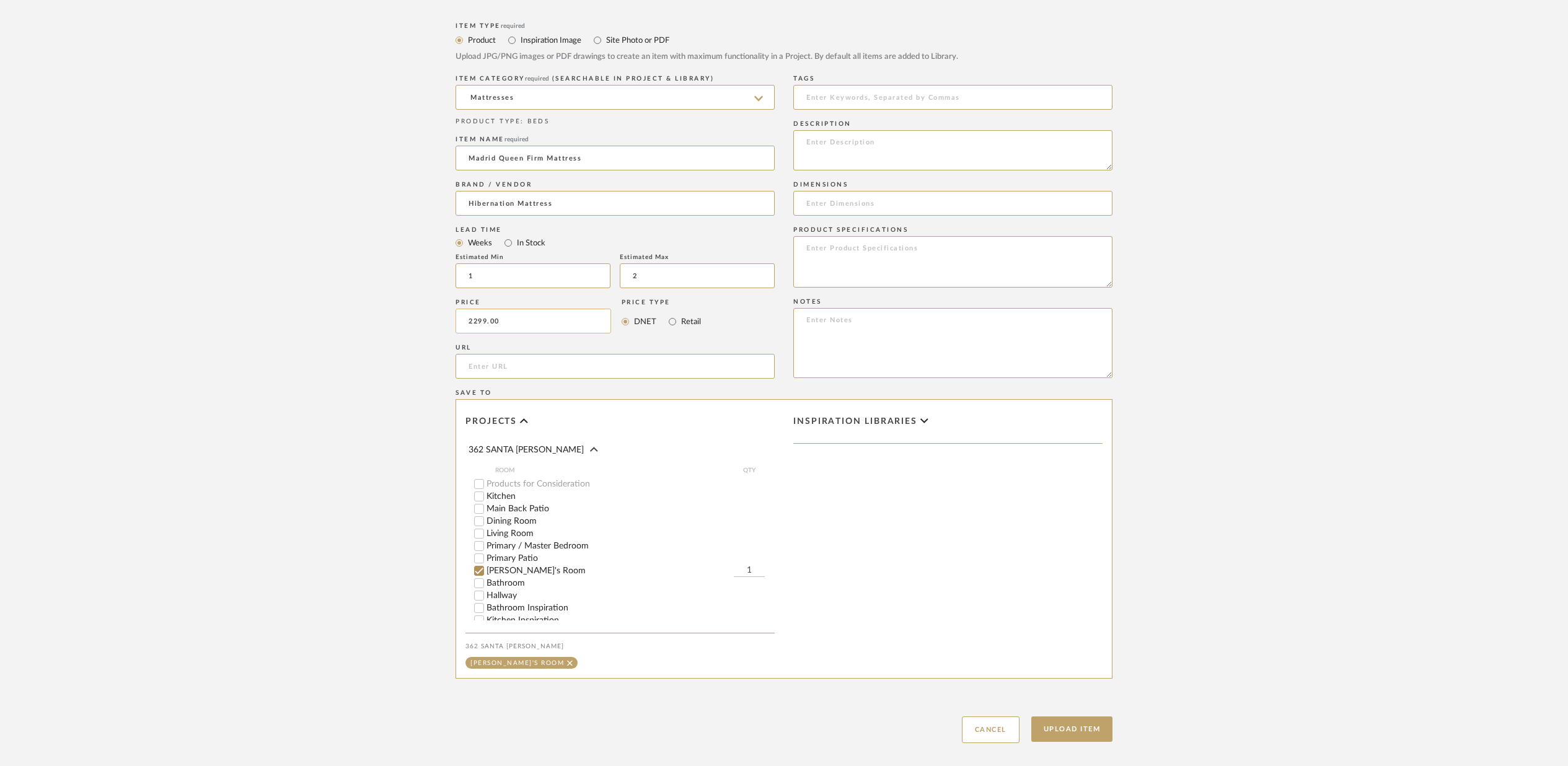 scroll, scrollTop: 473, scrollLeft: 0, axis: vertical 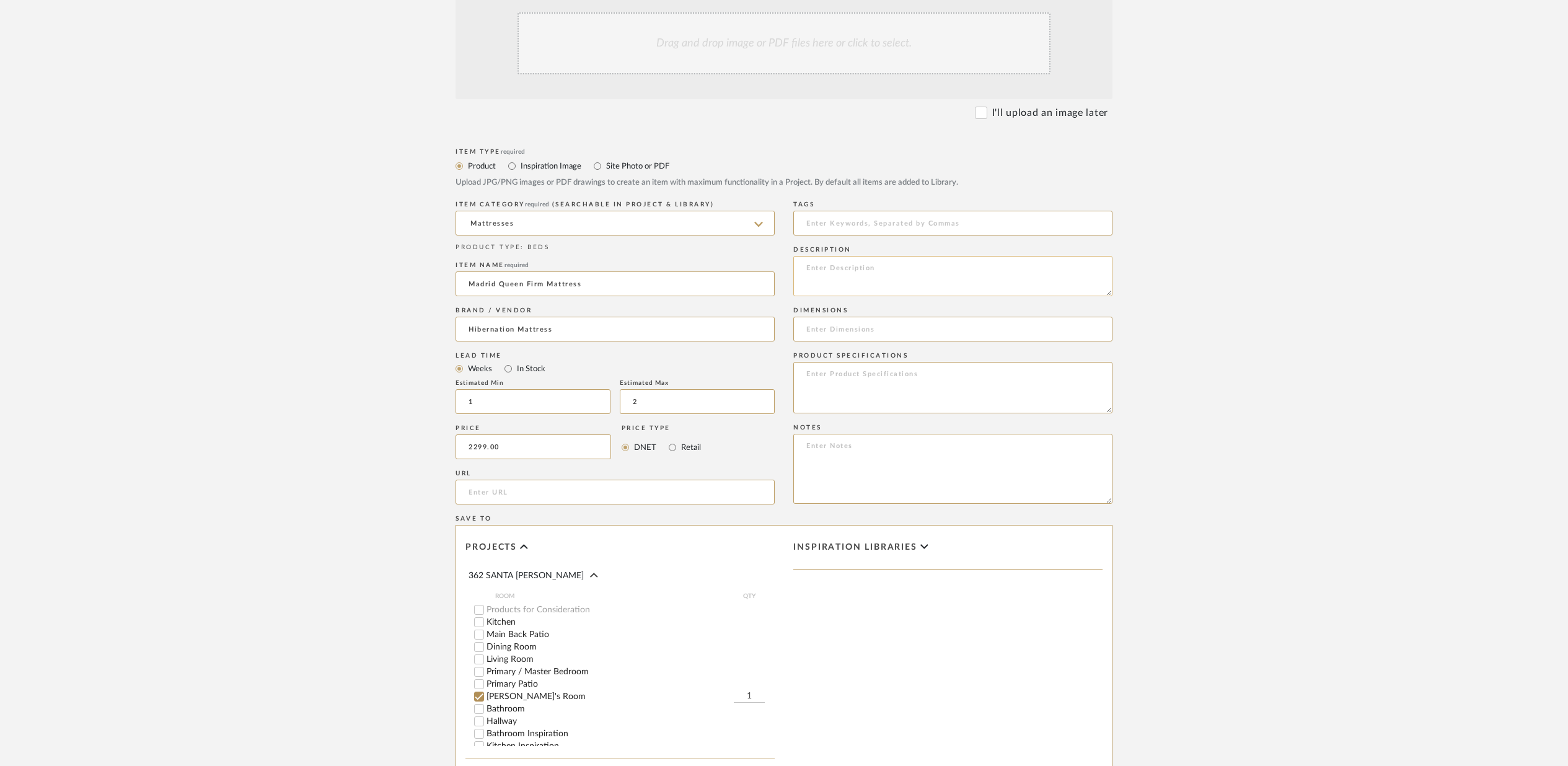 type on "$2,299.00" 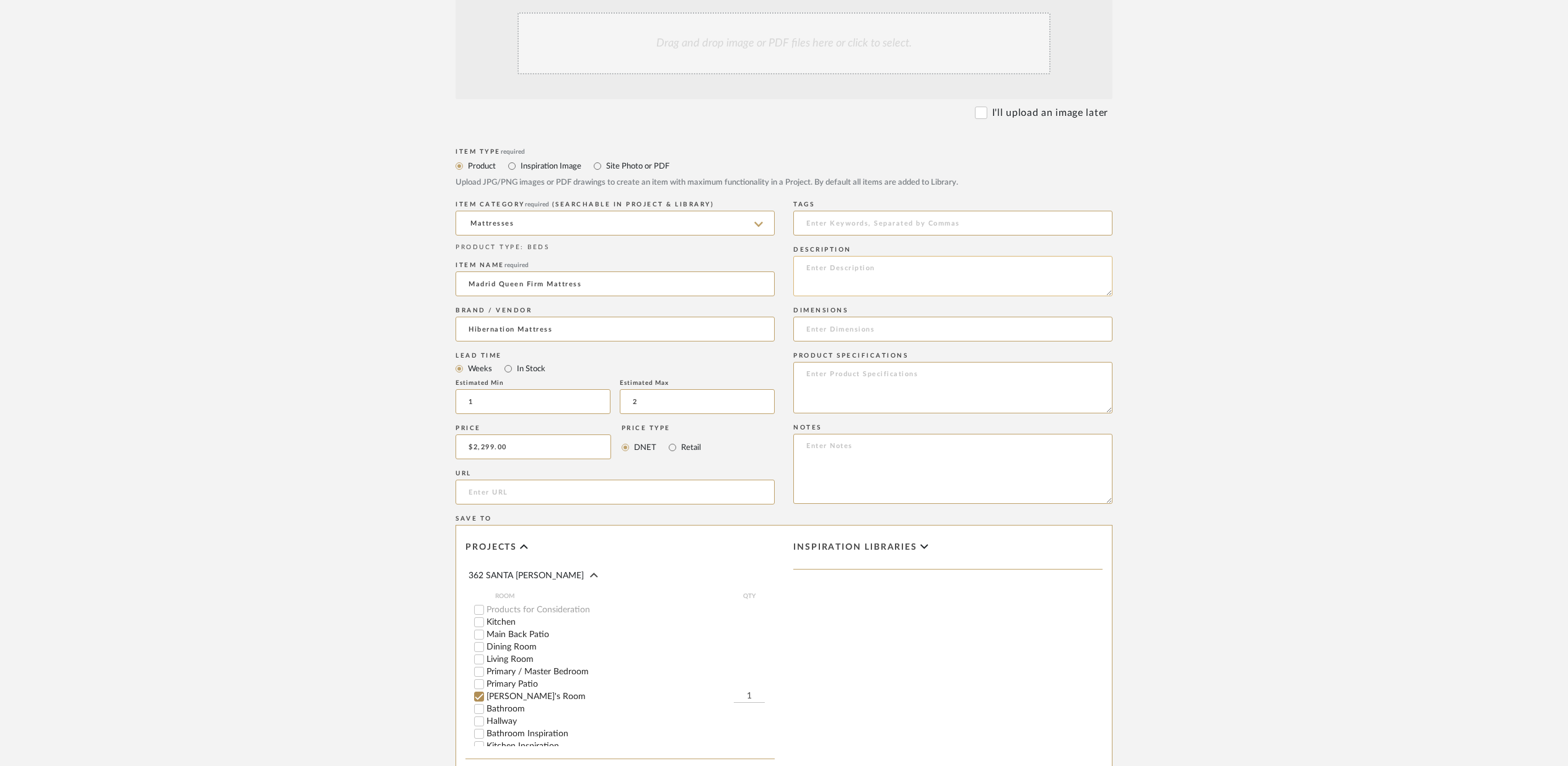 click 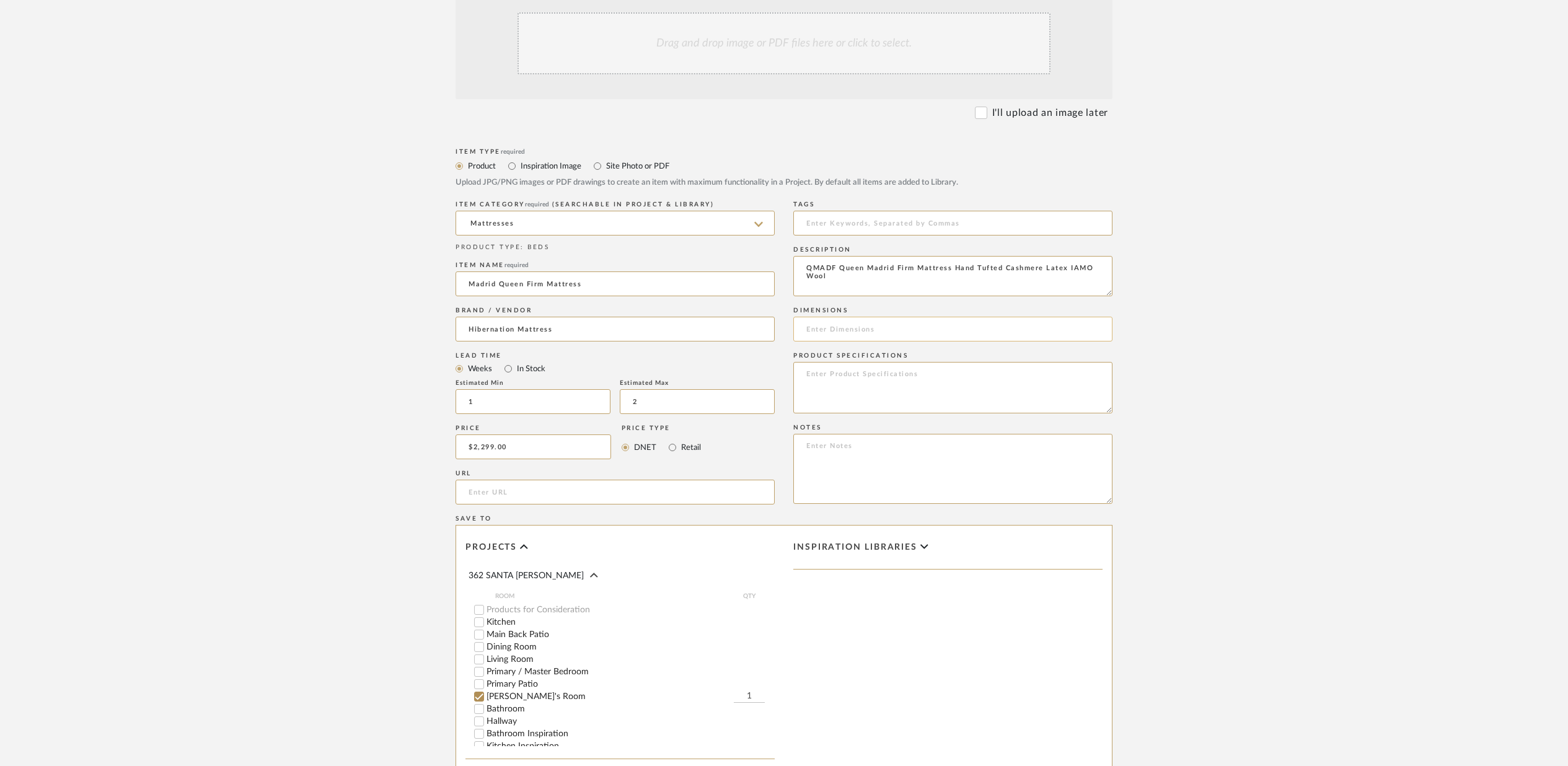 type on "QMADF Queen Madrid Firm Mattress Hand Tufted Cashmere Latex IAMO Wool" 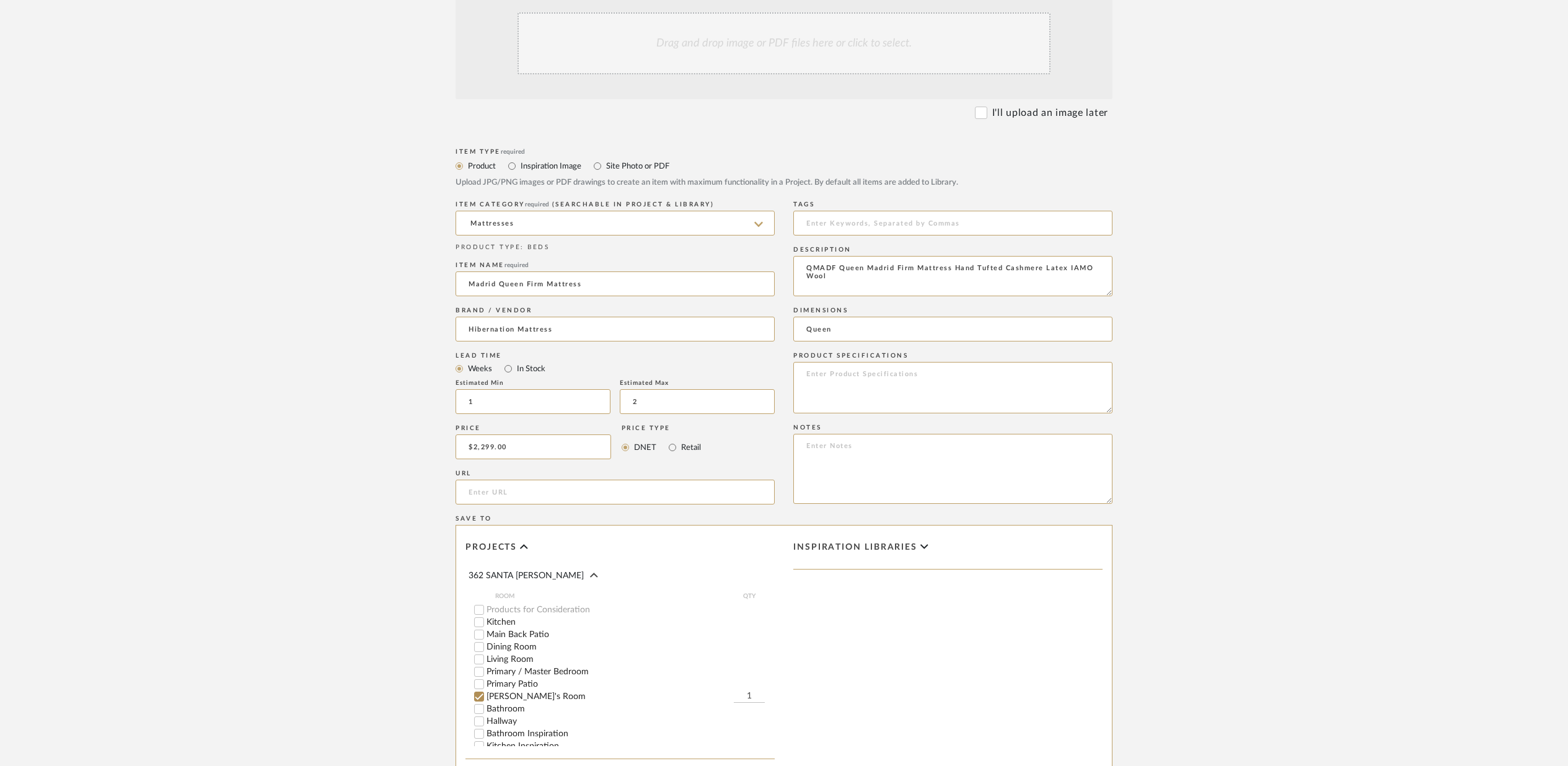 scroll, scrollTop: 473, scrollLeft: 0, axis: vertical 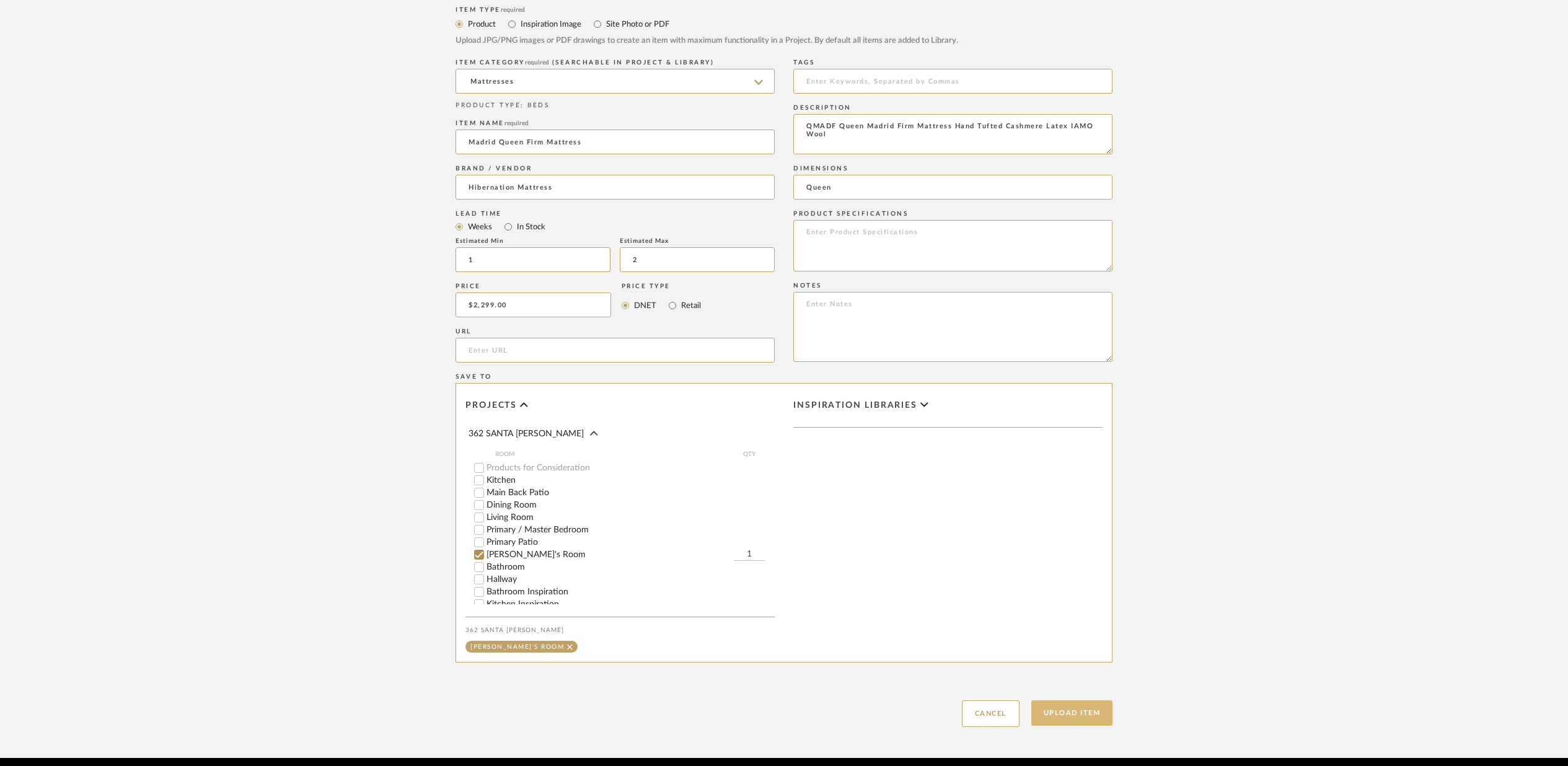 type on "Queen" 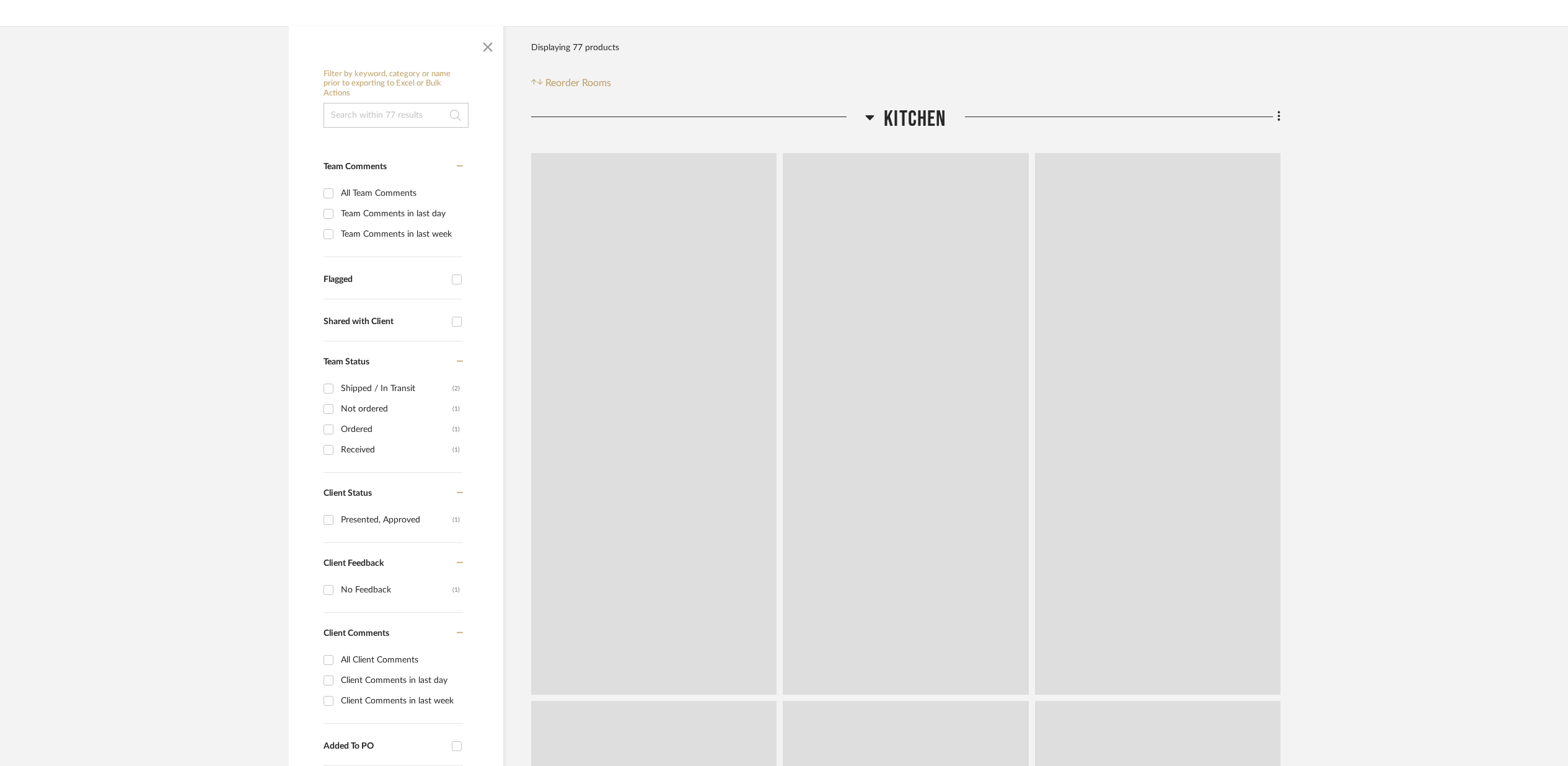 scroll, scrollTop: 0, scrollLeft: 0, axis: both 